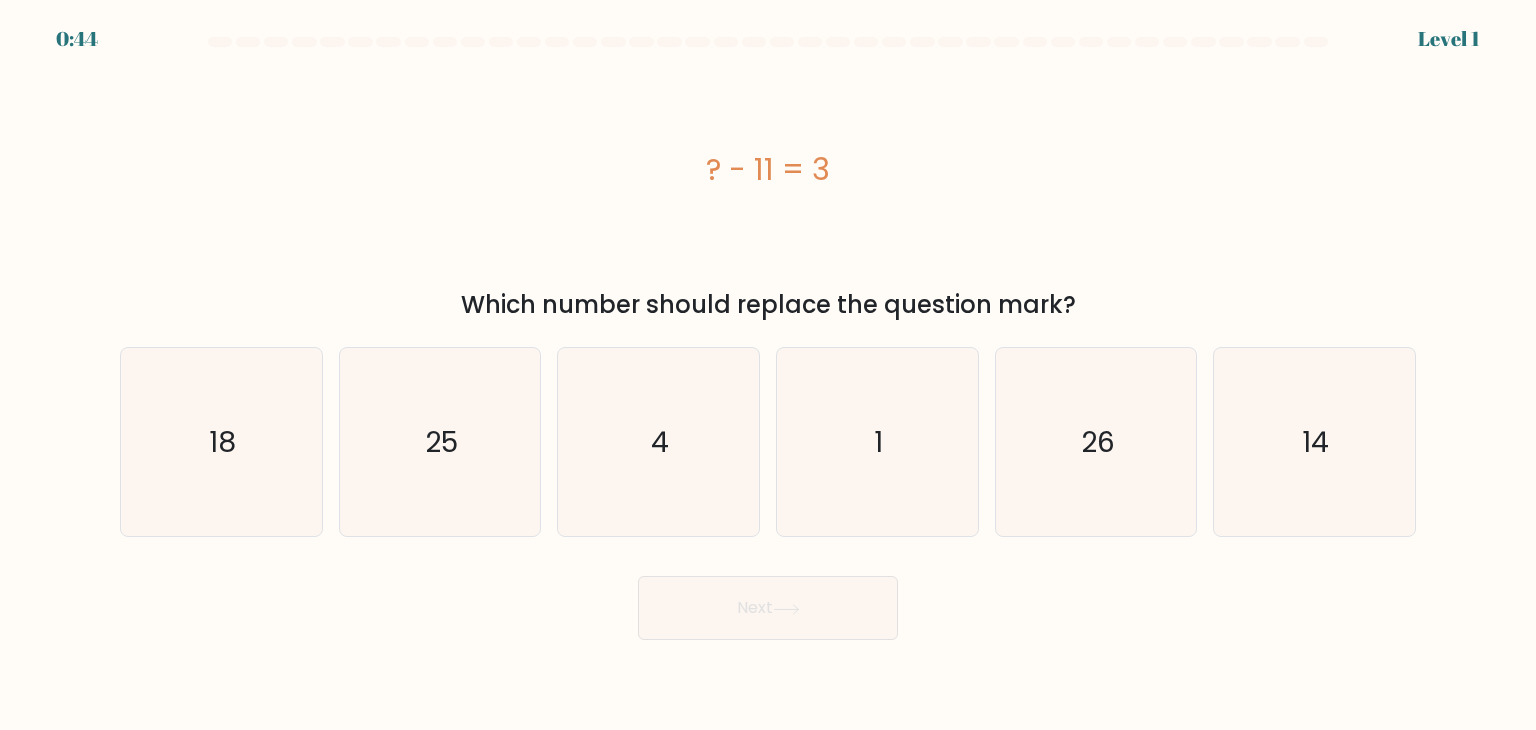scroll, scrollTop: 0, scrollLeft: 0, axis: both 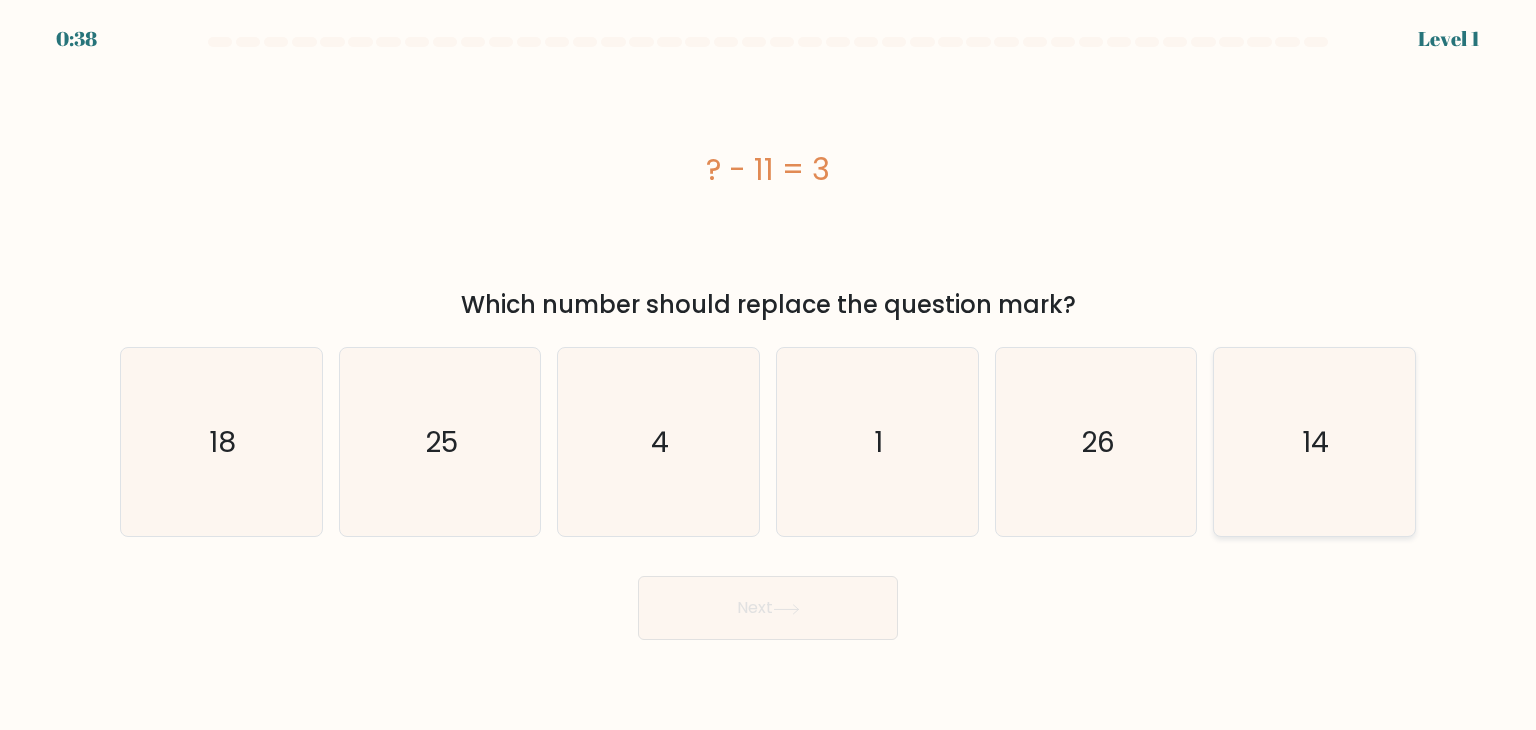 click on "14" 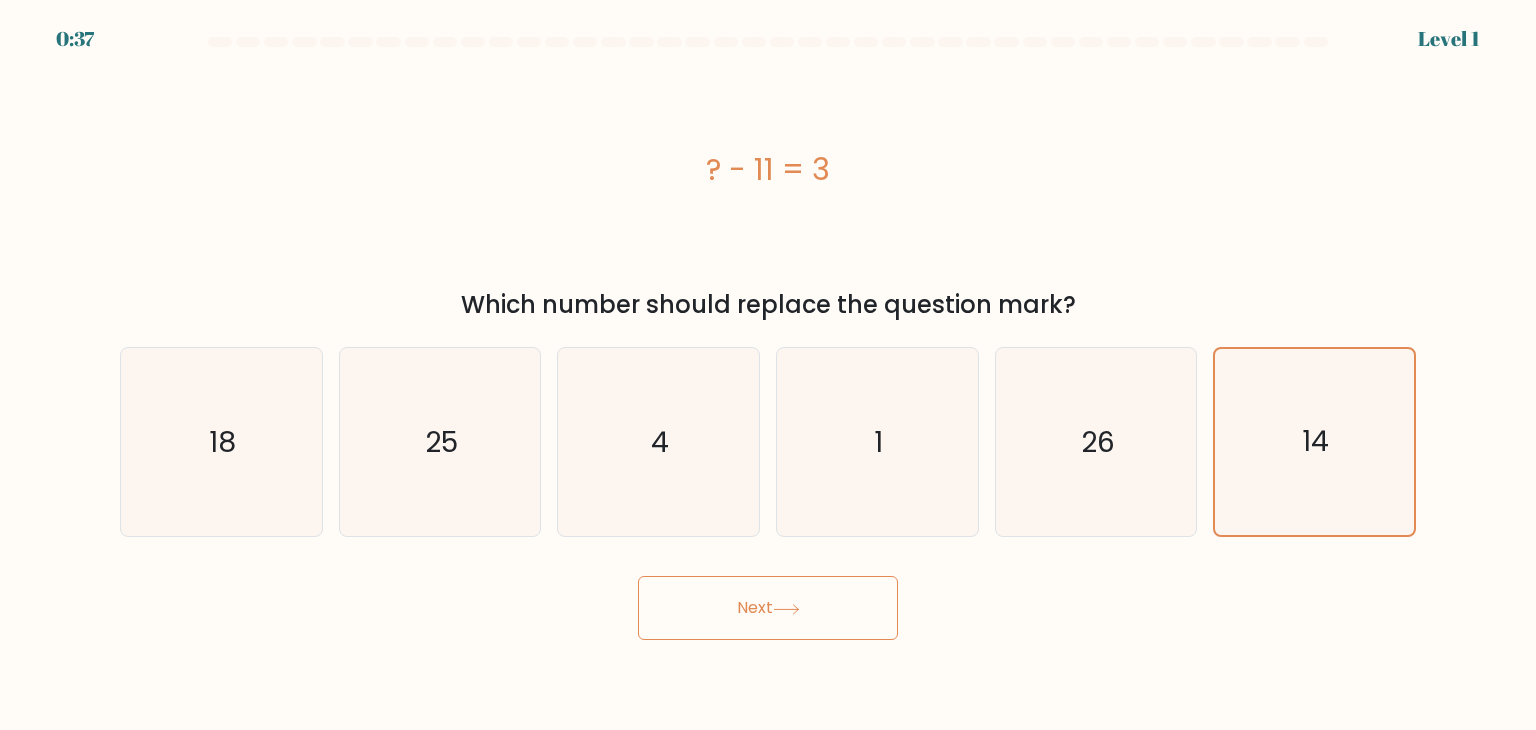 click on "Next" at bounding box center [768, 608] 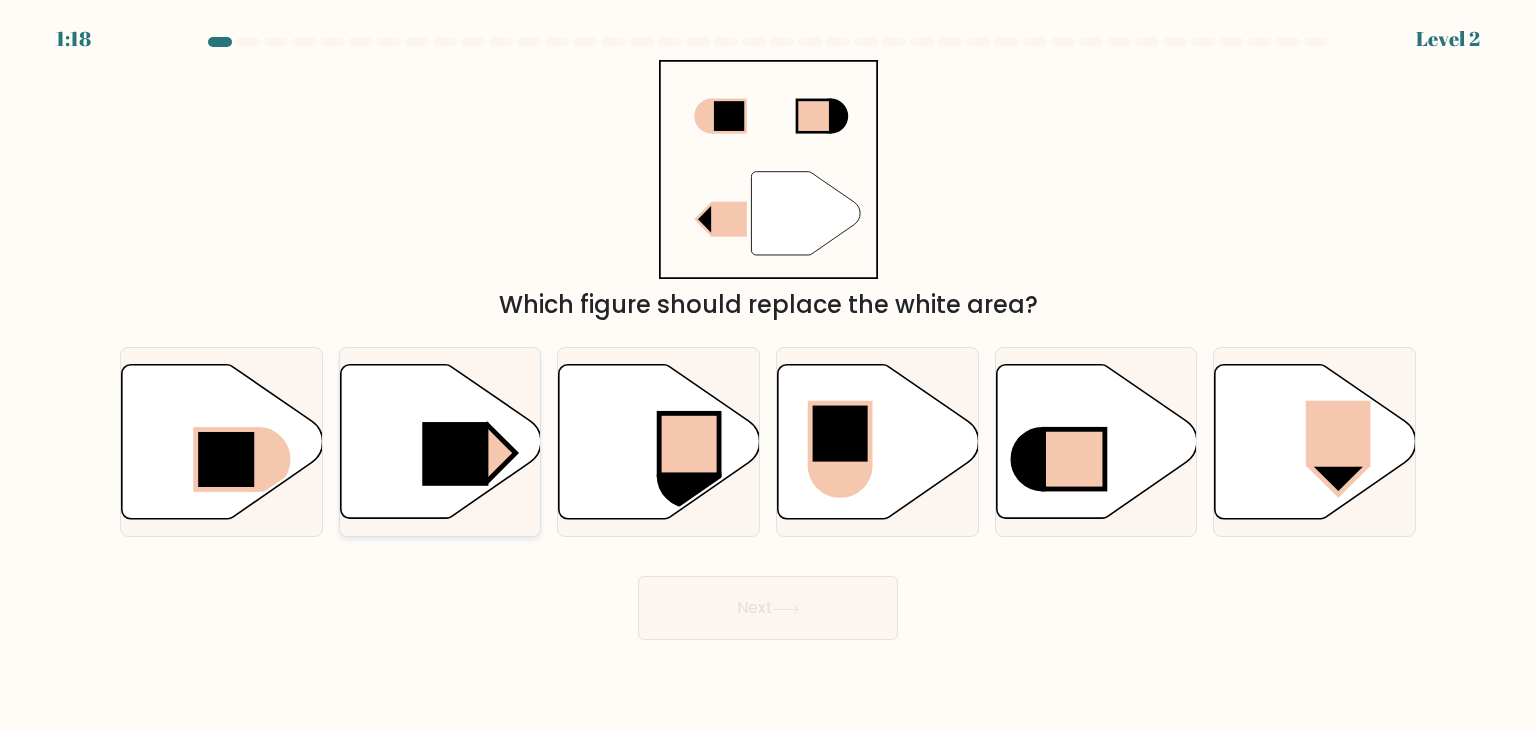 click 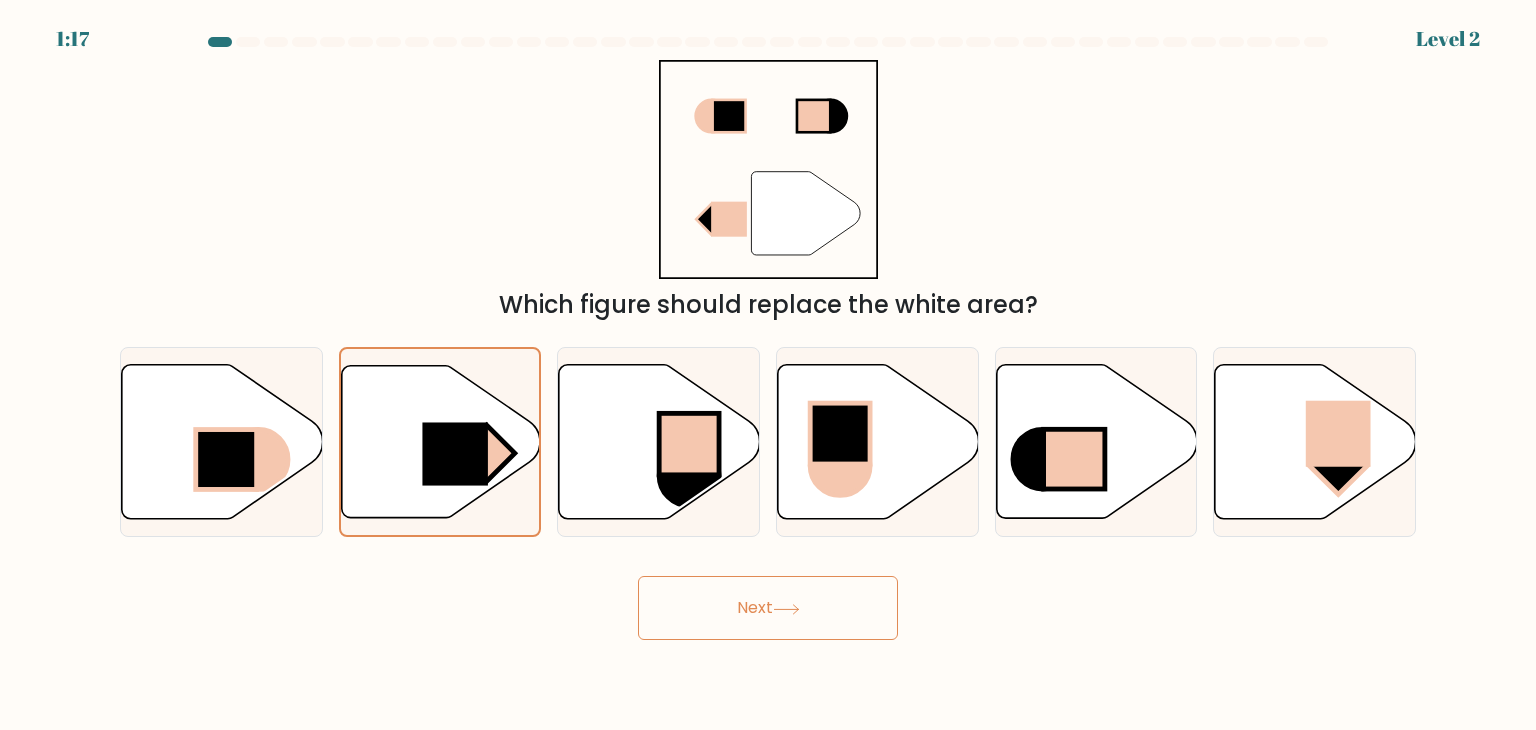 click on "Next" at bounding box center (768, 608) 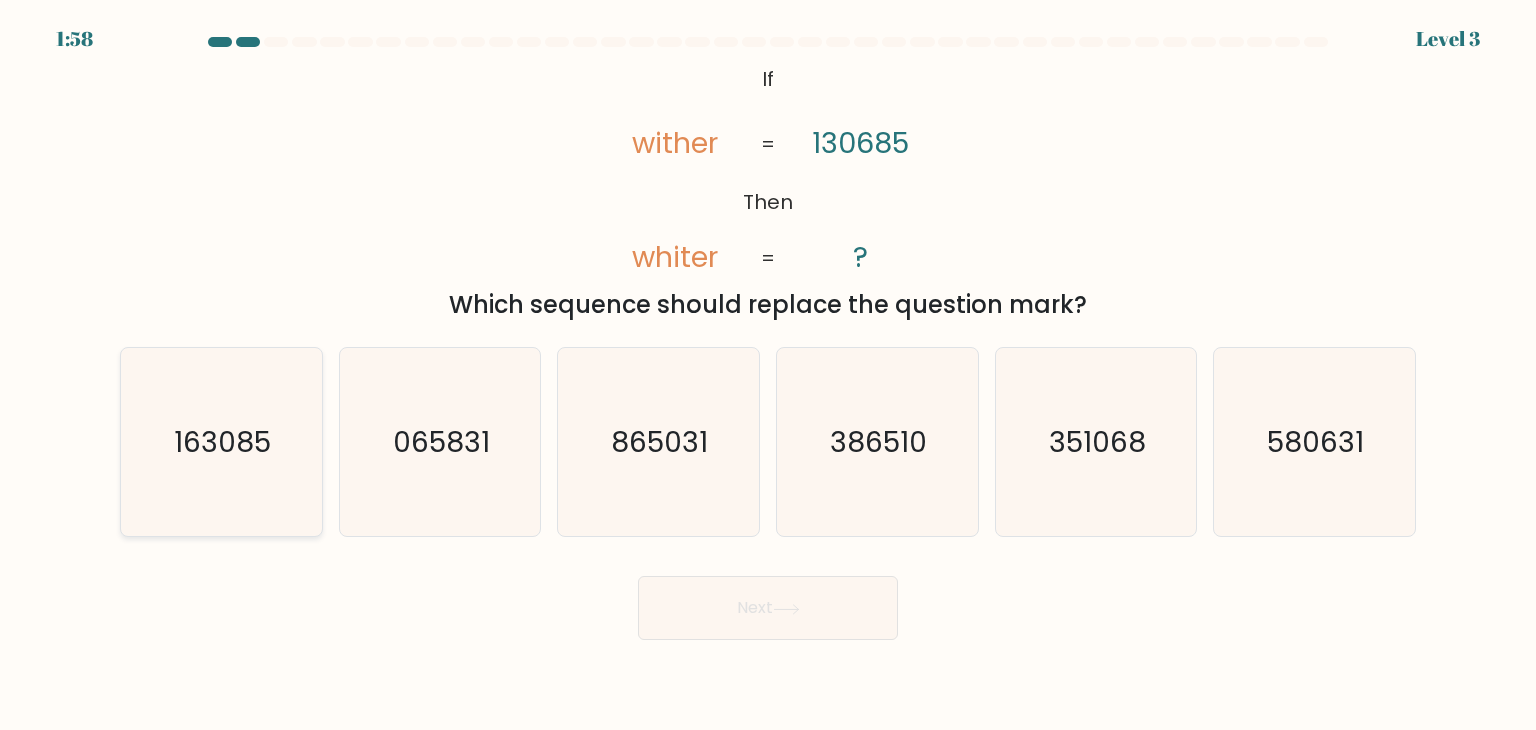 click on "163085" 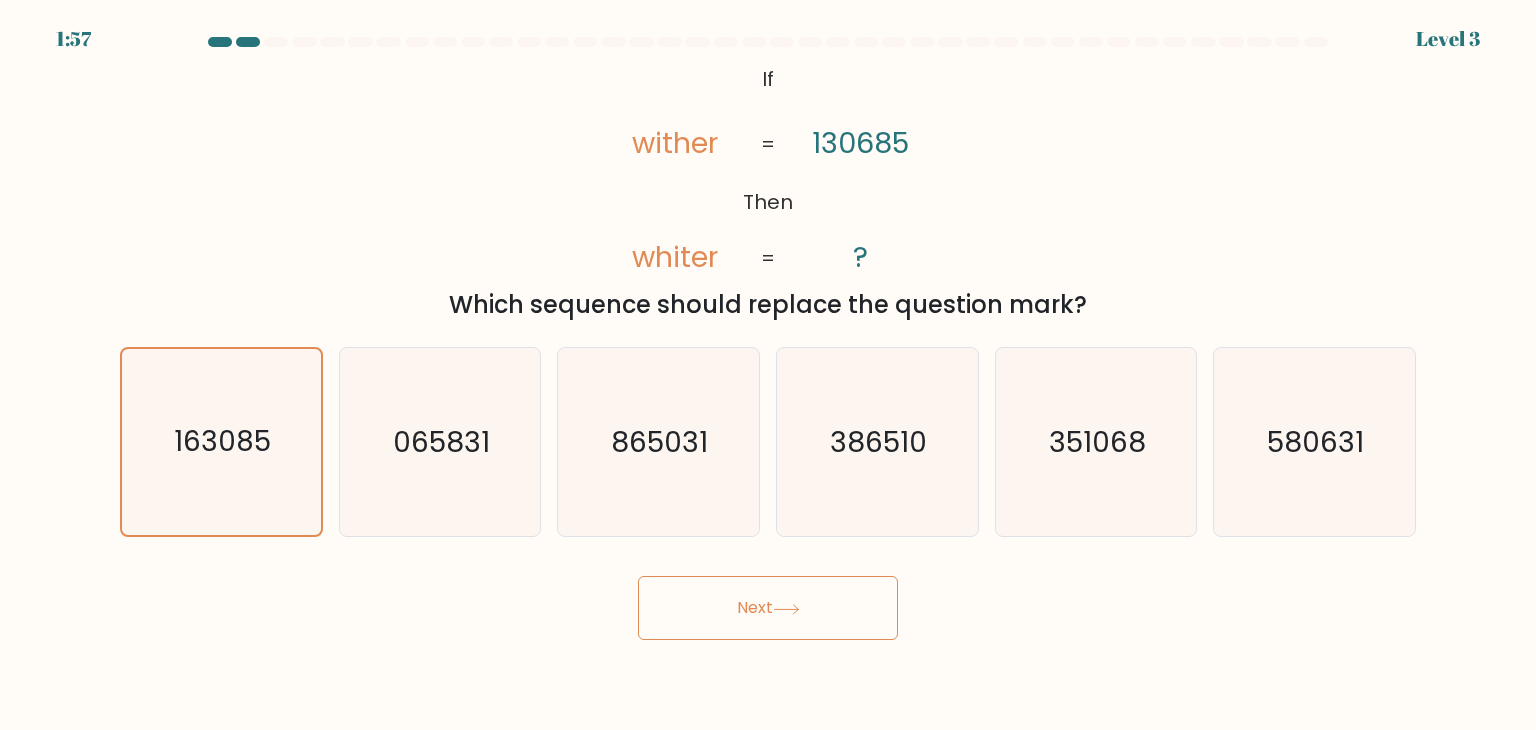 click on "Next" at bounding box center (768, 608) 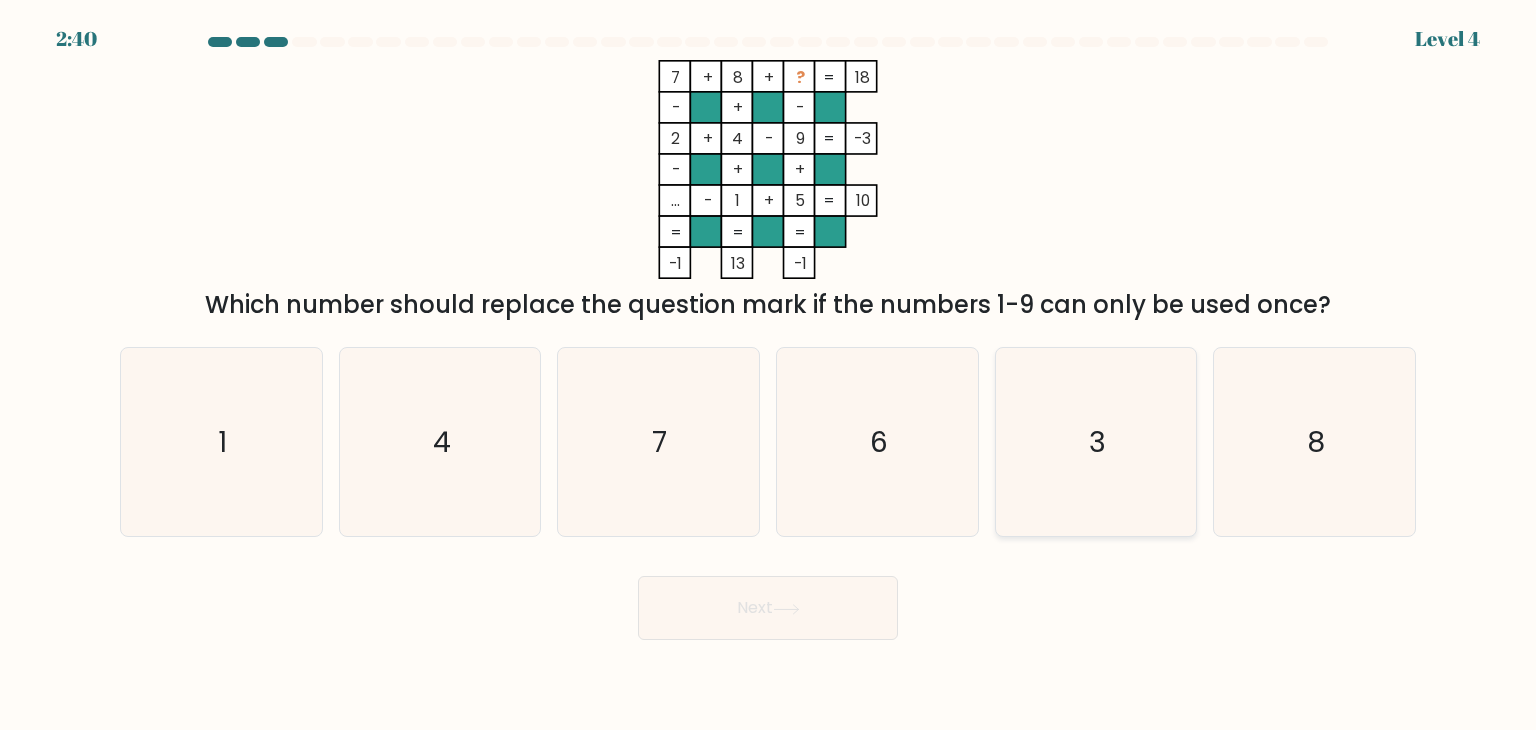 click on "3" 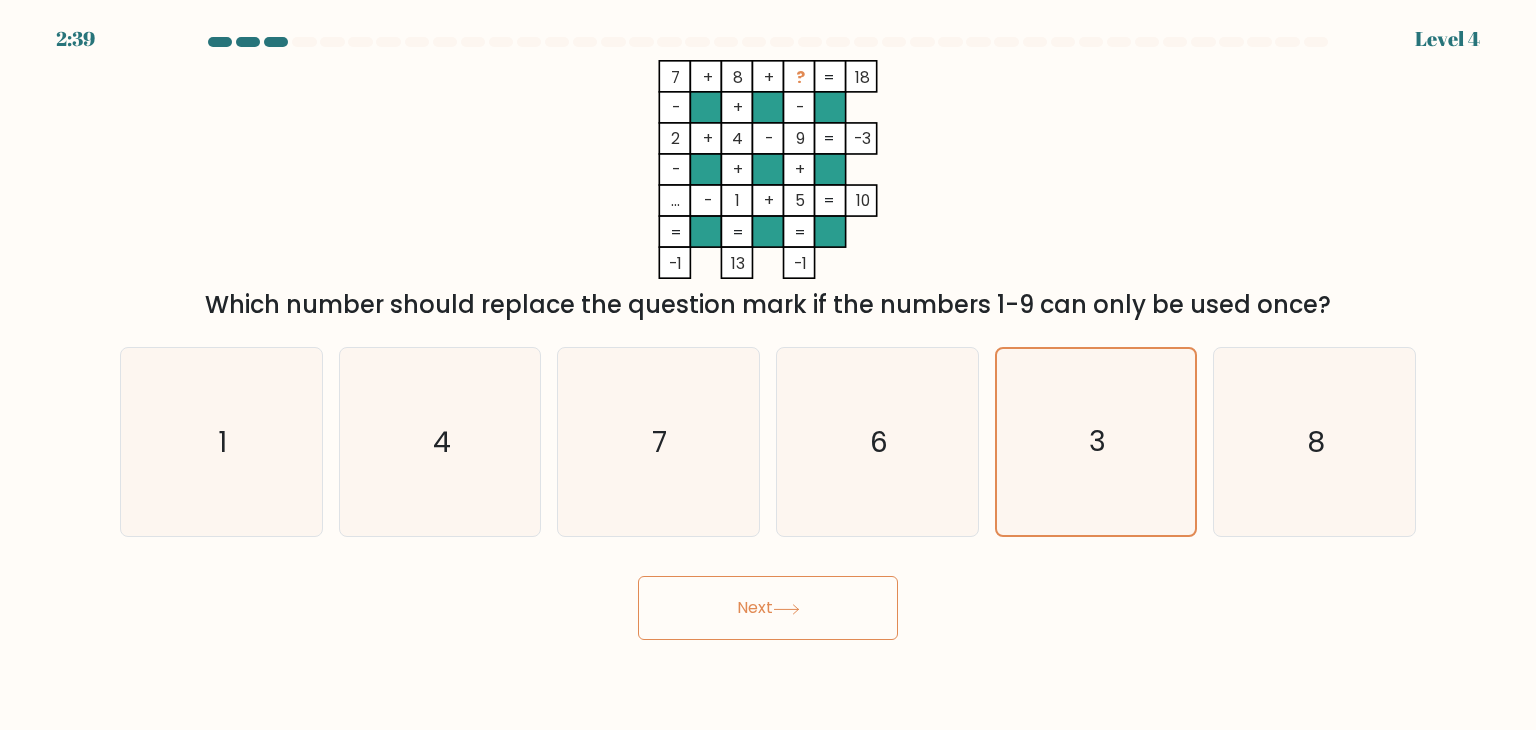 click on "Next" at bounding box center (768, 608) 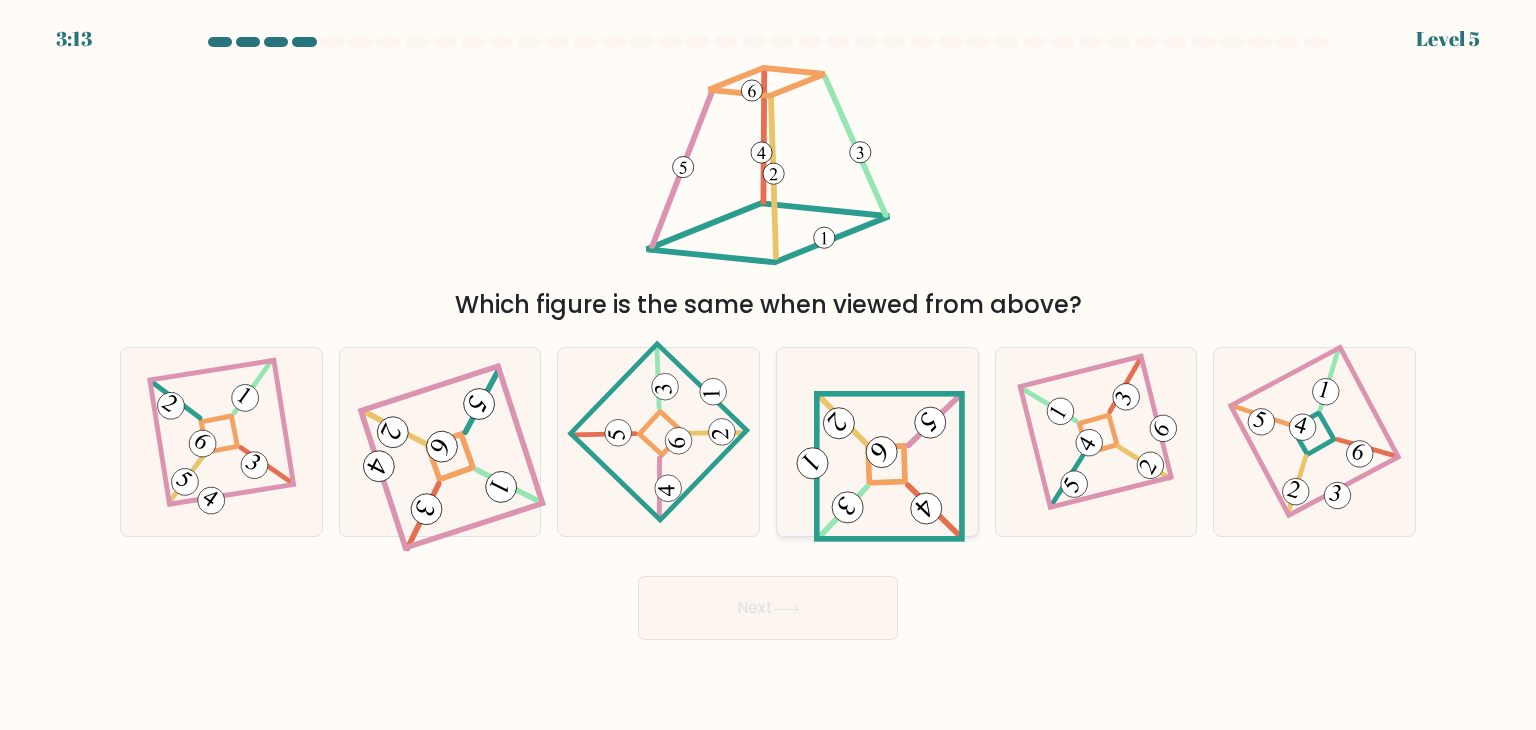 click 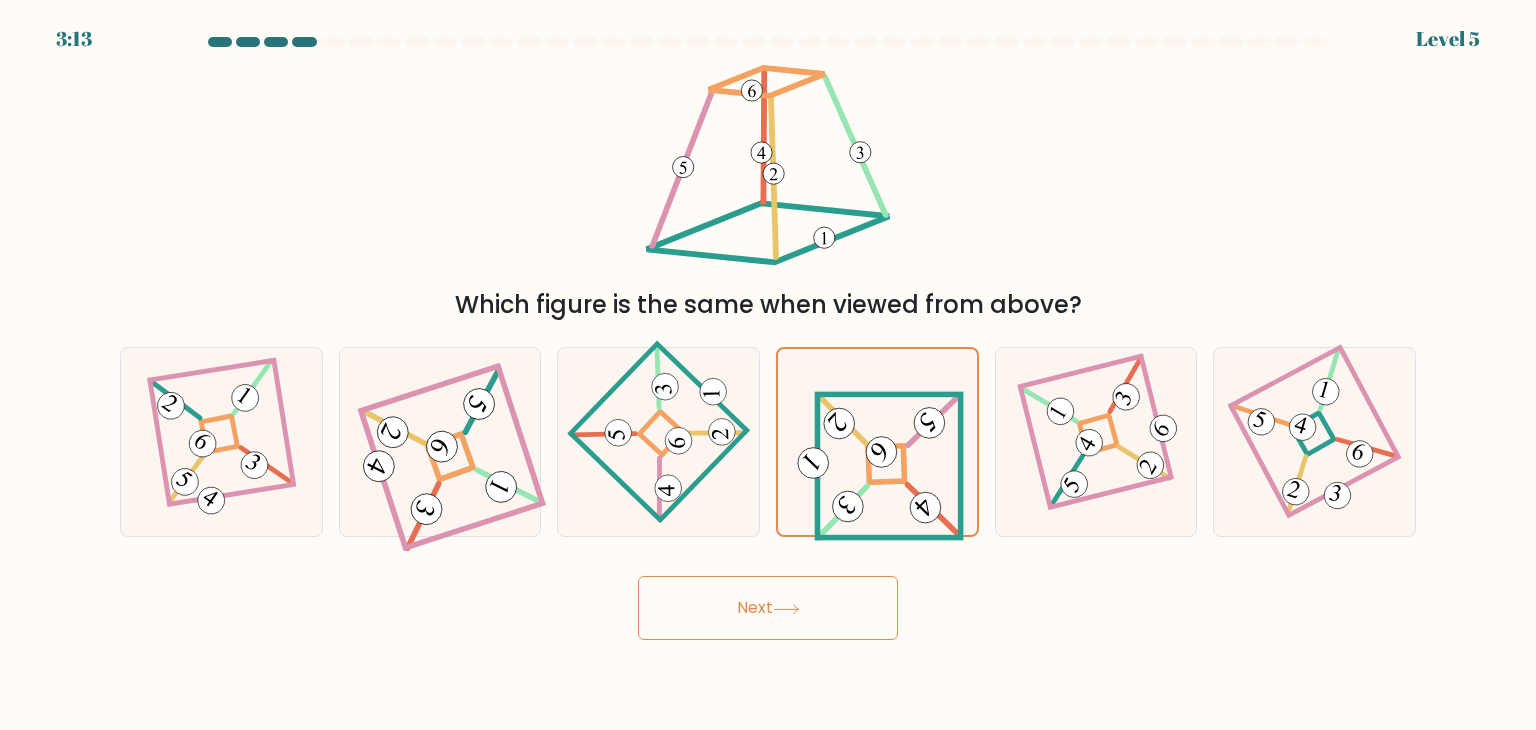 click on "Next" at bounding box center (768, 608) 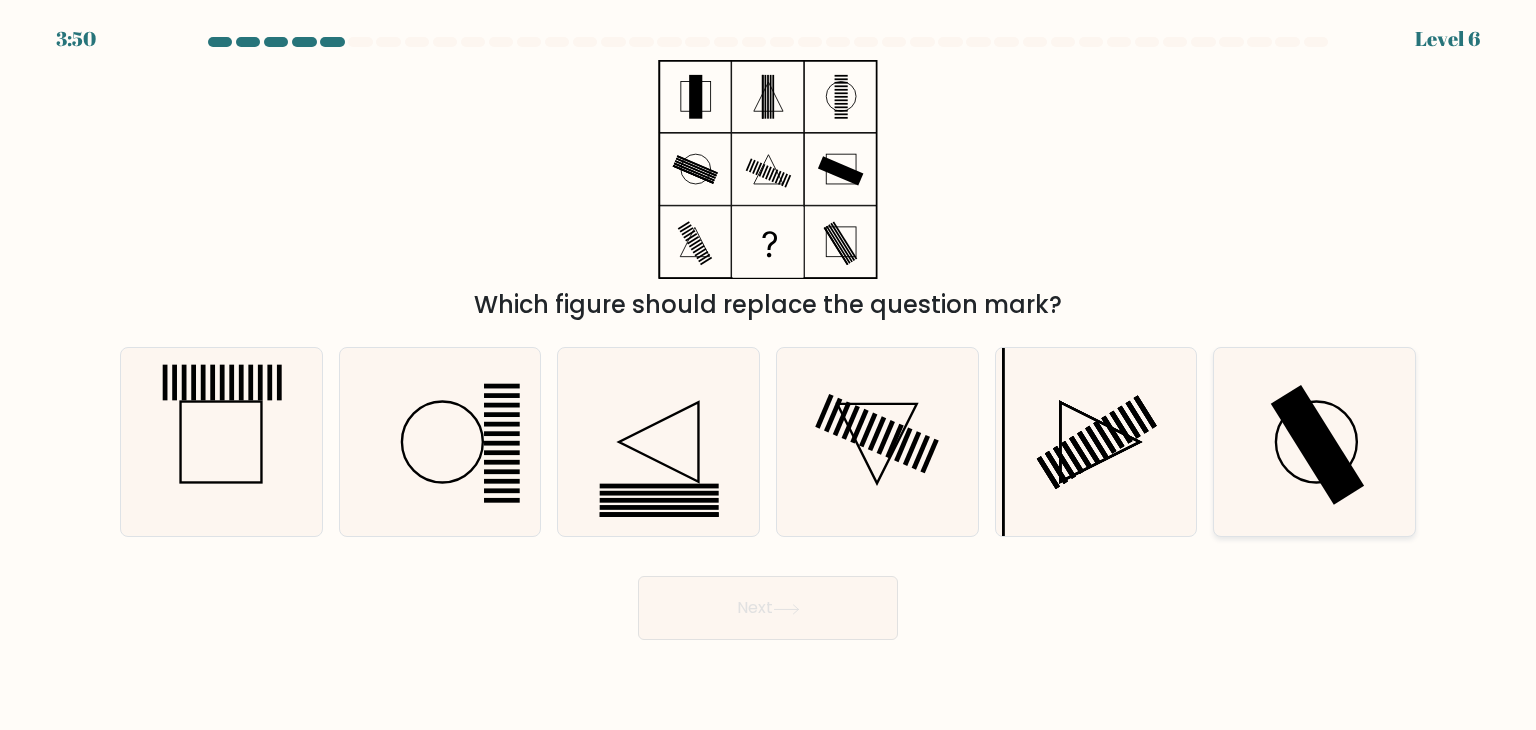 click 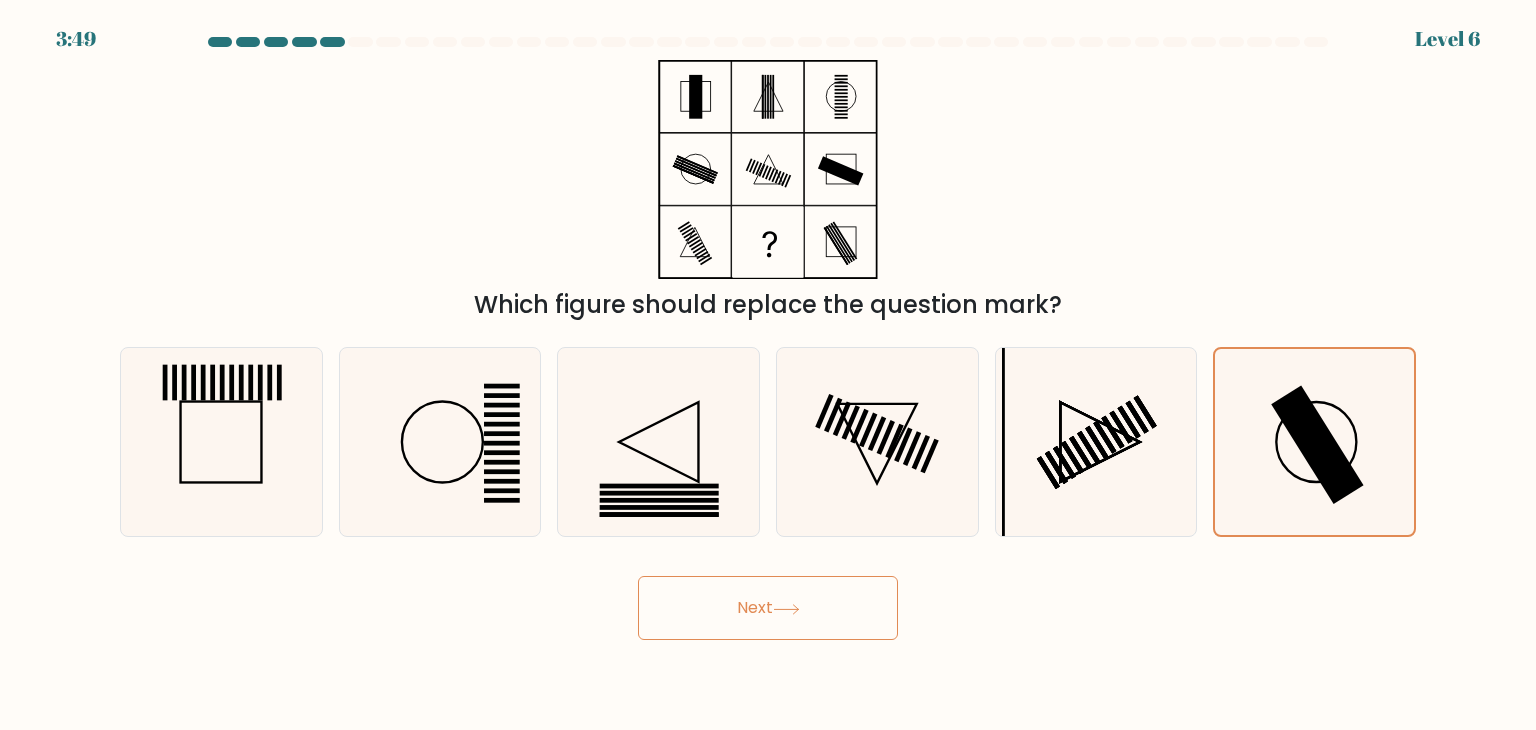 click 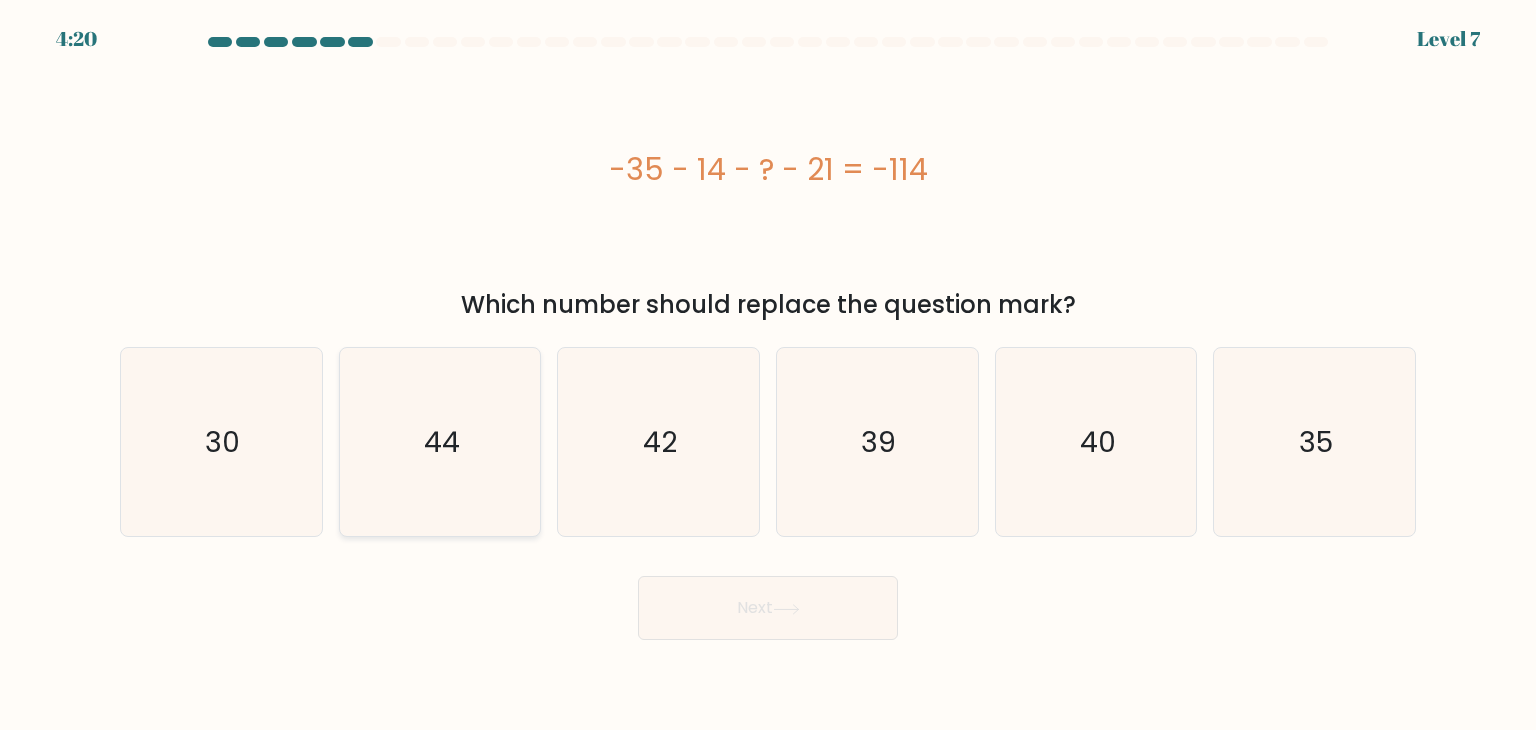 click on "44" 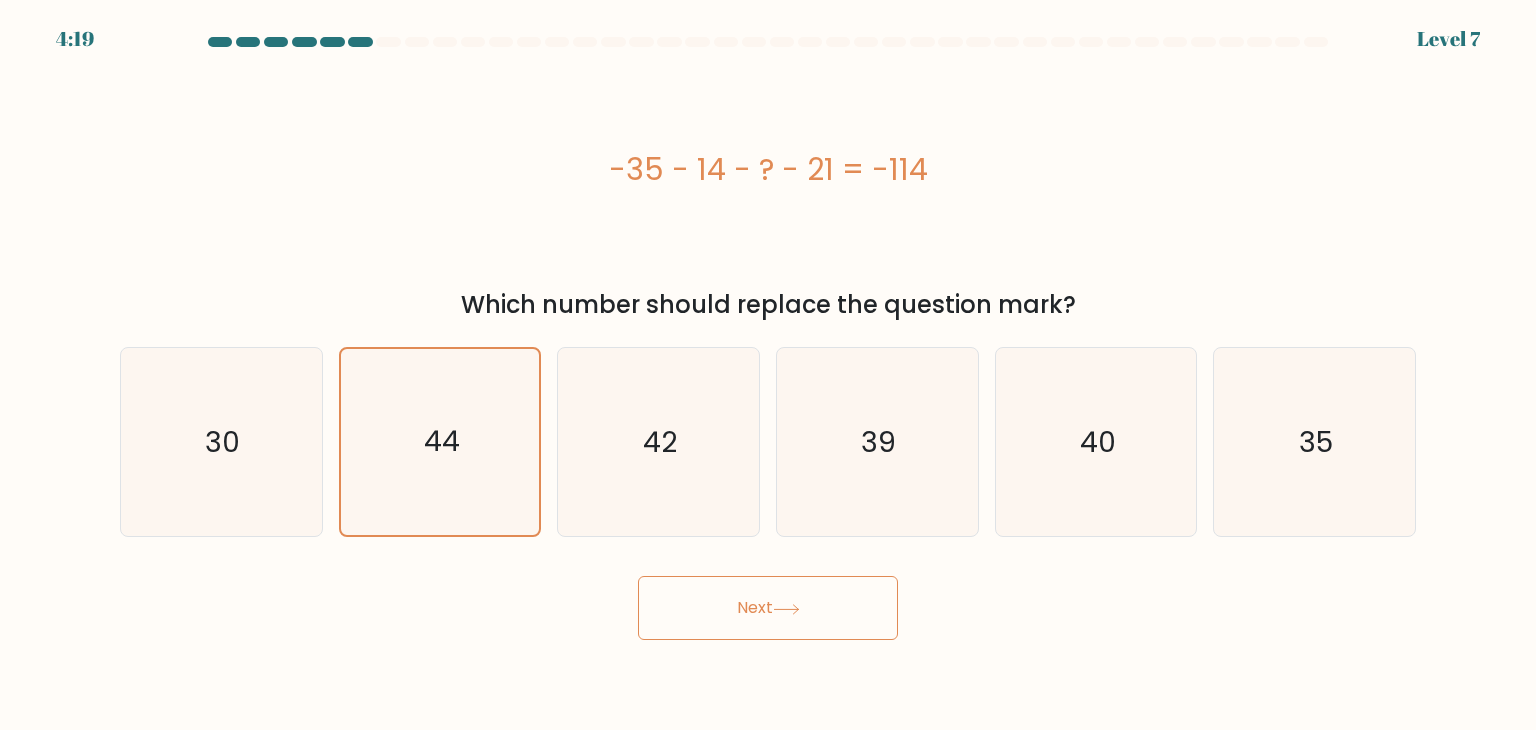 click on "Next" at bounding box center (768, 608) 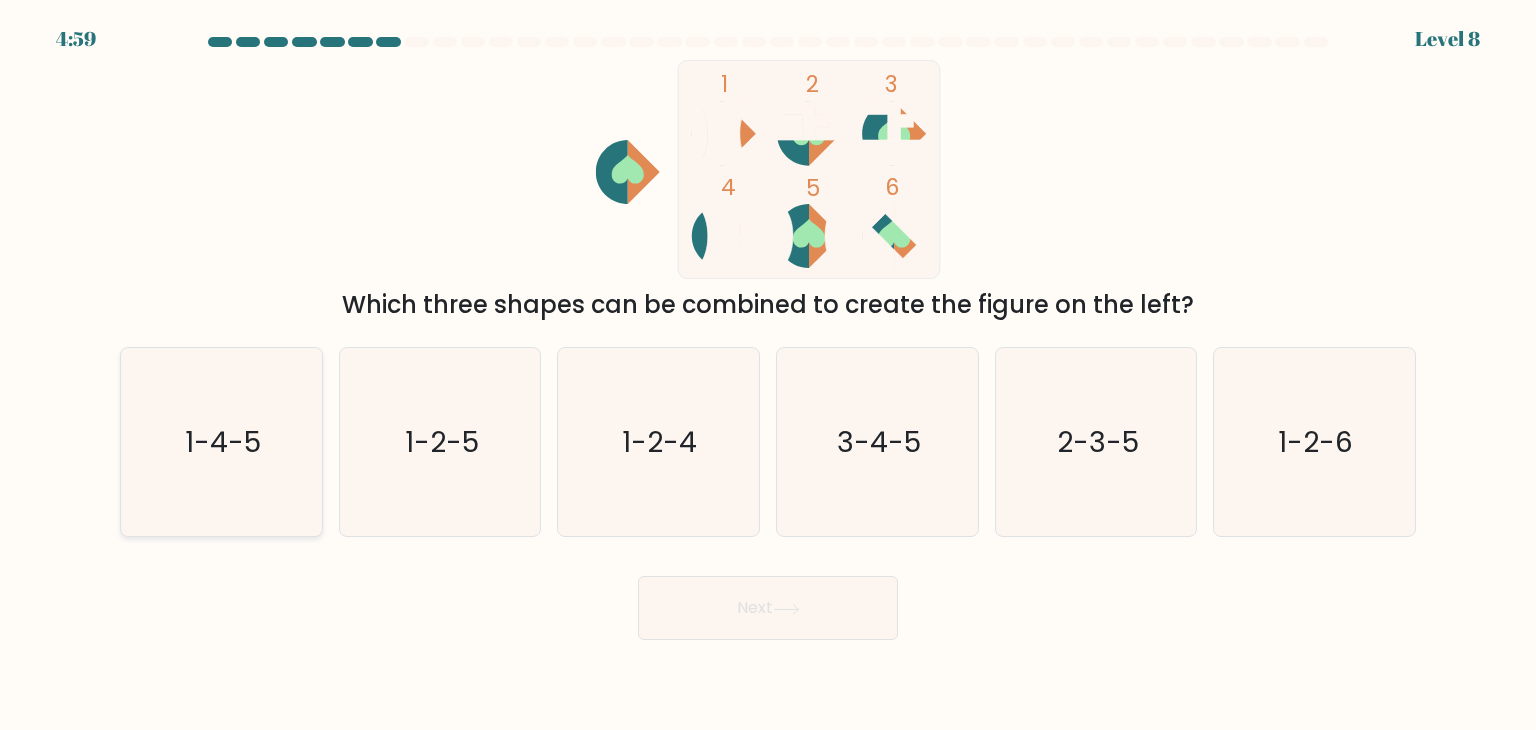 click on "1-4-5" 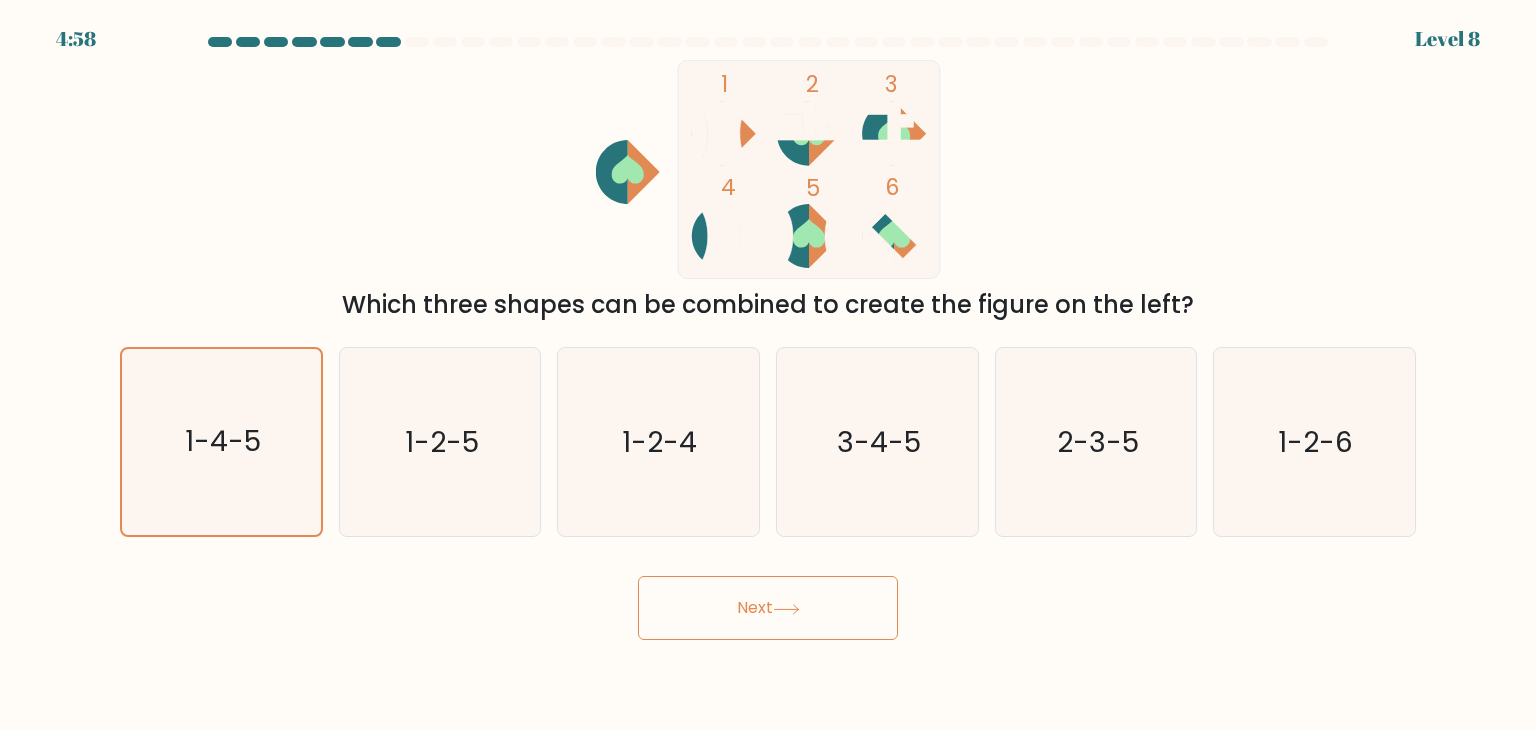 click on "Next" at bounding box center [768, 608] 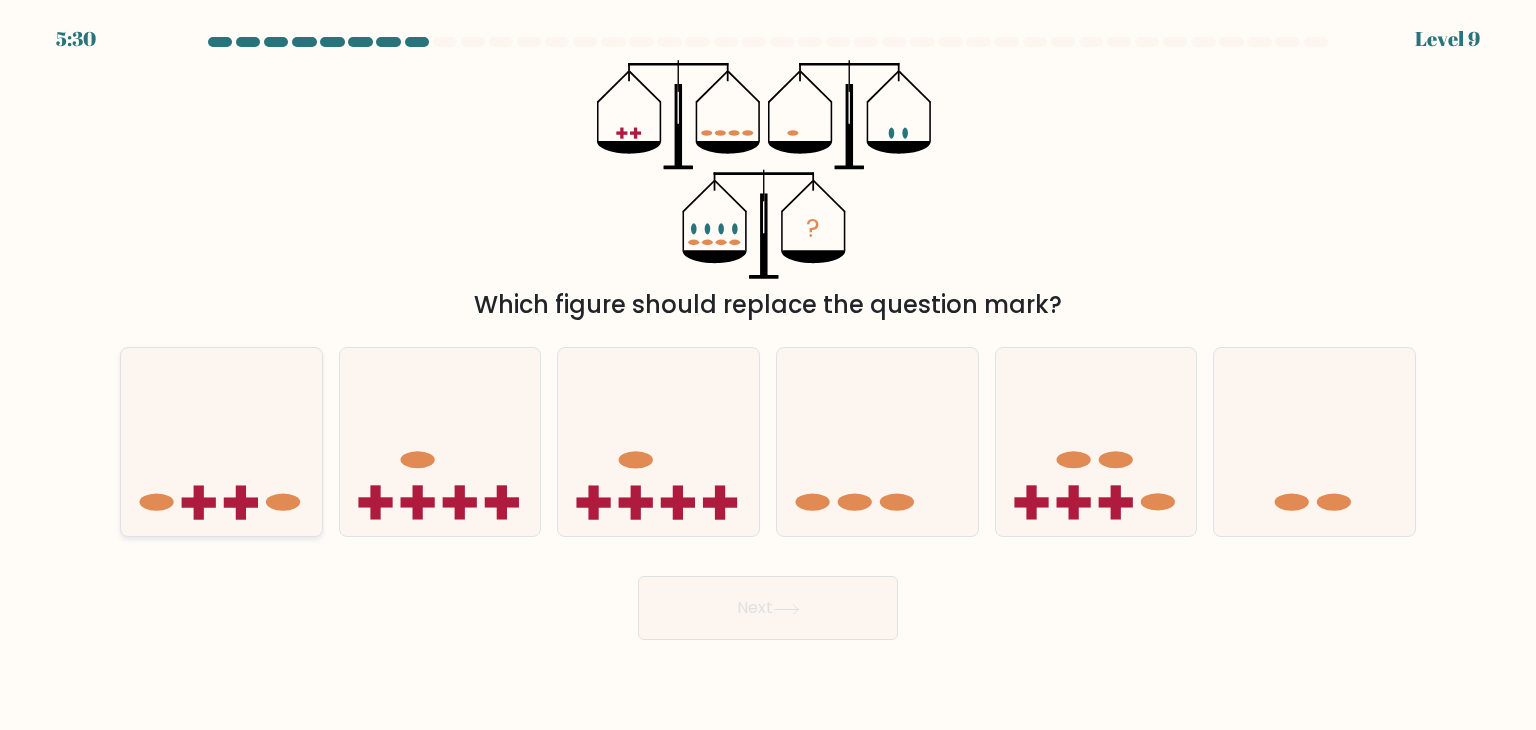 click 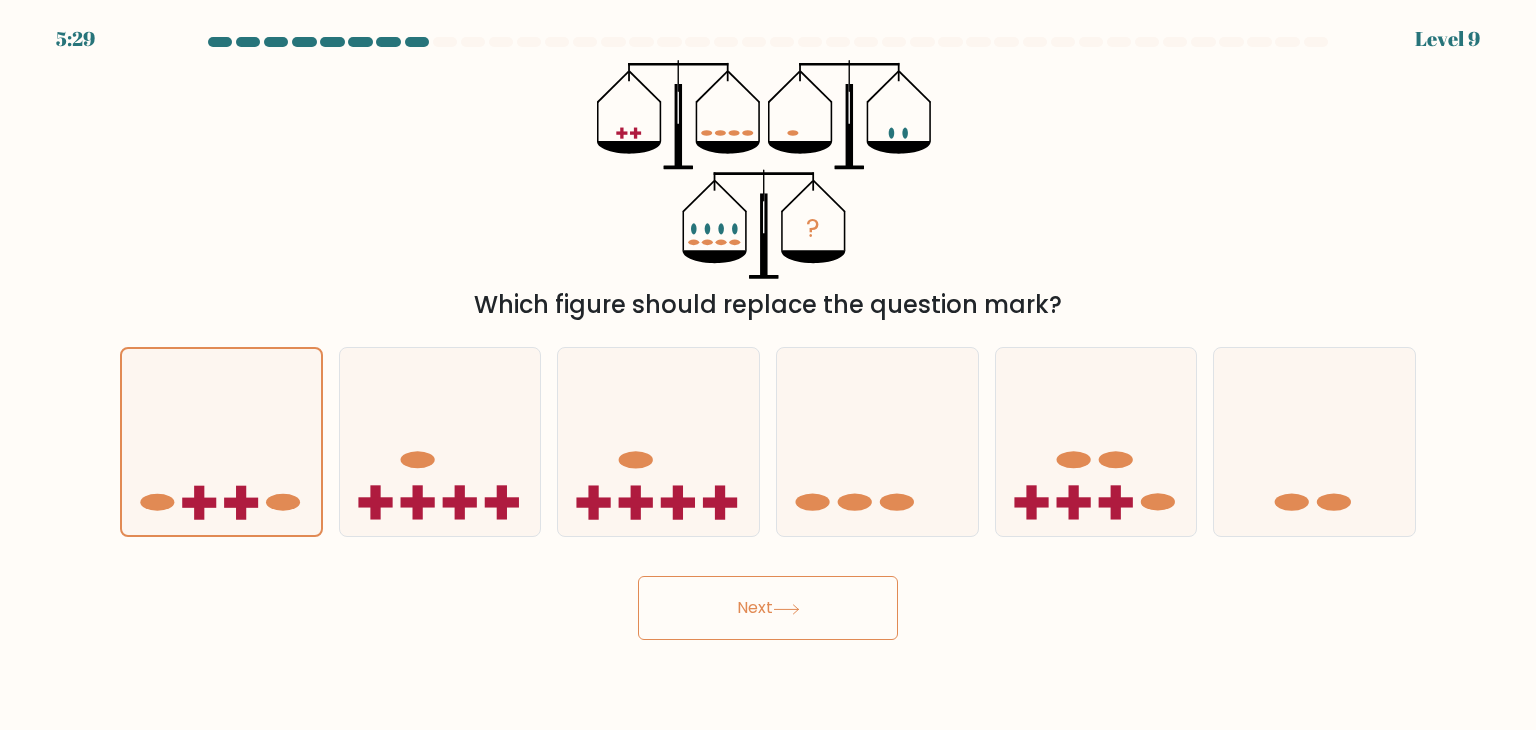 click on "Next" at bounding box center (768, 608) 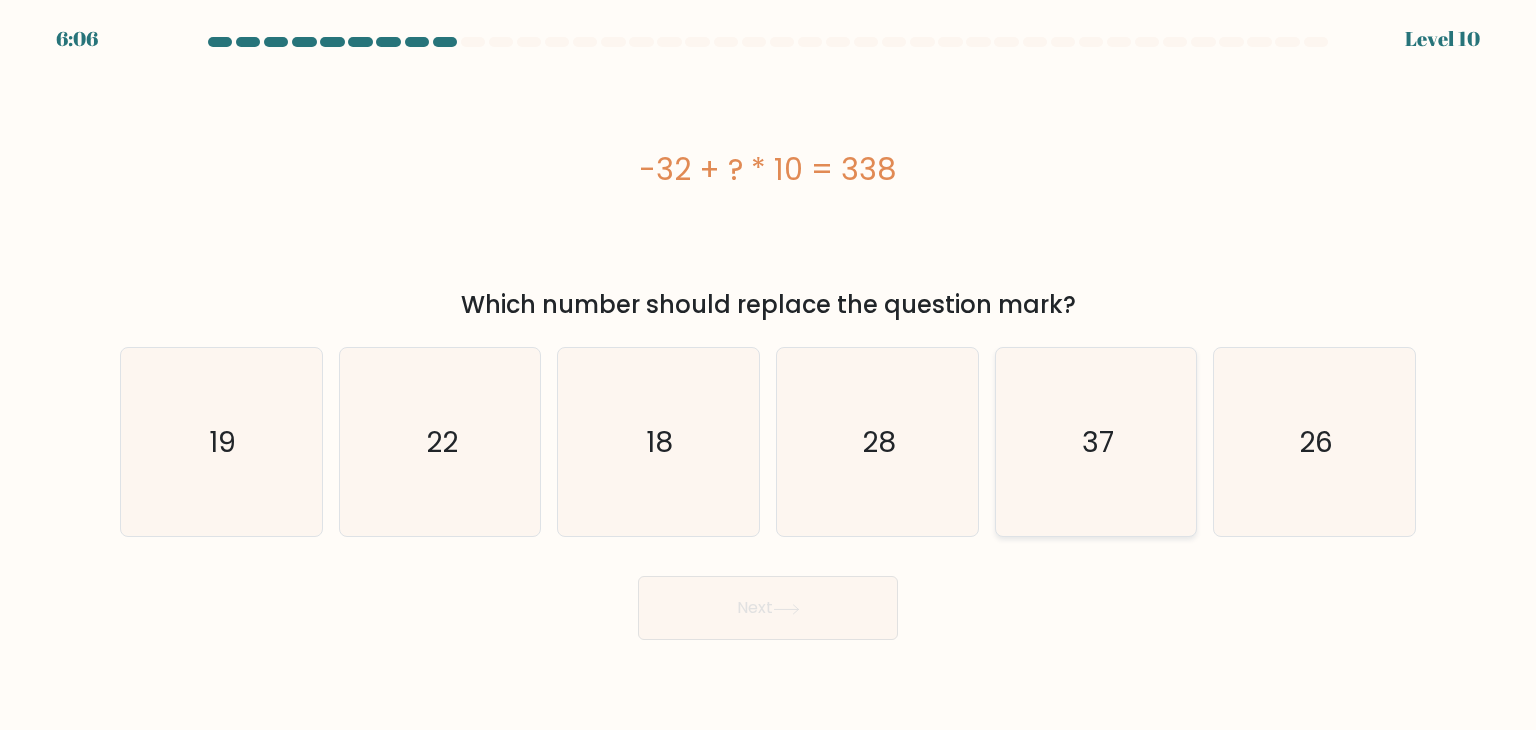 click on "37" 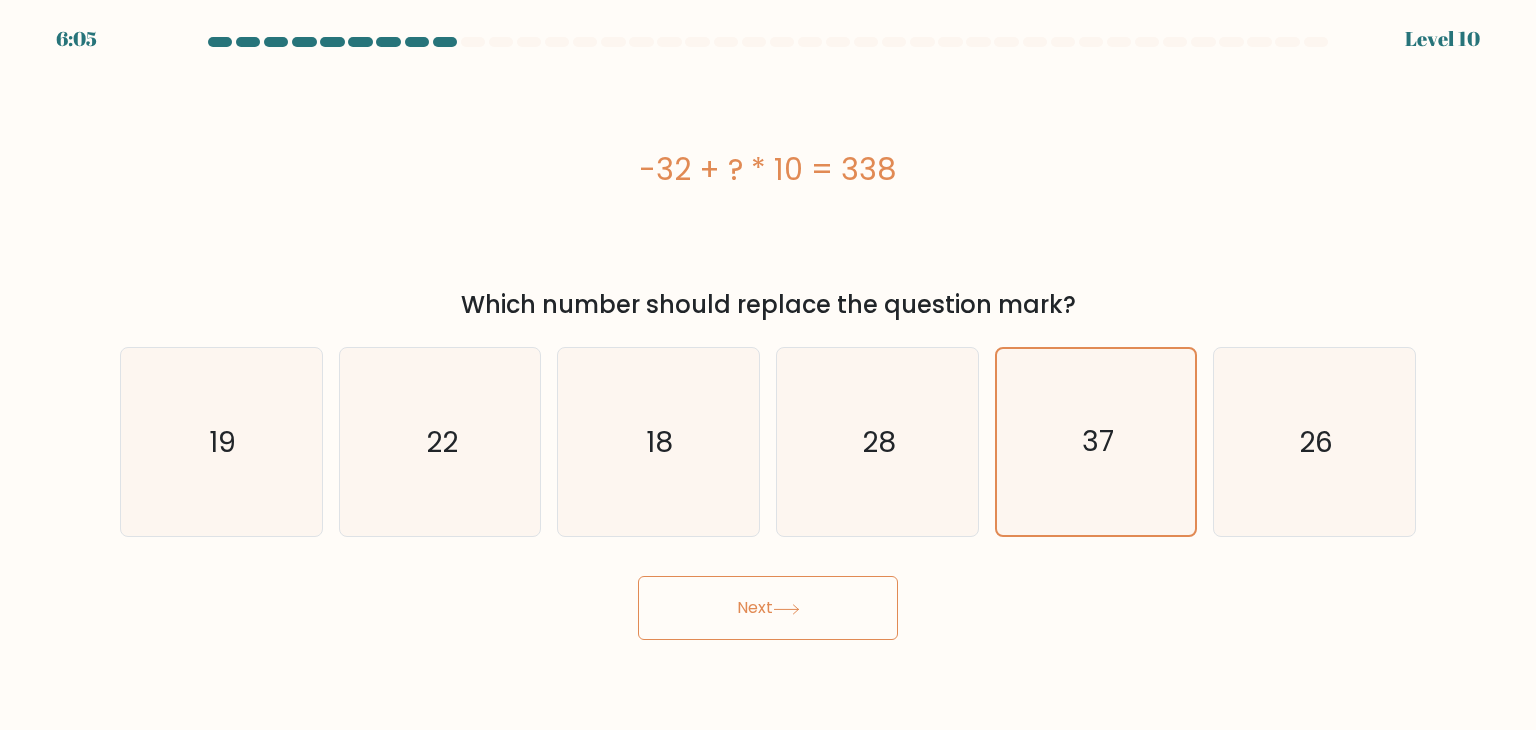 click on "Next" at bounding box center (768, 608) 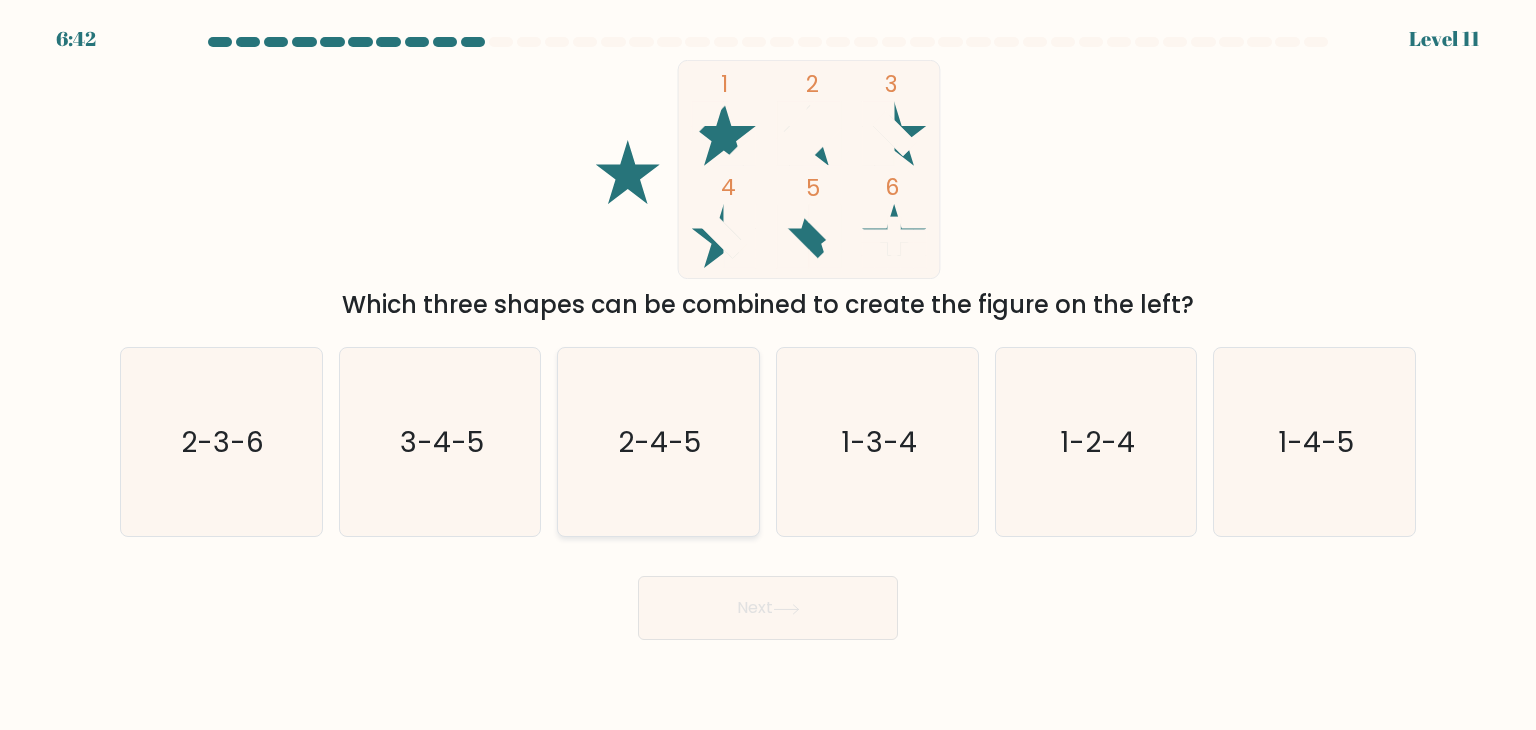 click on "2-4-5" 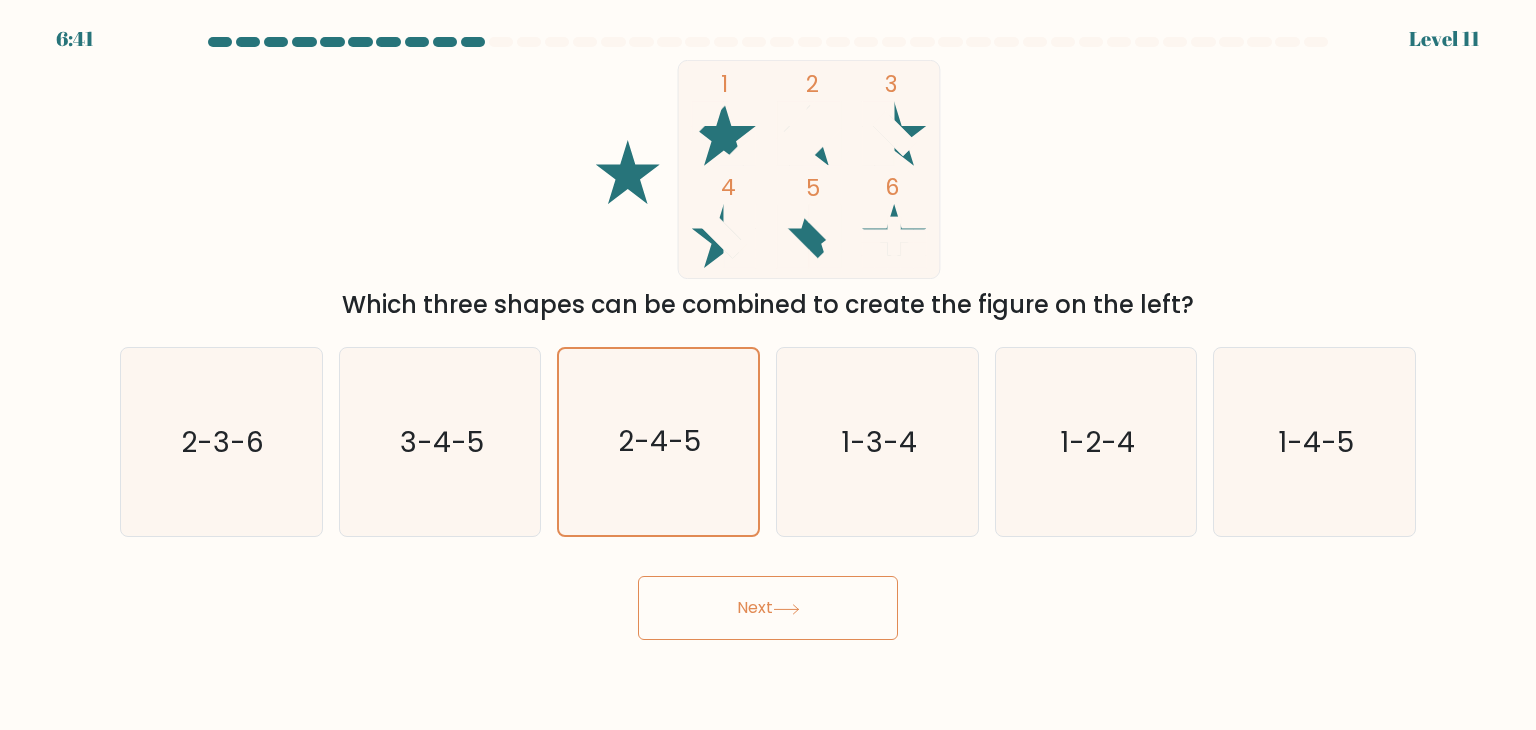 click on "Next" at bounding box center (768, 608) 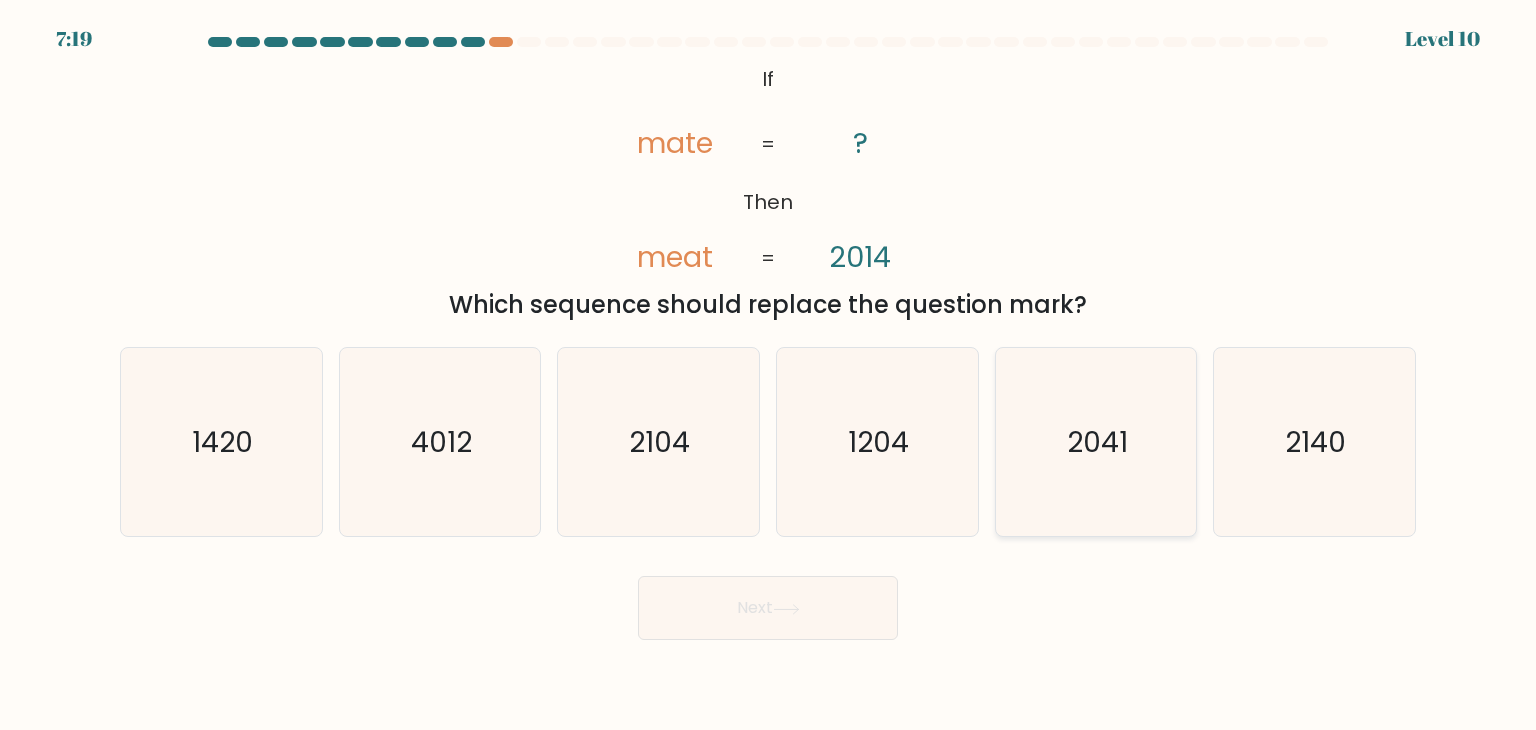 click on "2041" 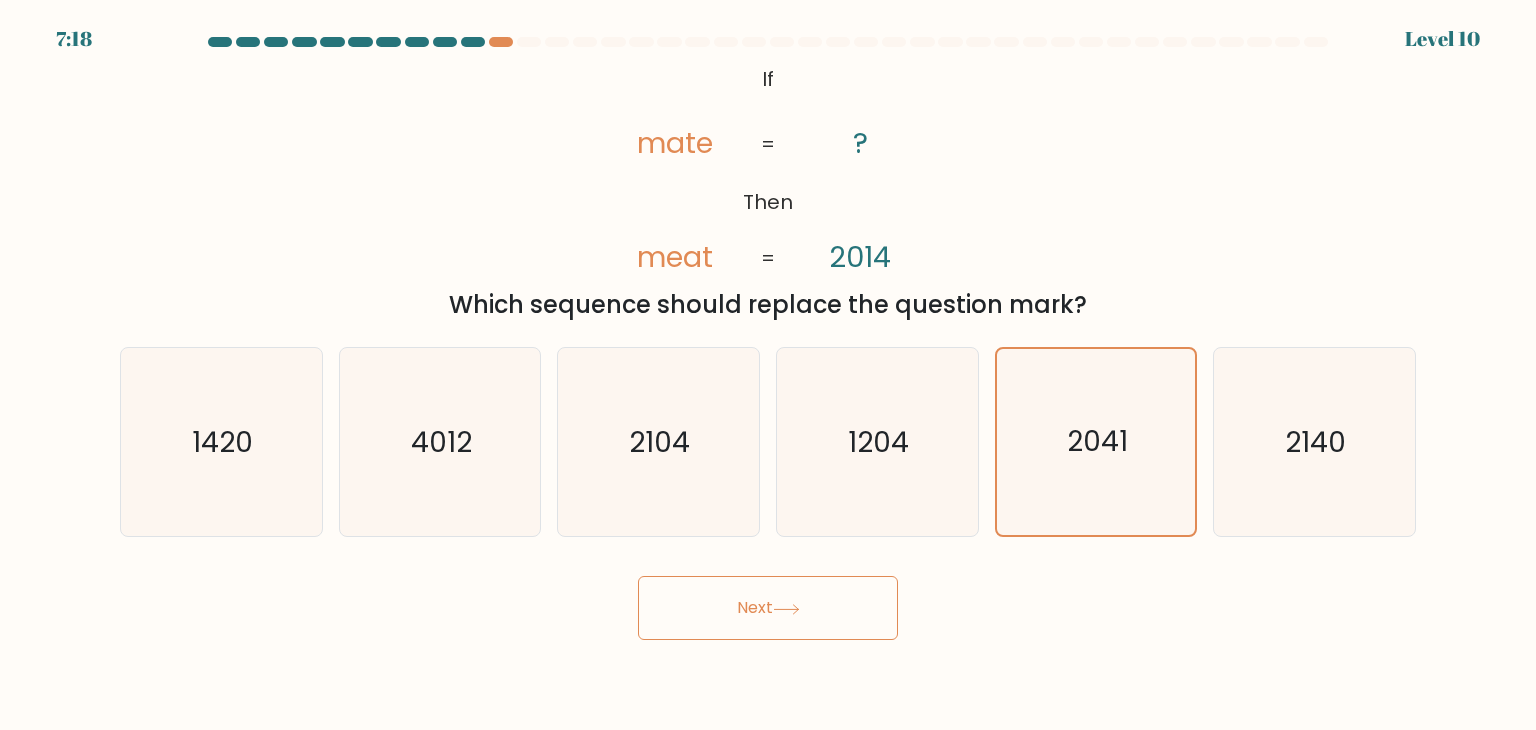 click on "Next" at bounding box center [768, 608] 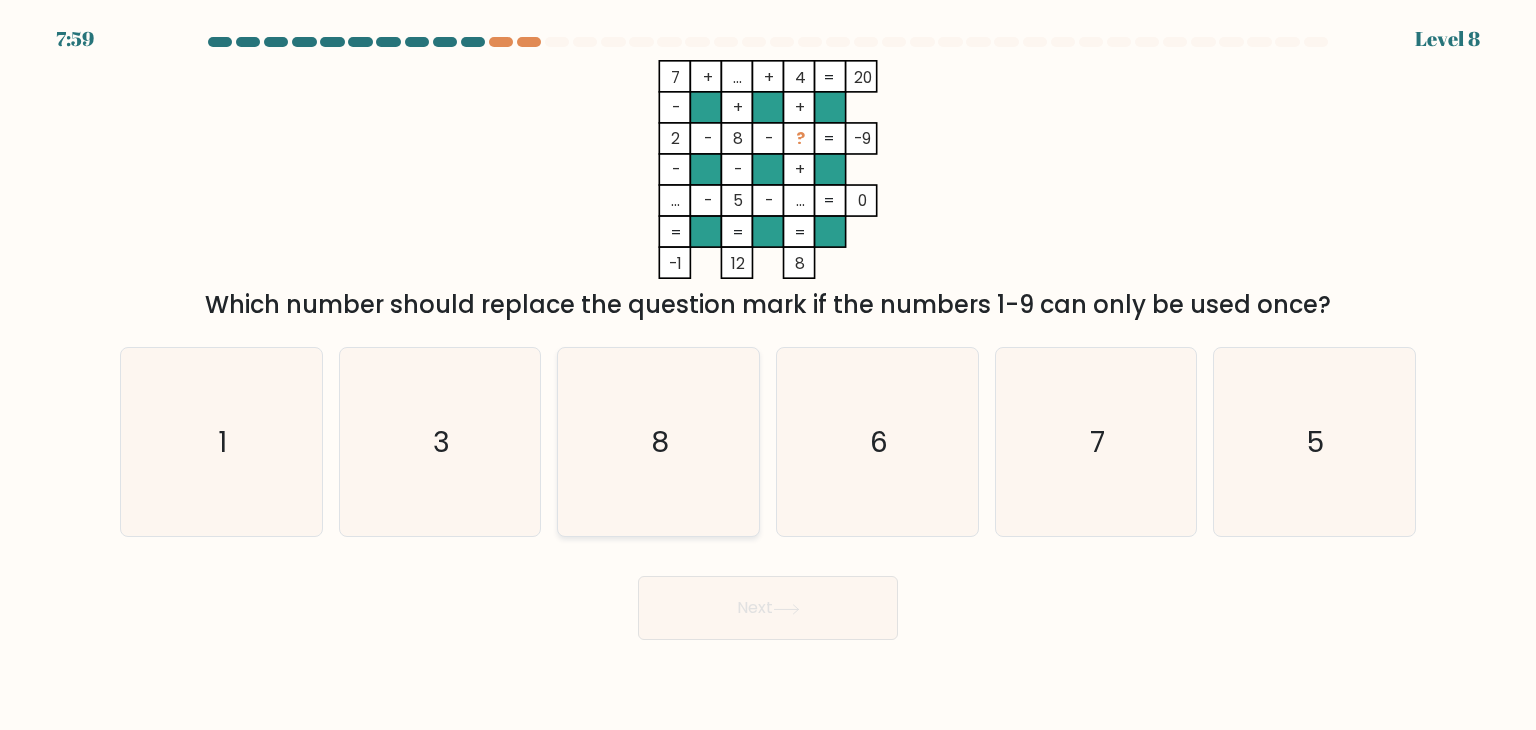 click on "8" 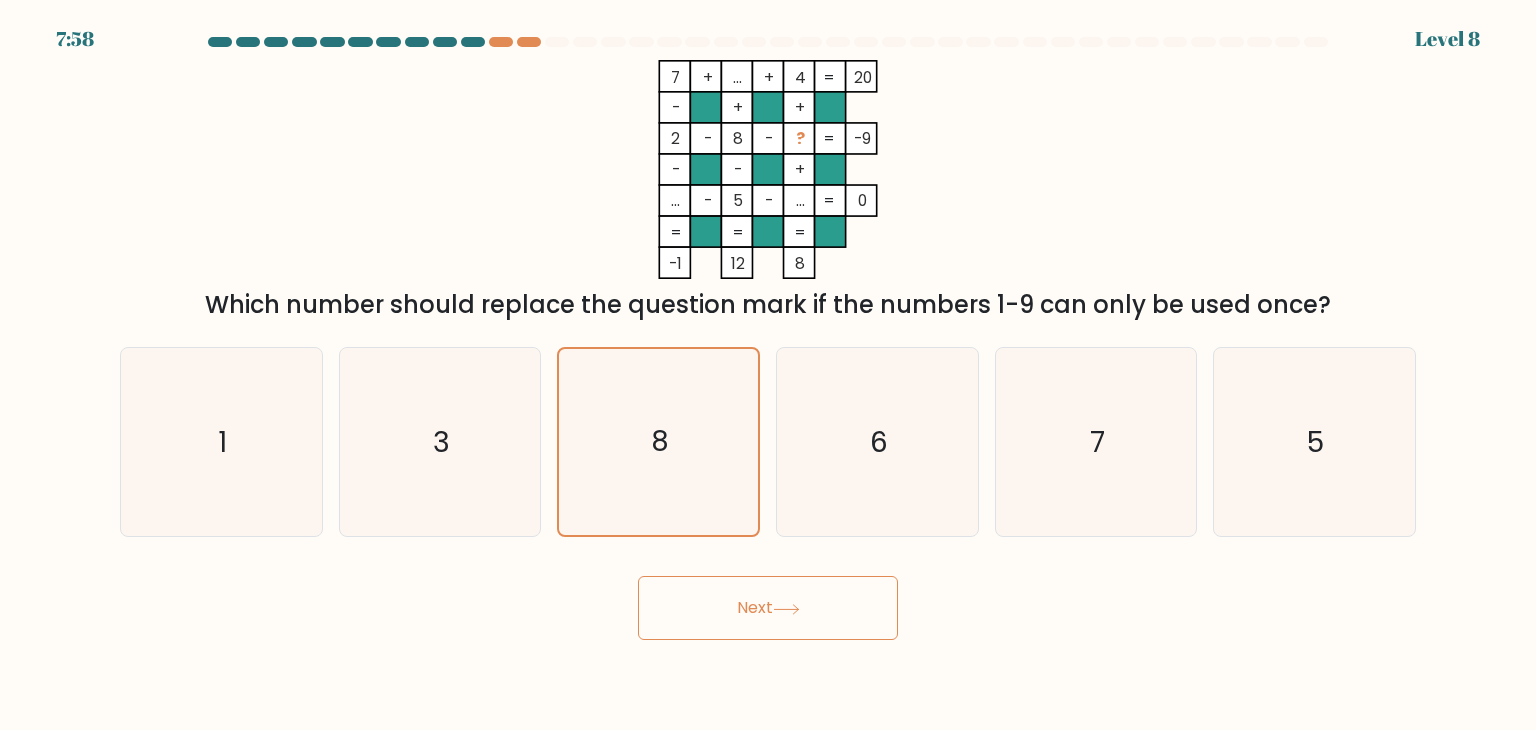 click on "Next" at bounding box center [768, 608] 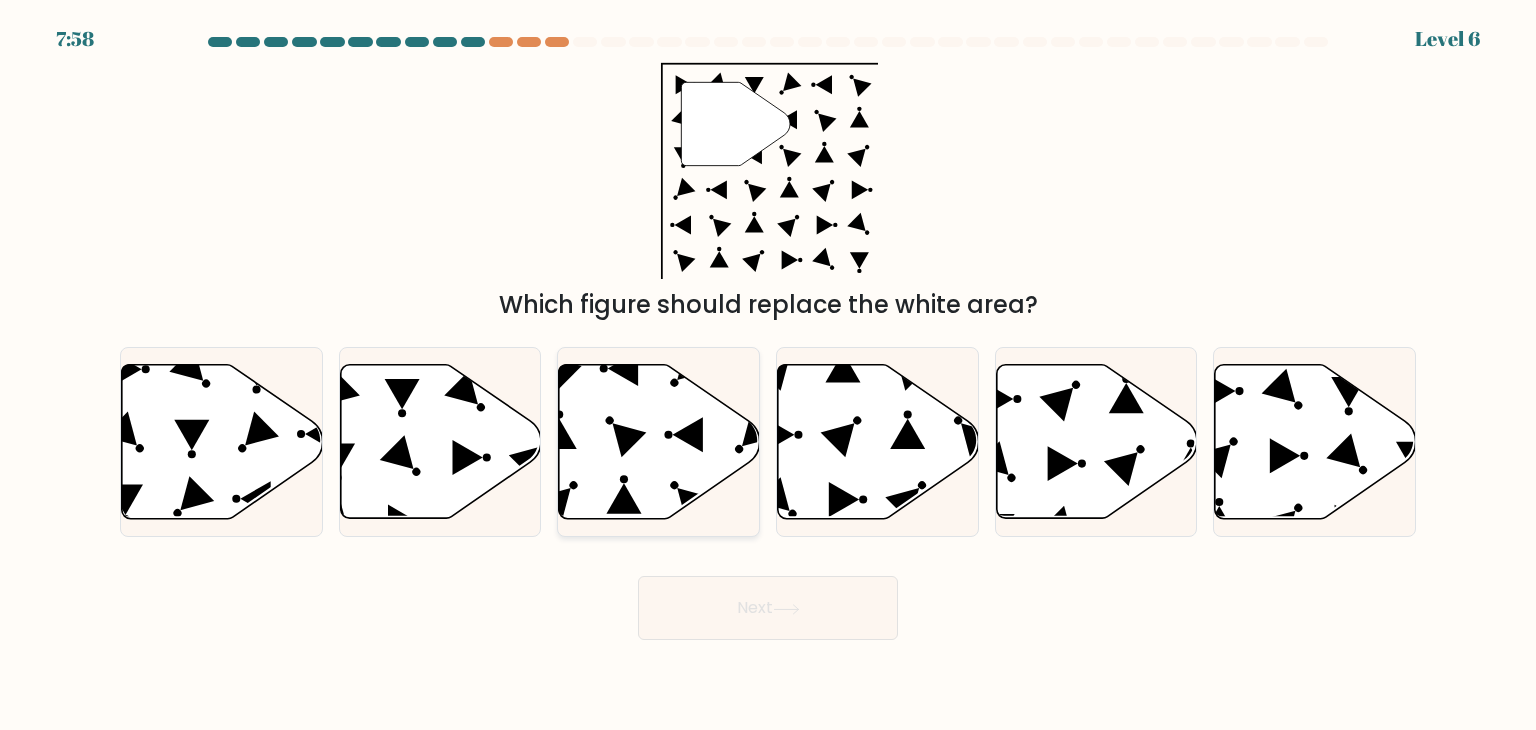 click 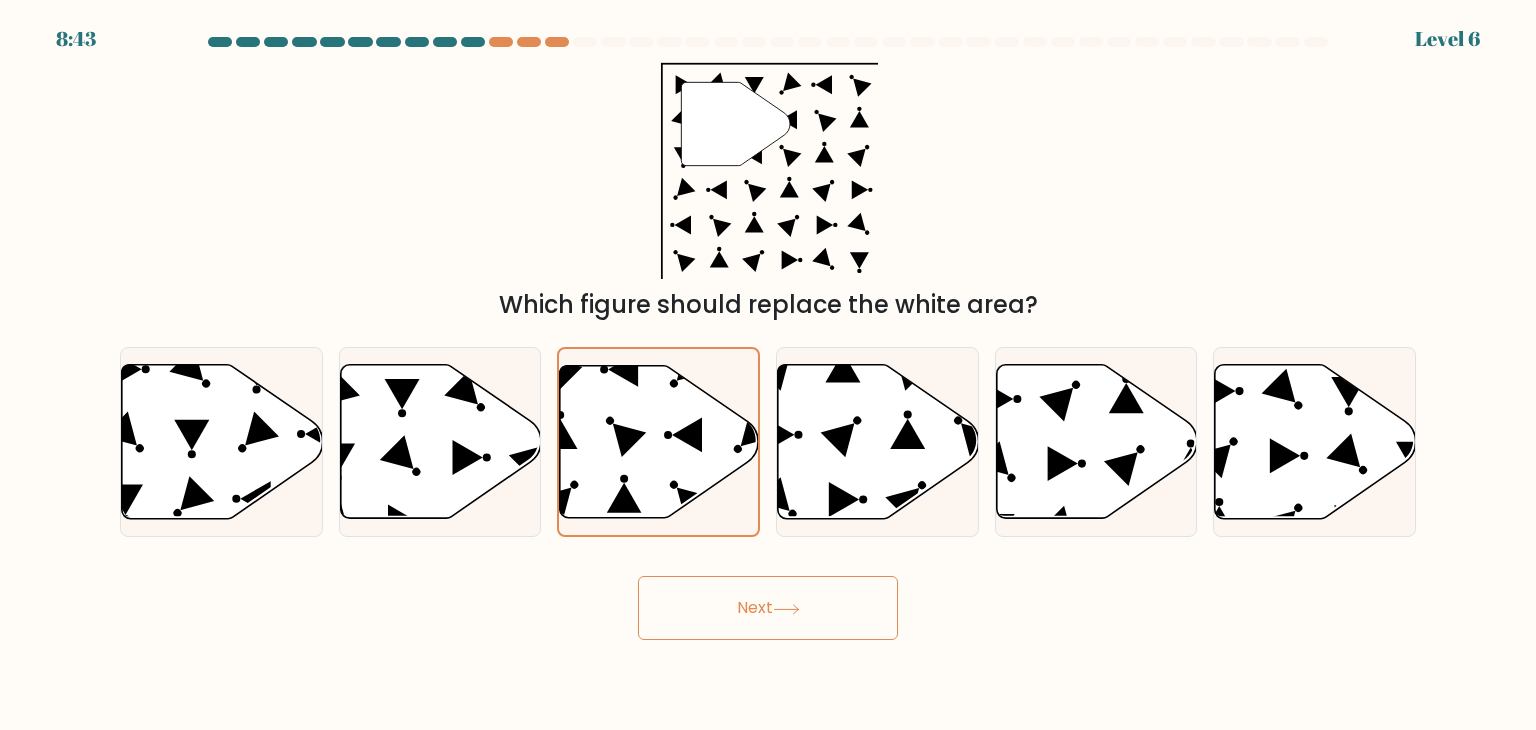 click on "Next" at bounding box center [768, 608] 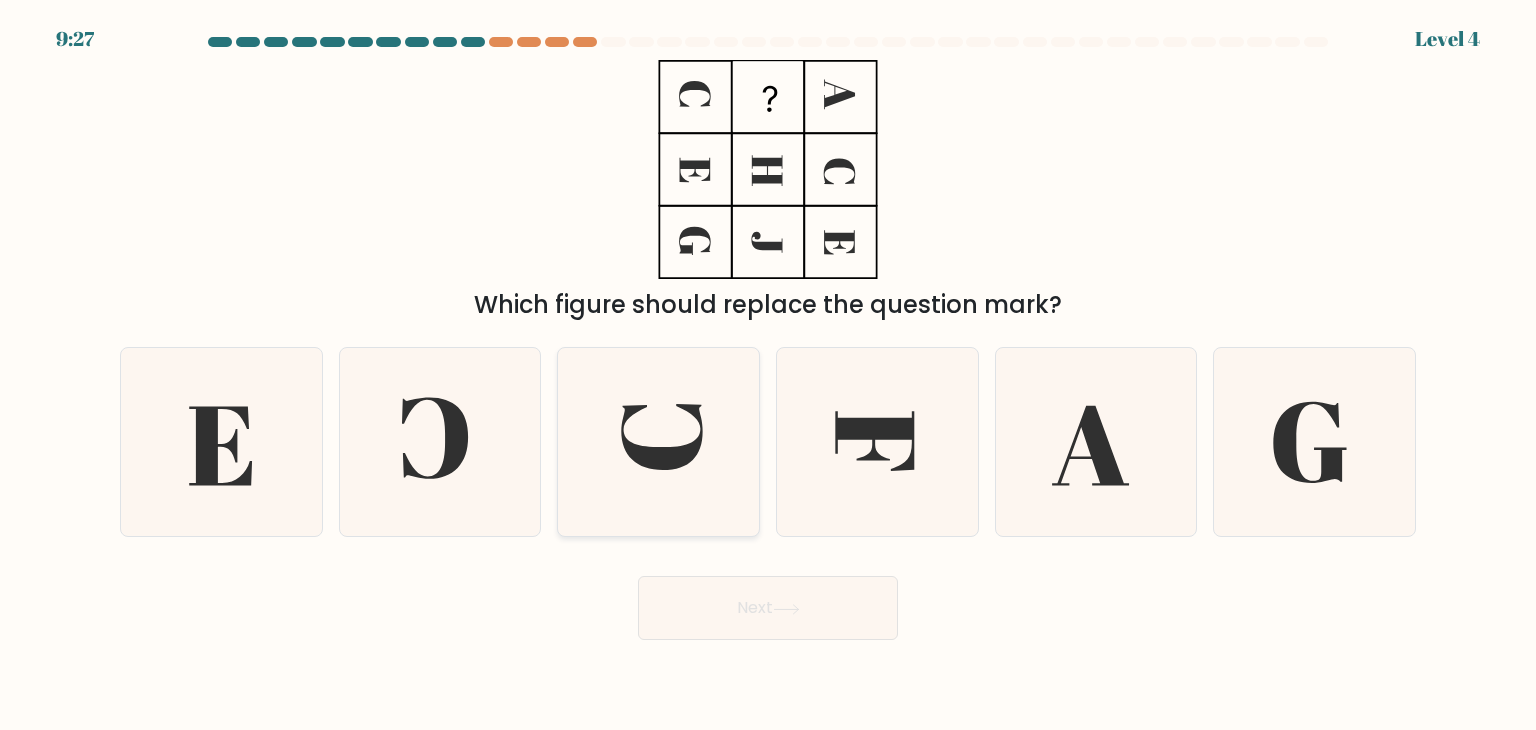 click 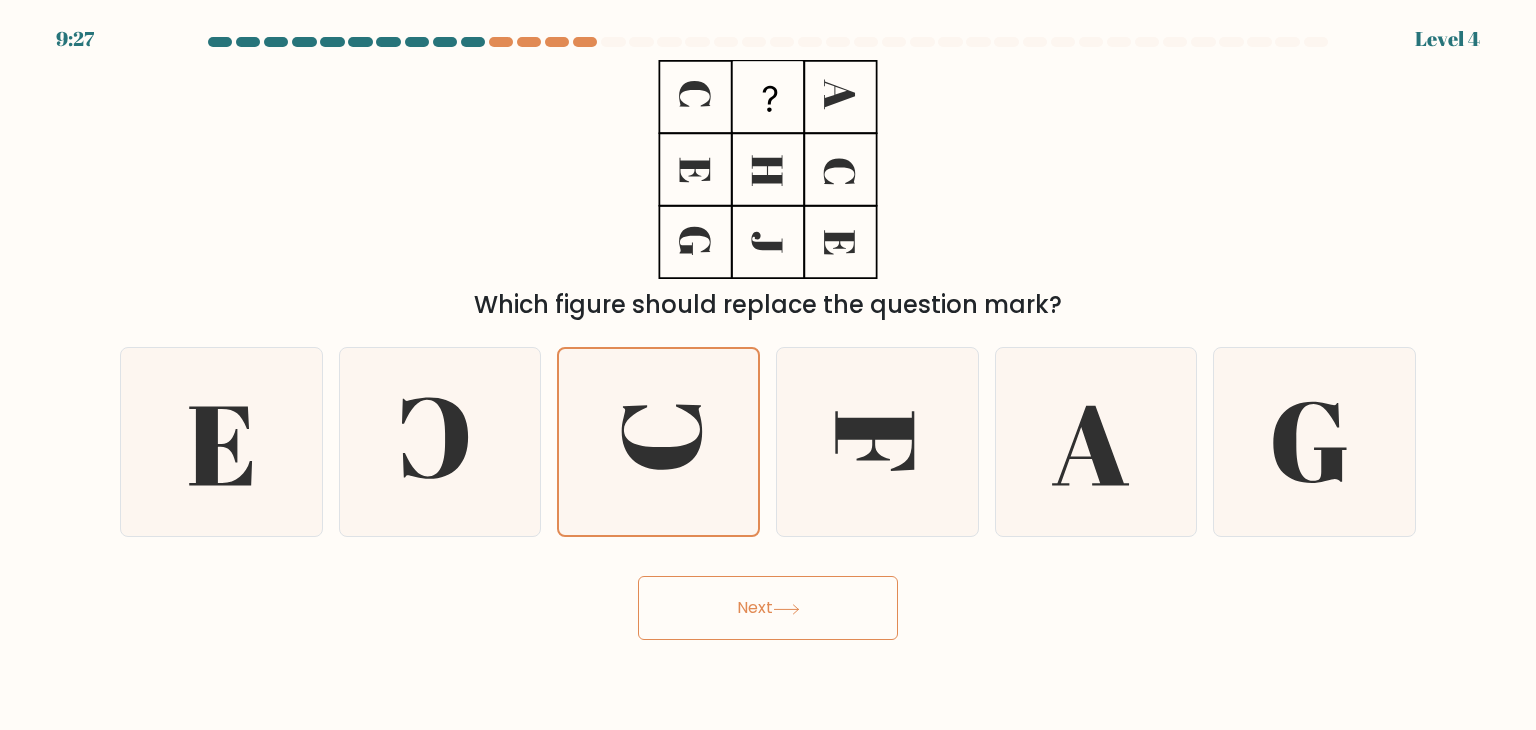 click on "Next" at bounding box center [768, 608] 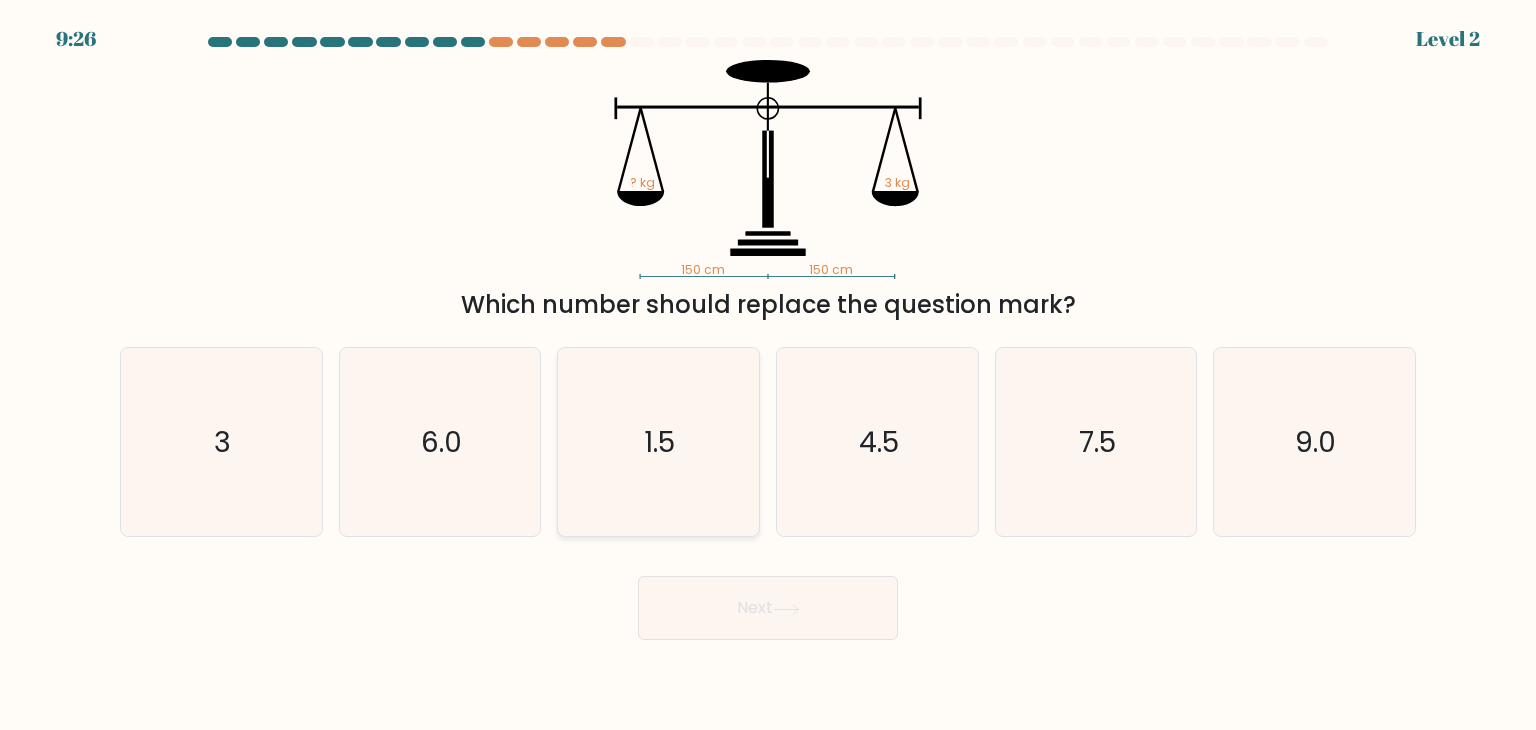 click on "1.5" 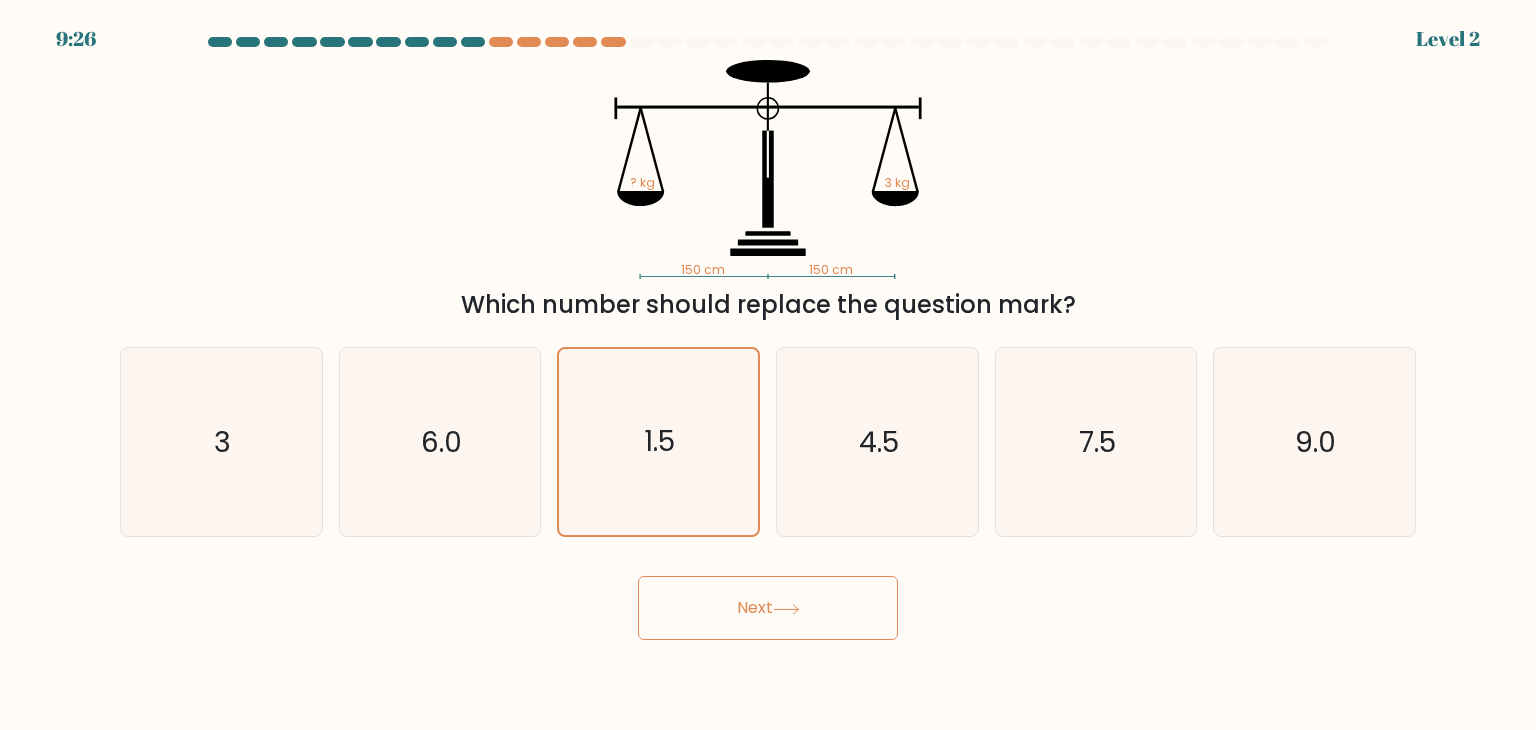 click on "Next" at bounding box center [768, 608] 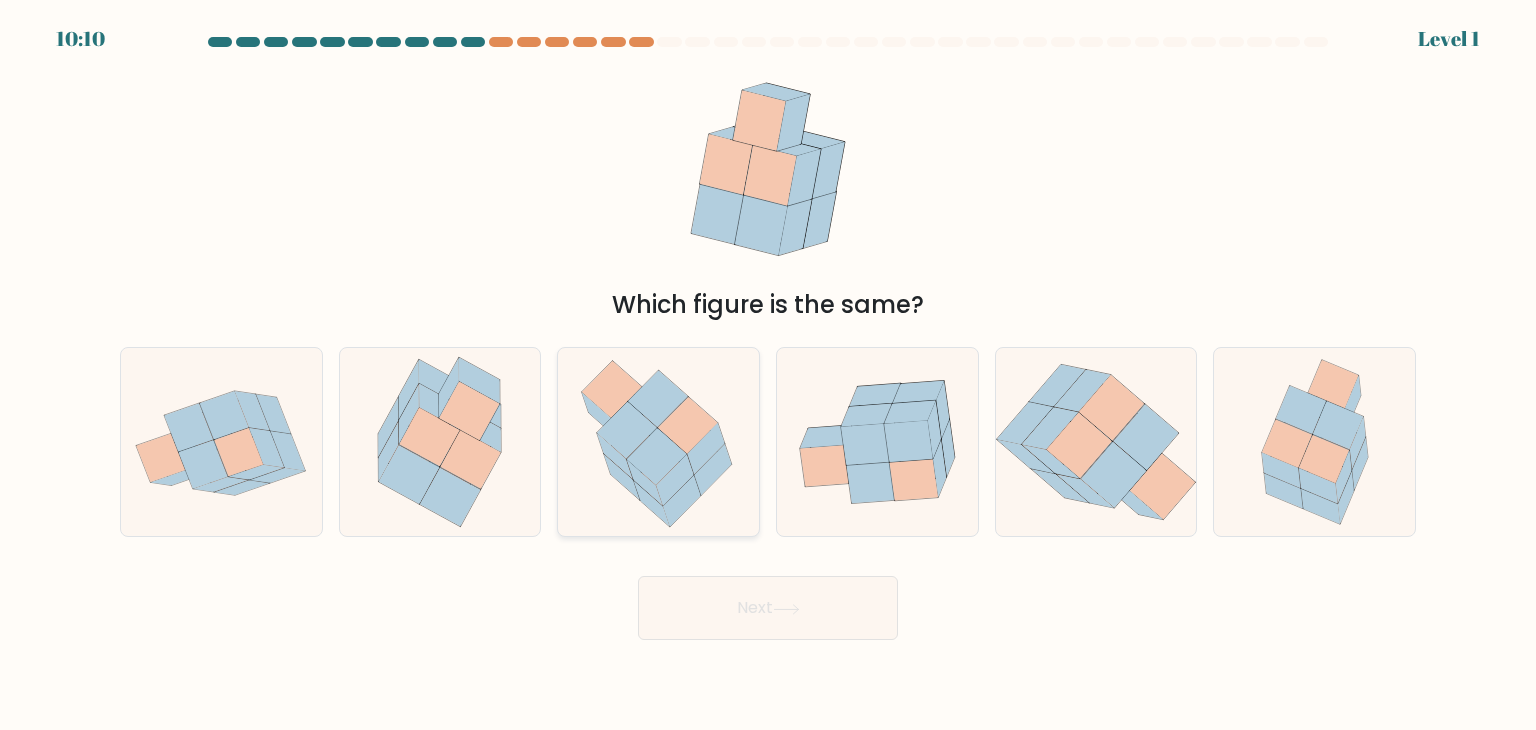 click 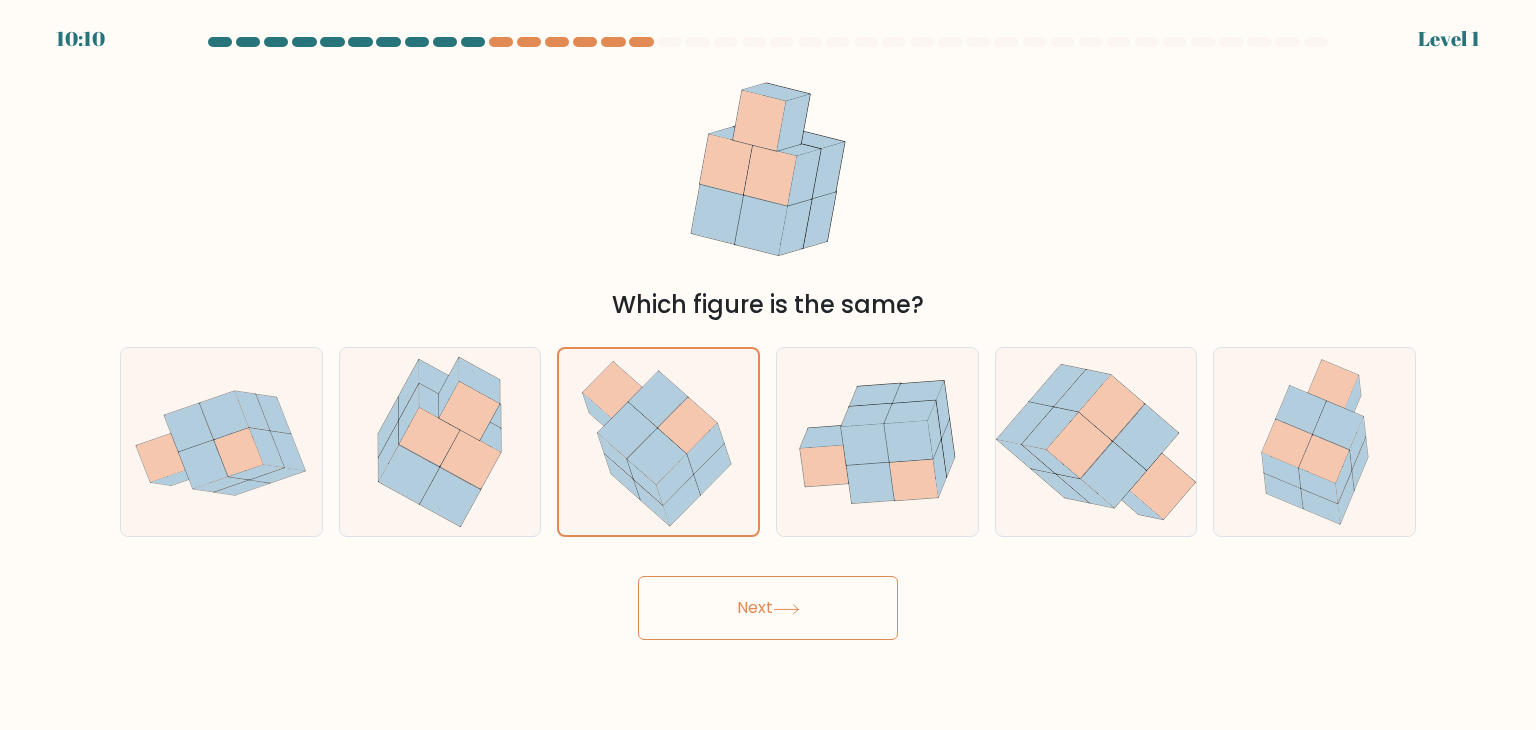 click on "Next" at bounding box center (768, 608) 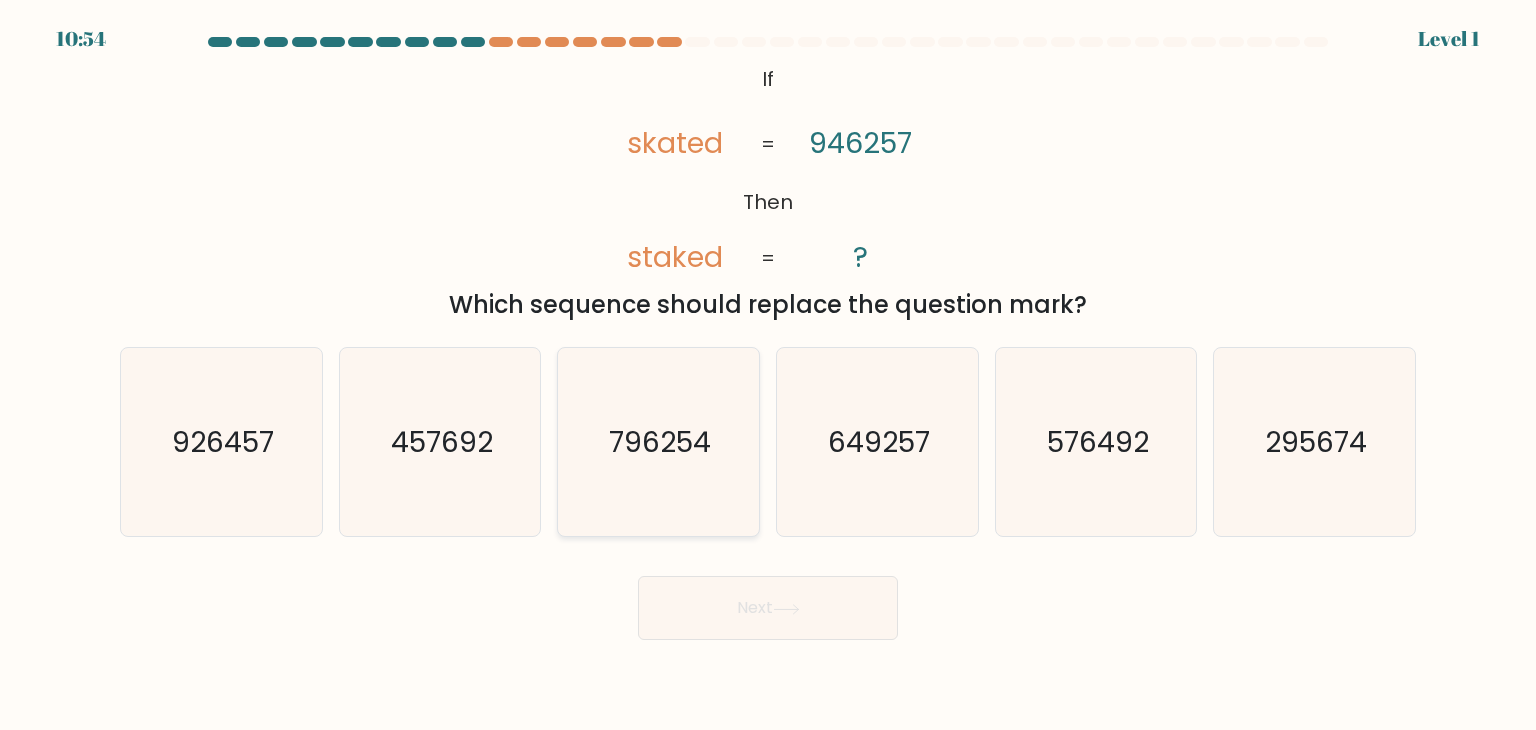 click on "796254" 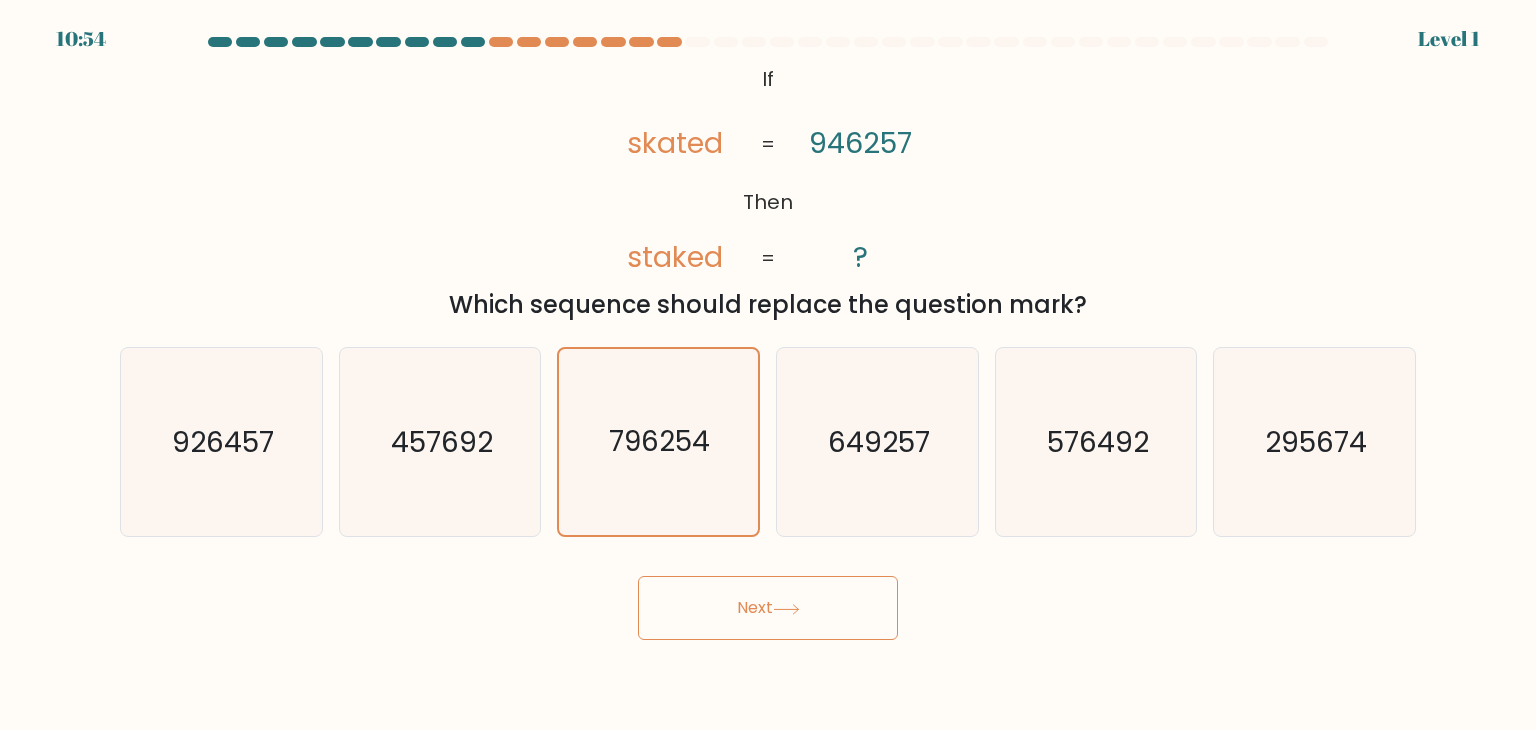 click on "Next" at bounding box center [768, 608] 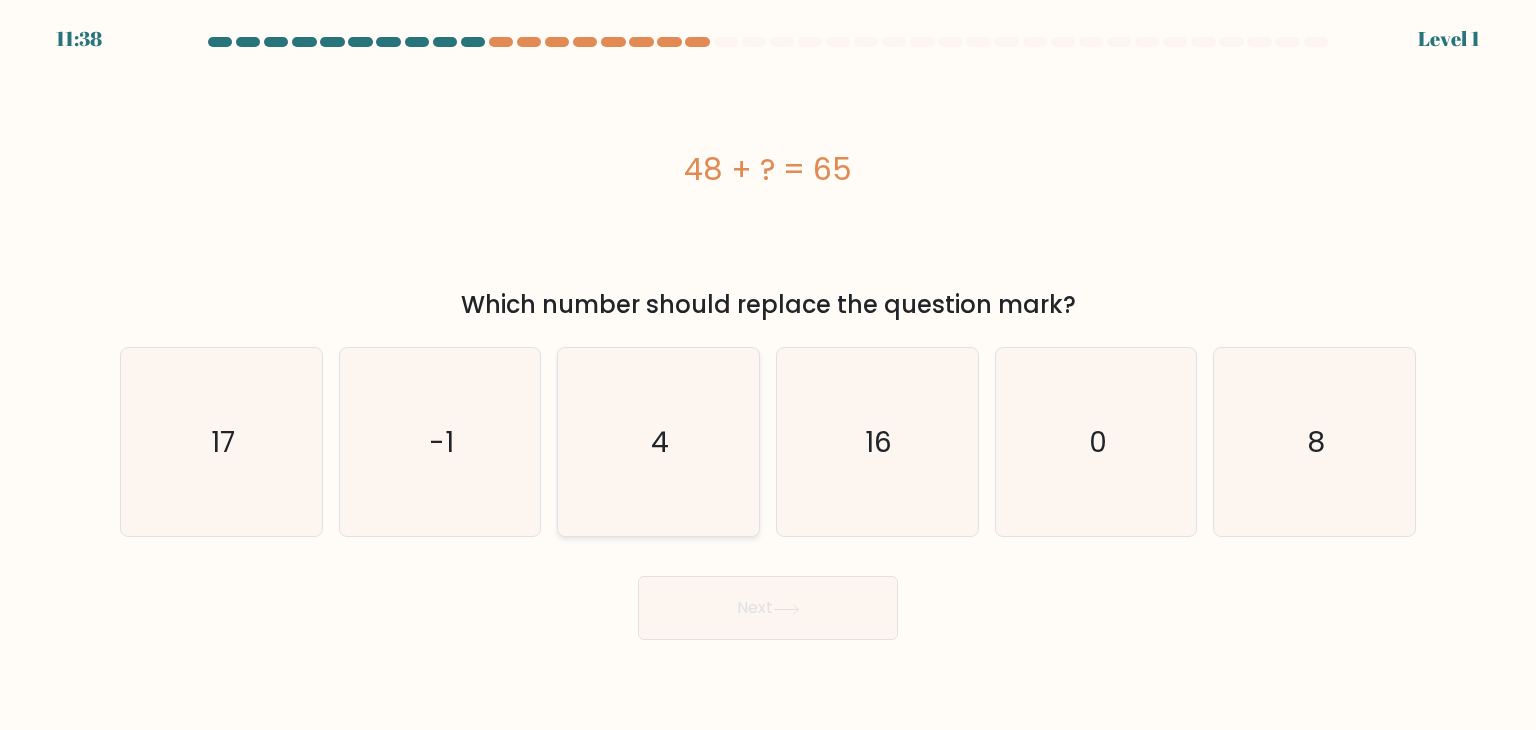 click on "4" 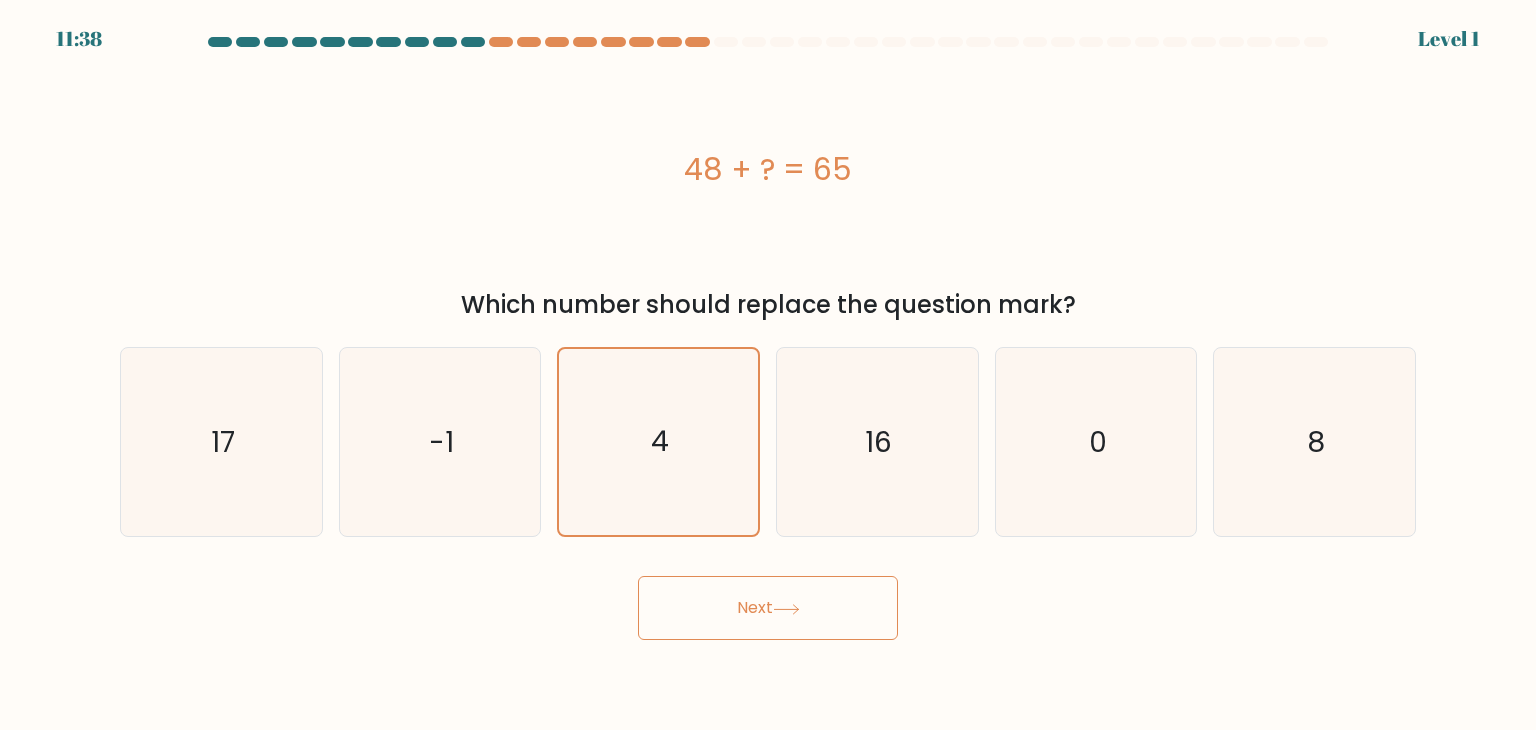 click on "Next" at bounding box center [768, 608] 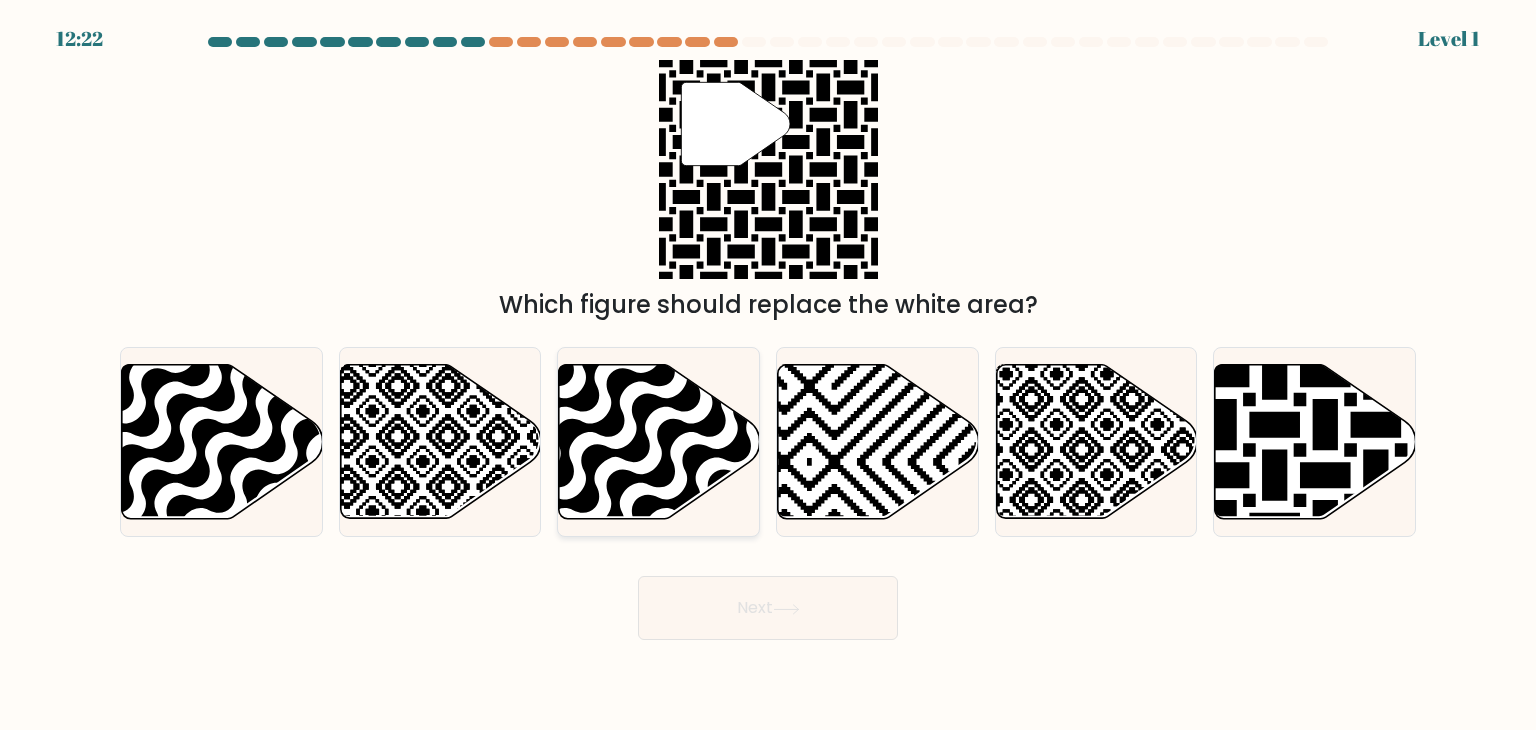 click 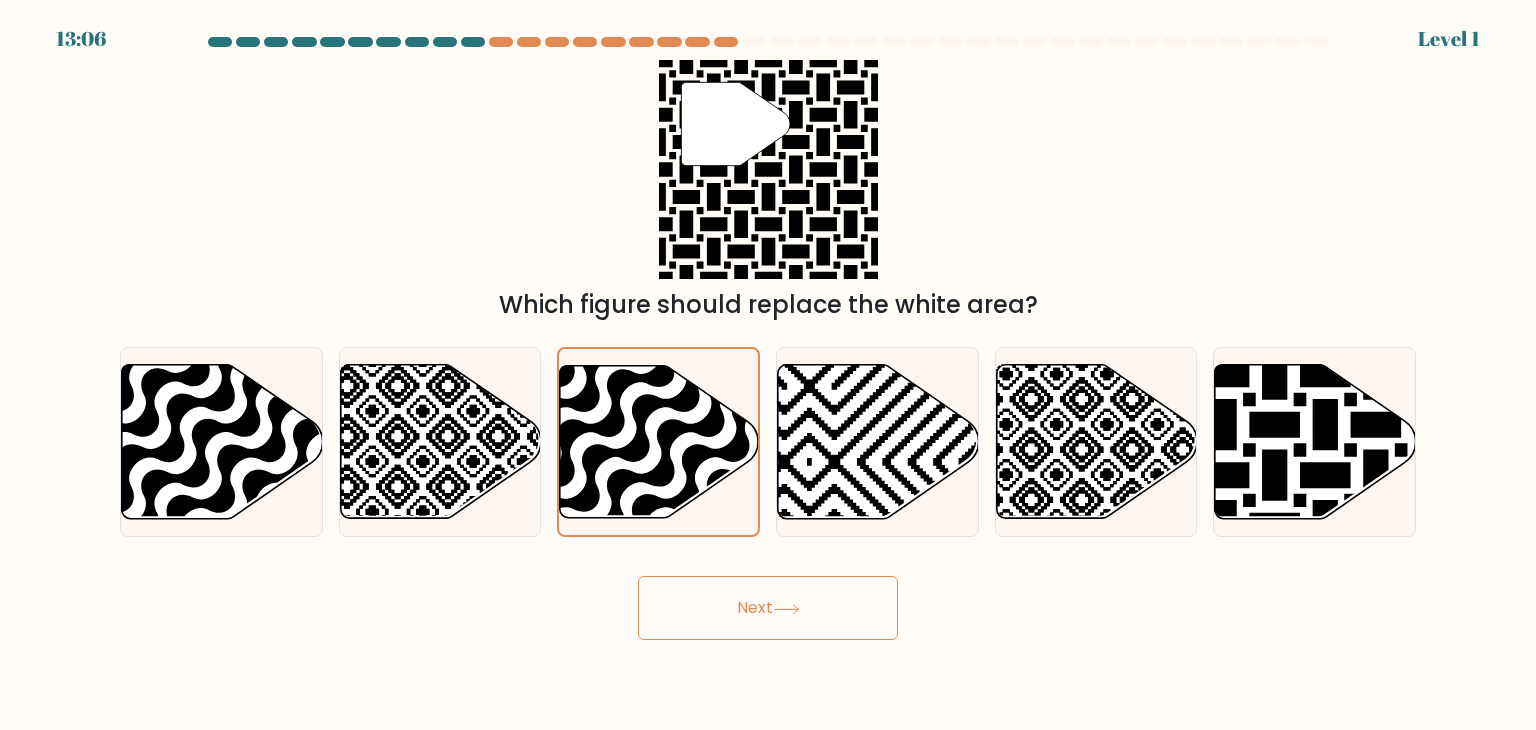 click on "Next" at bounding box center (768, 608) 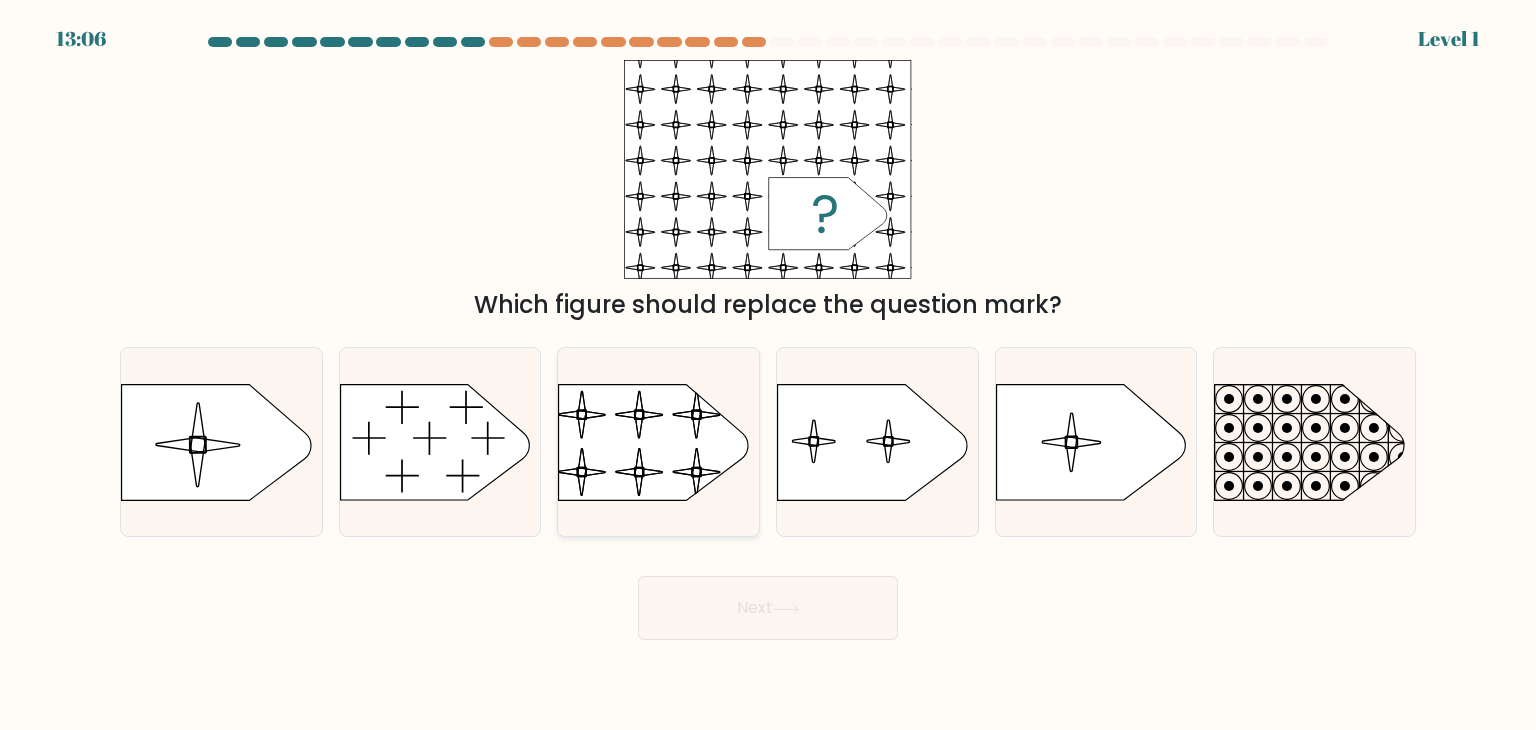 click 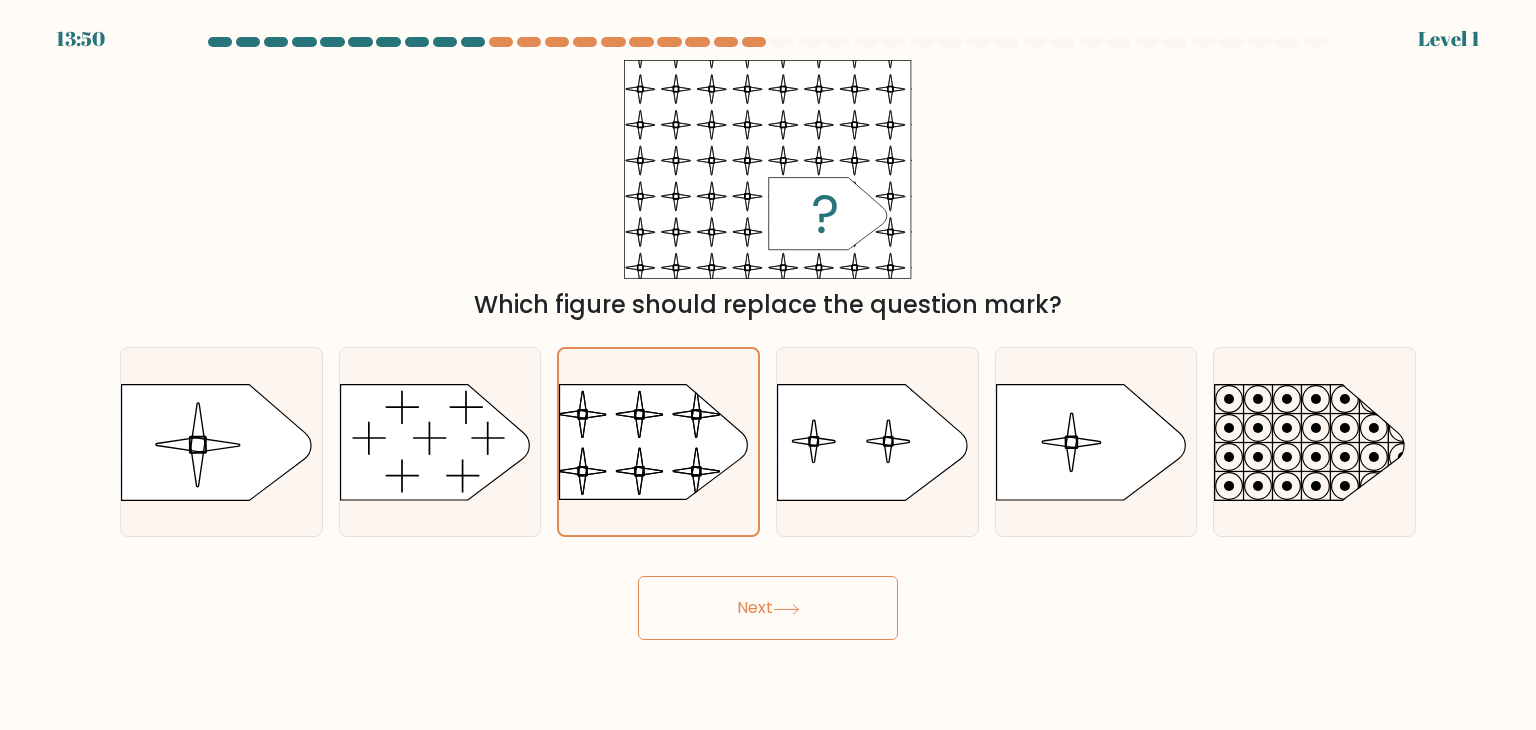 click on "Next" at bounding box center (768, 608) 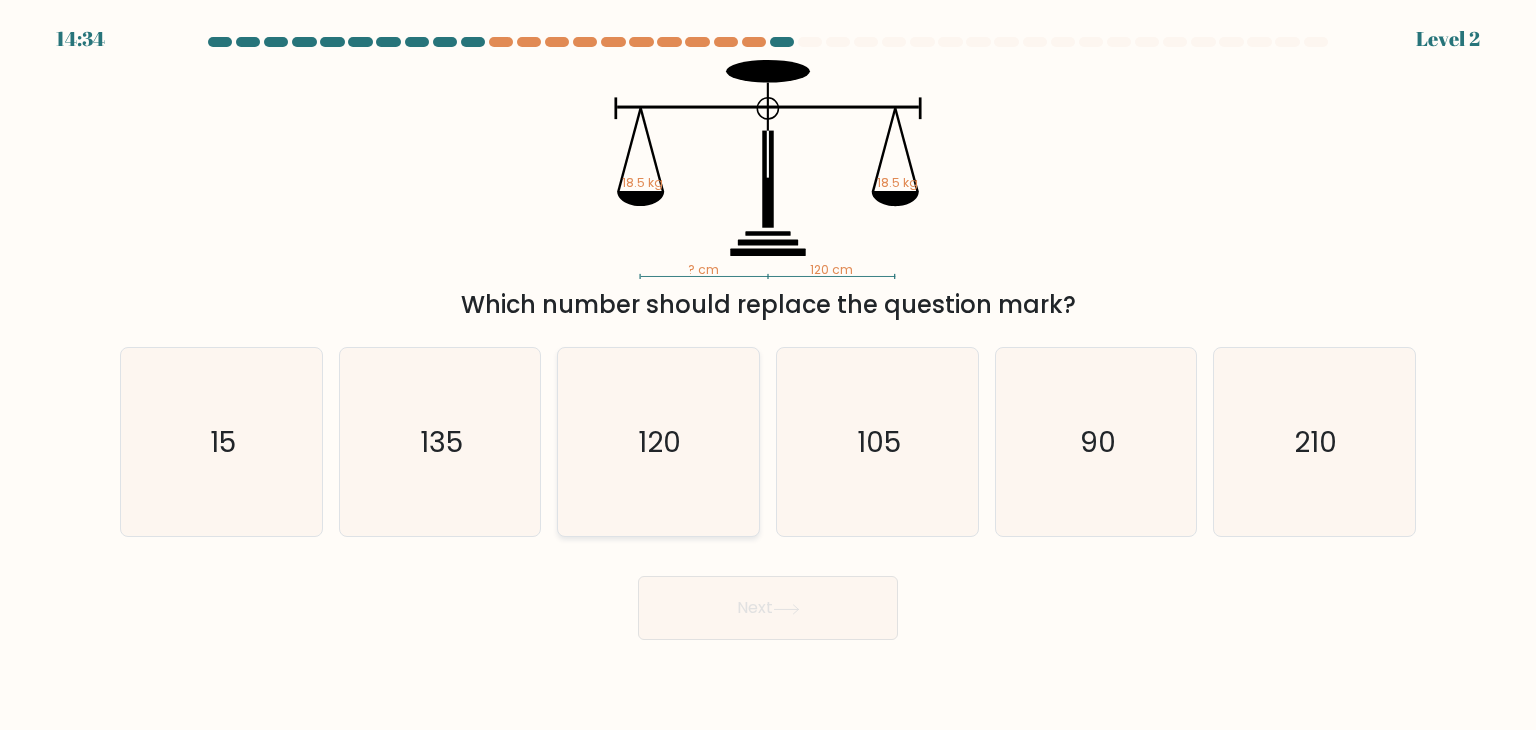 click on "120" 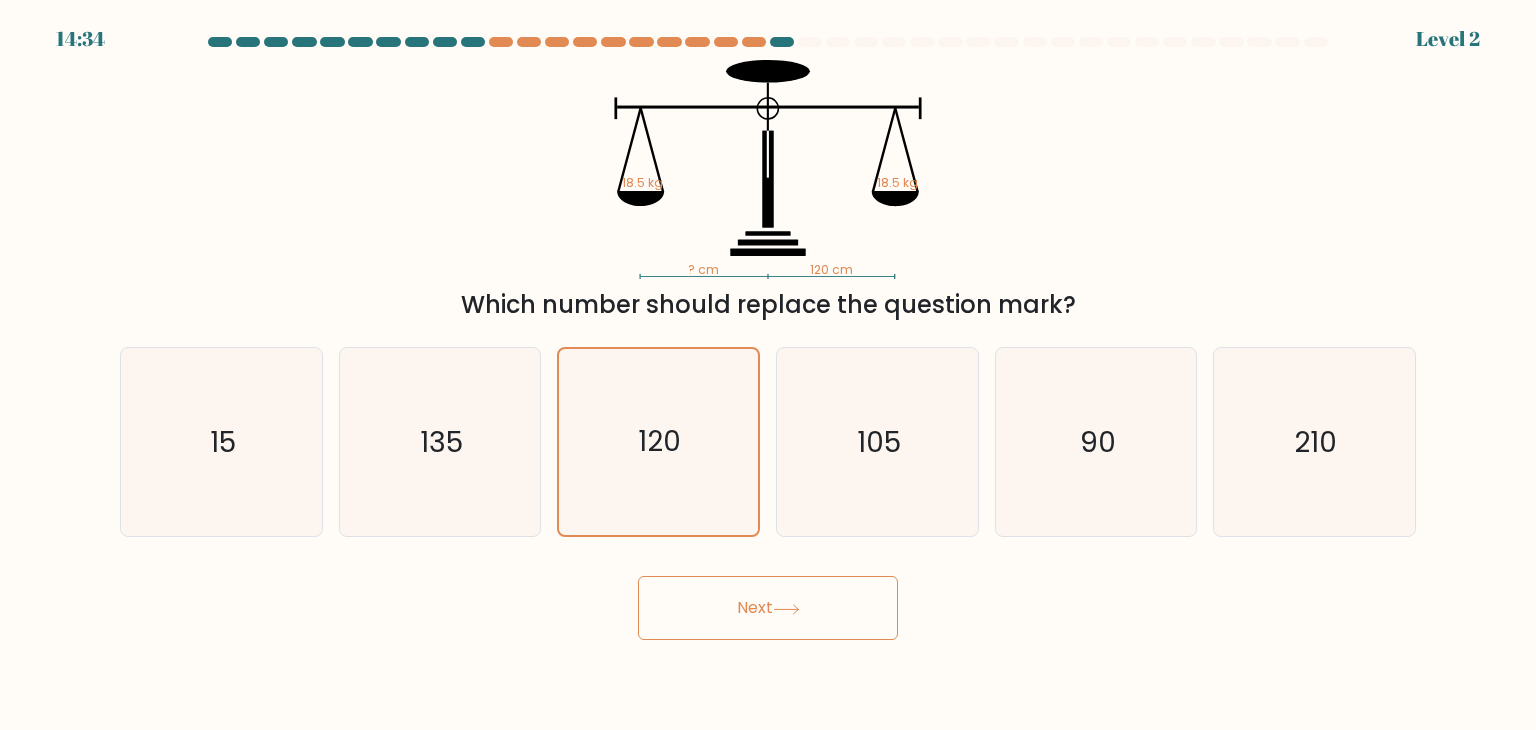 click on "Next" at bounding box center (768, 608) 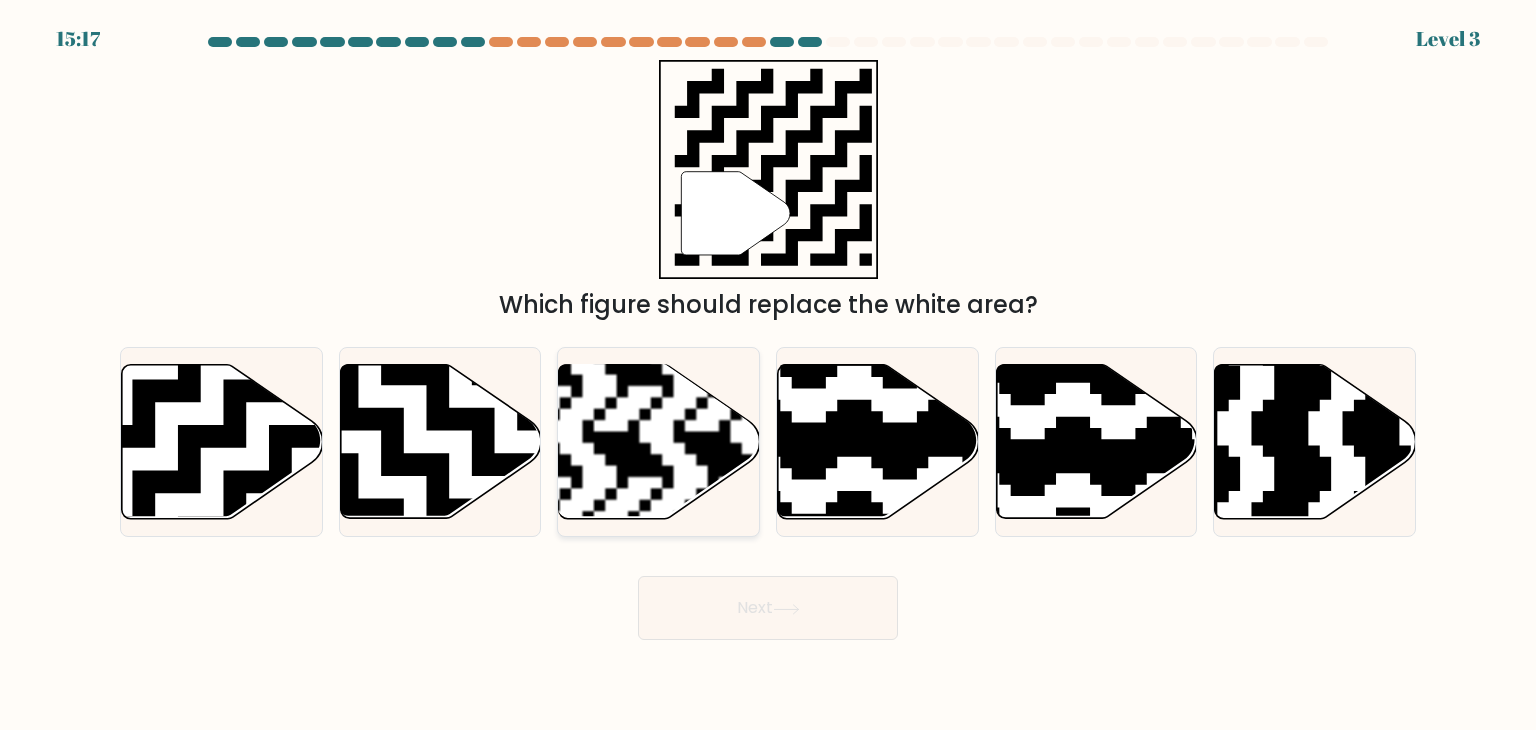 click 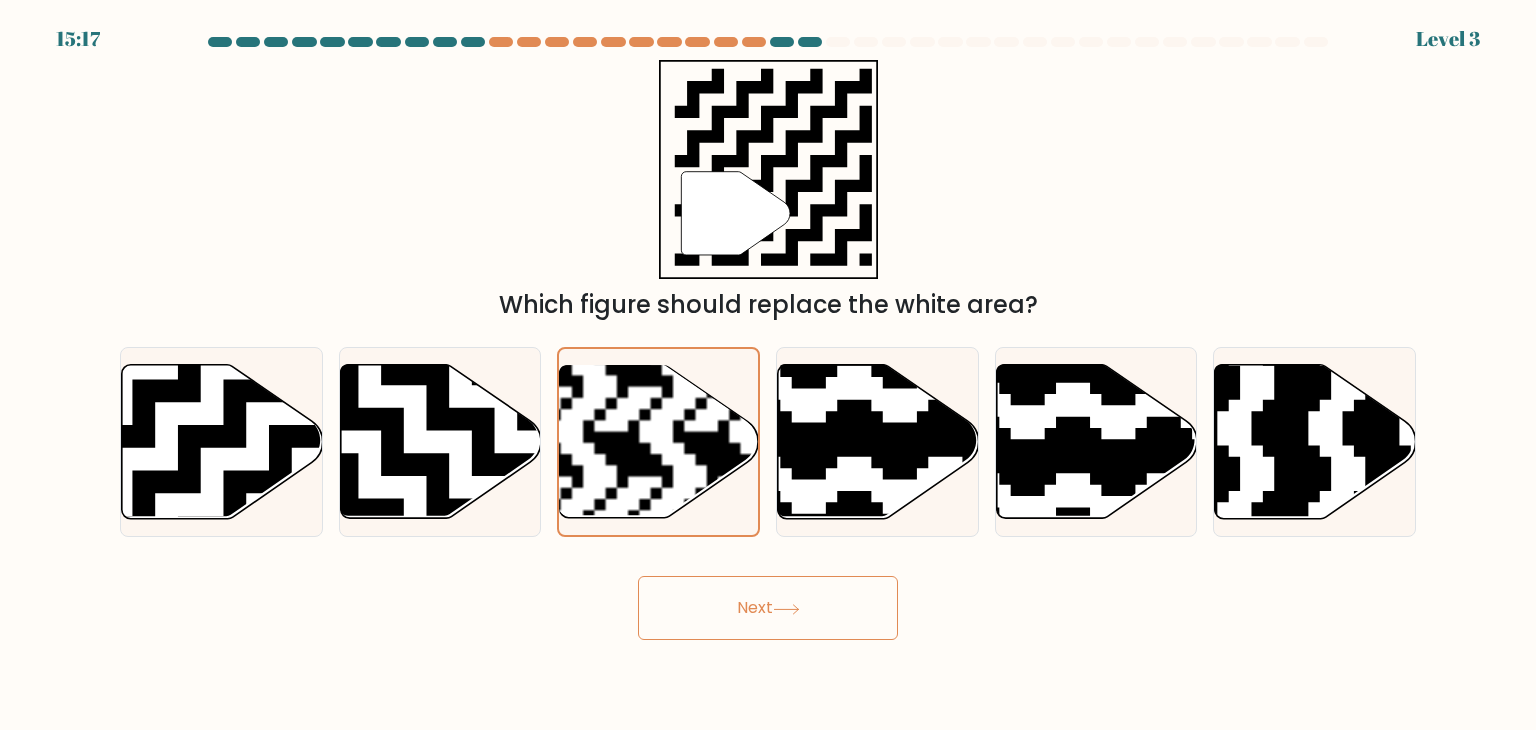 click on "Next" at bounding box center [768, 608] 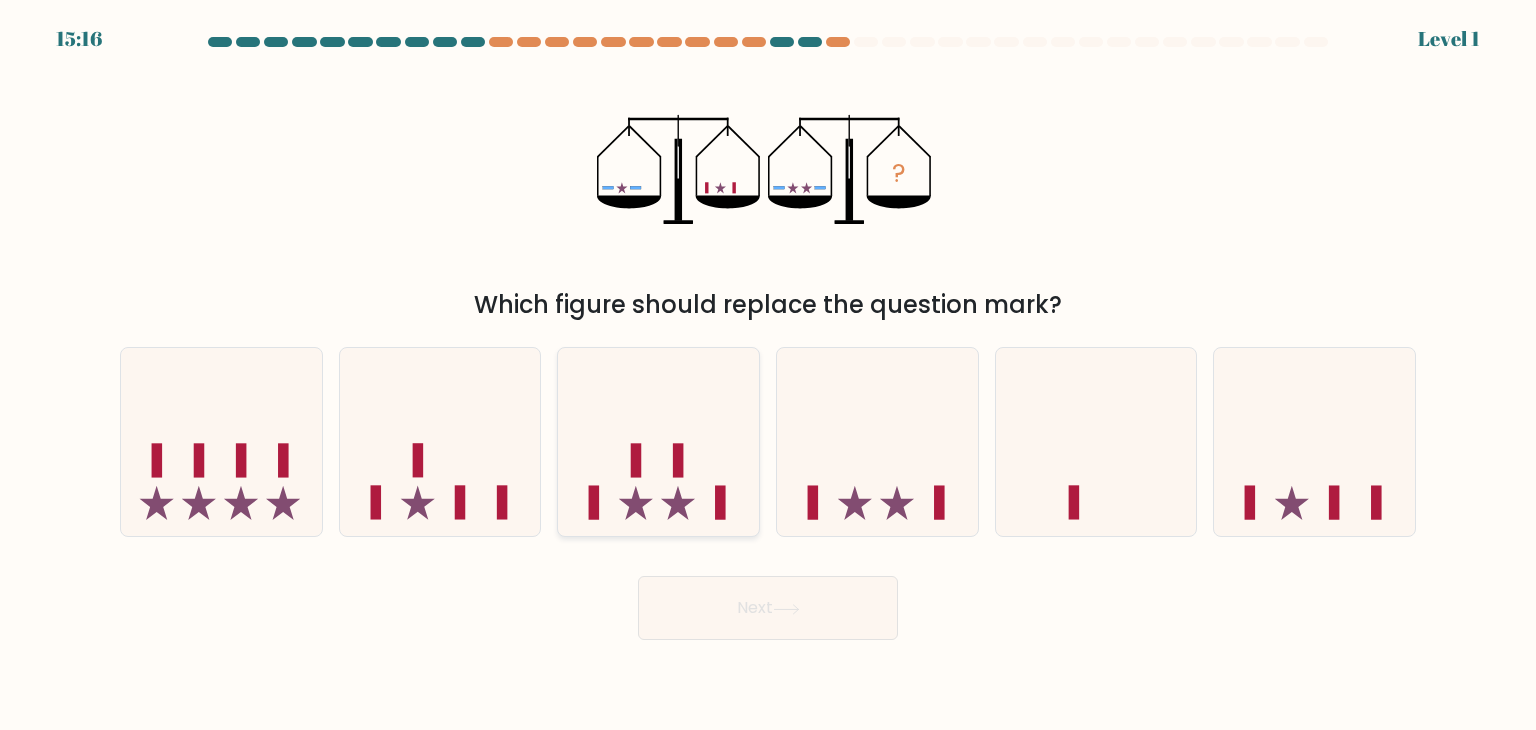 click 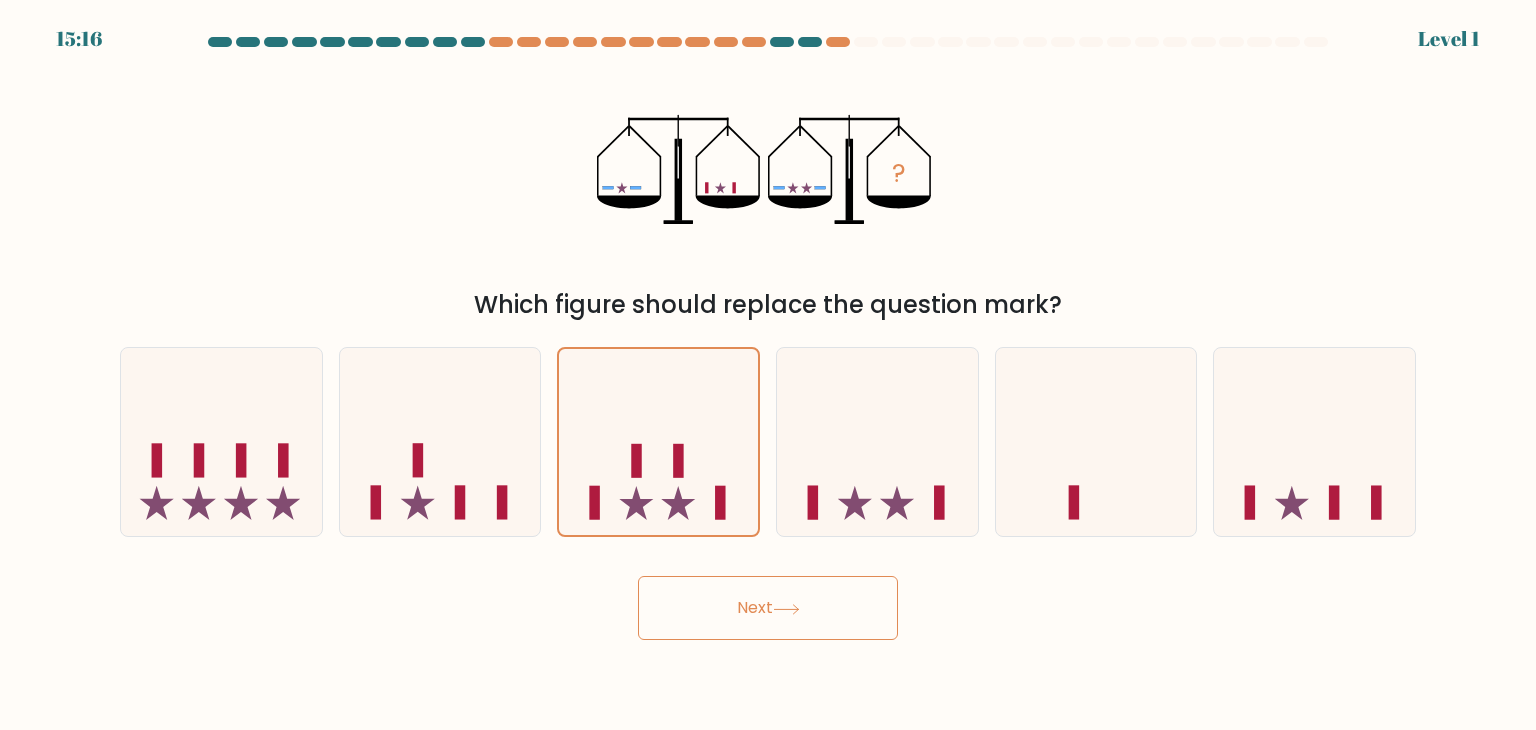 click on "Next" at bounding box center [768, 608] 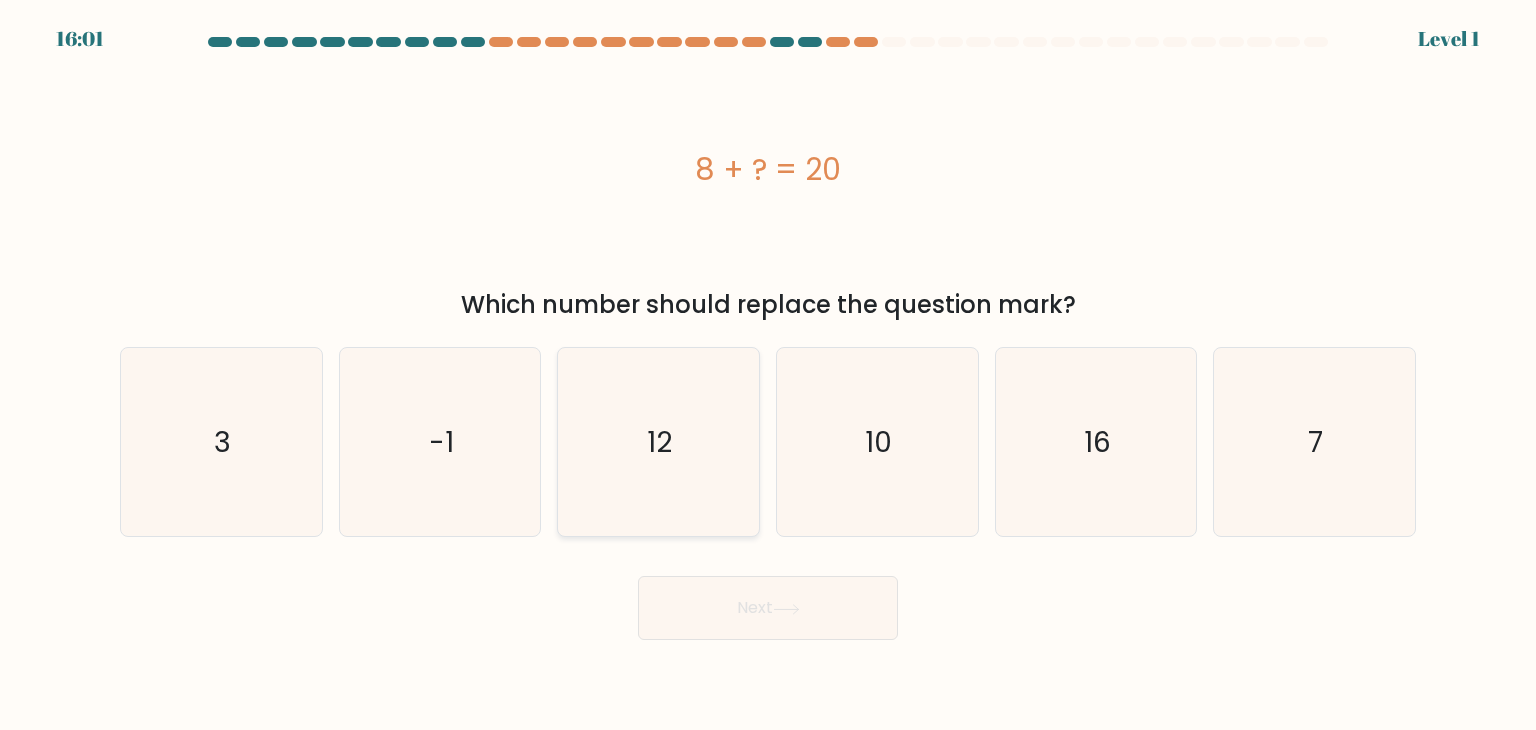 click on "12" 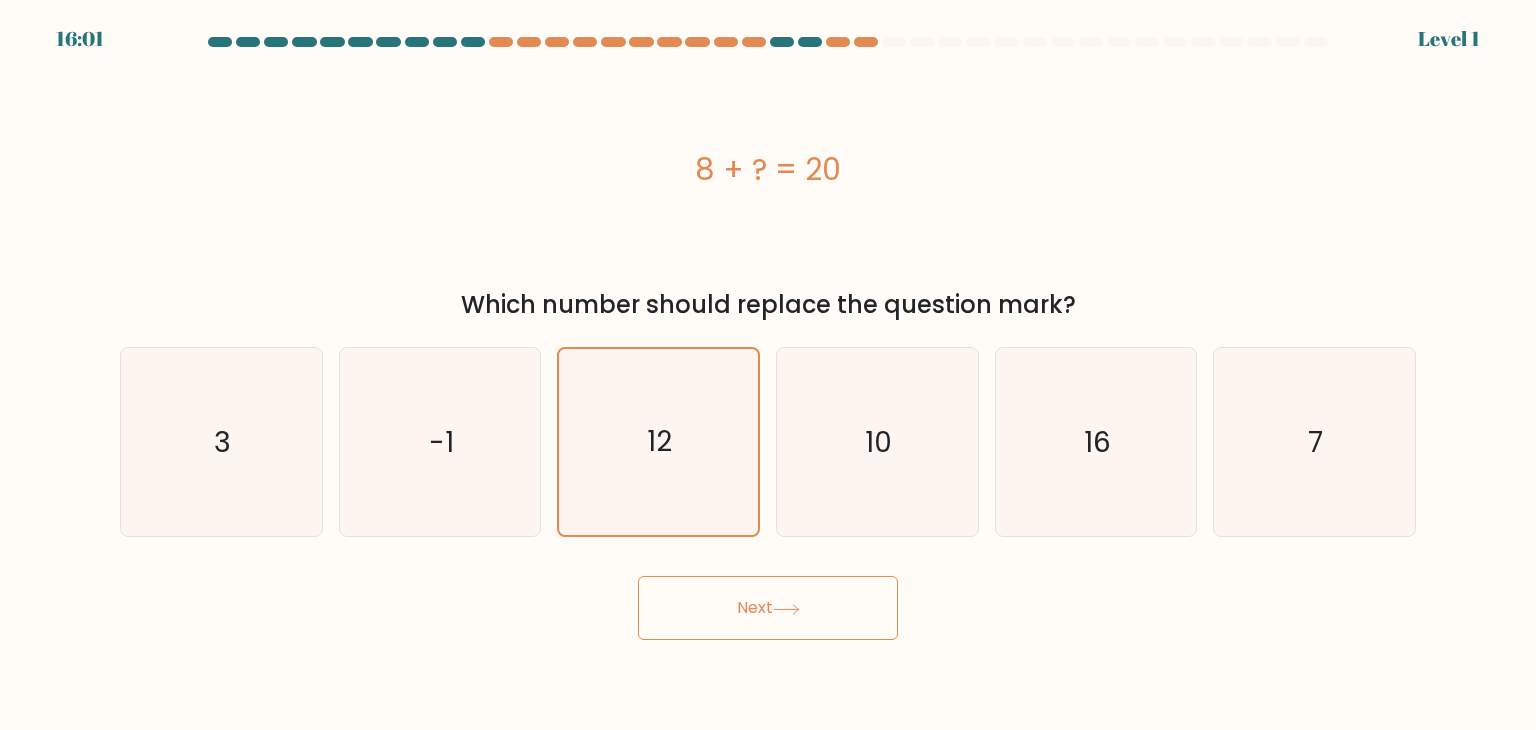 click on "Next" at bounding box center [768, 608] 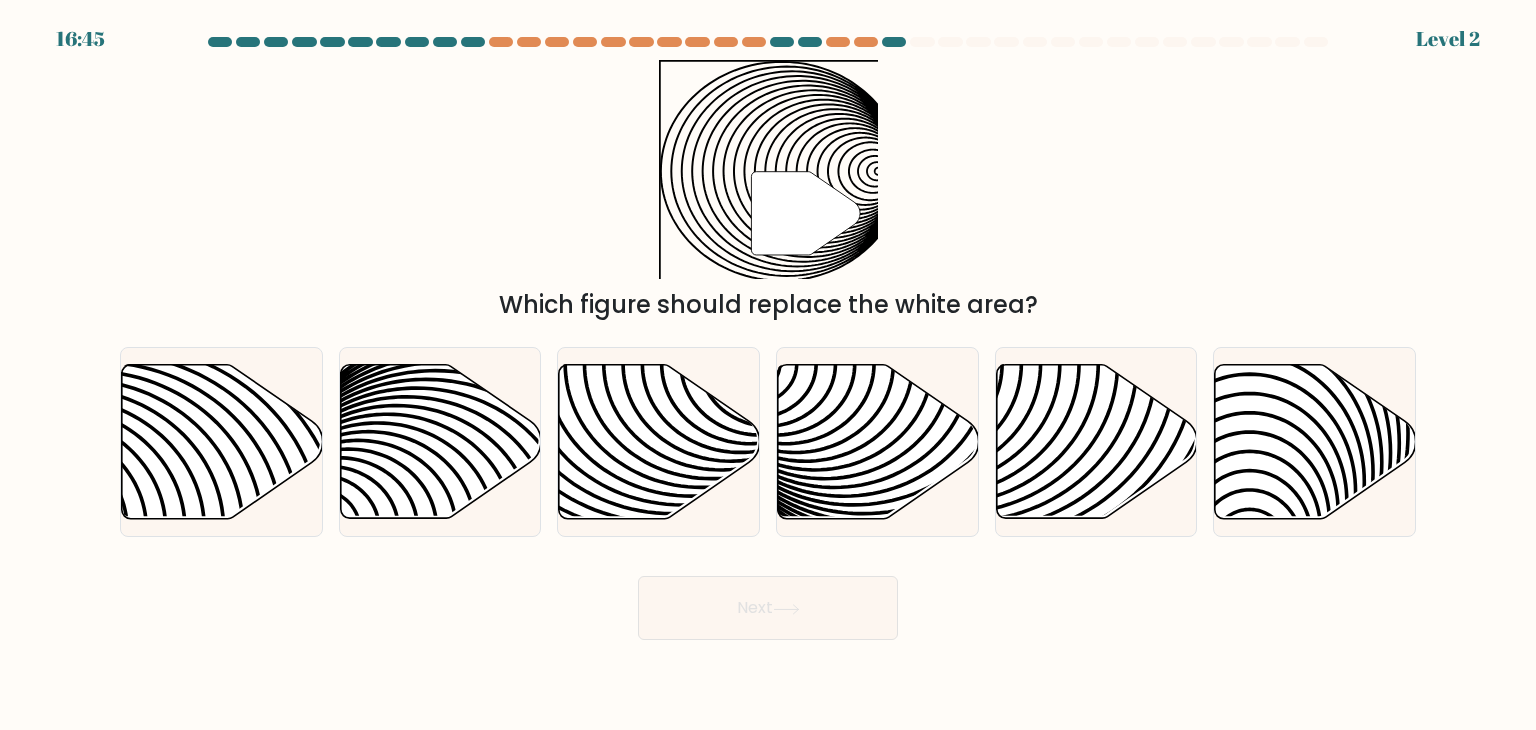 click 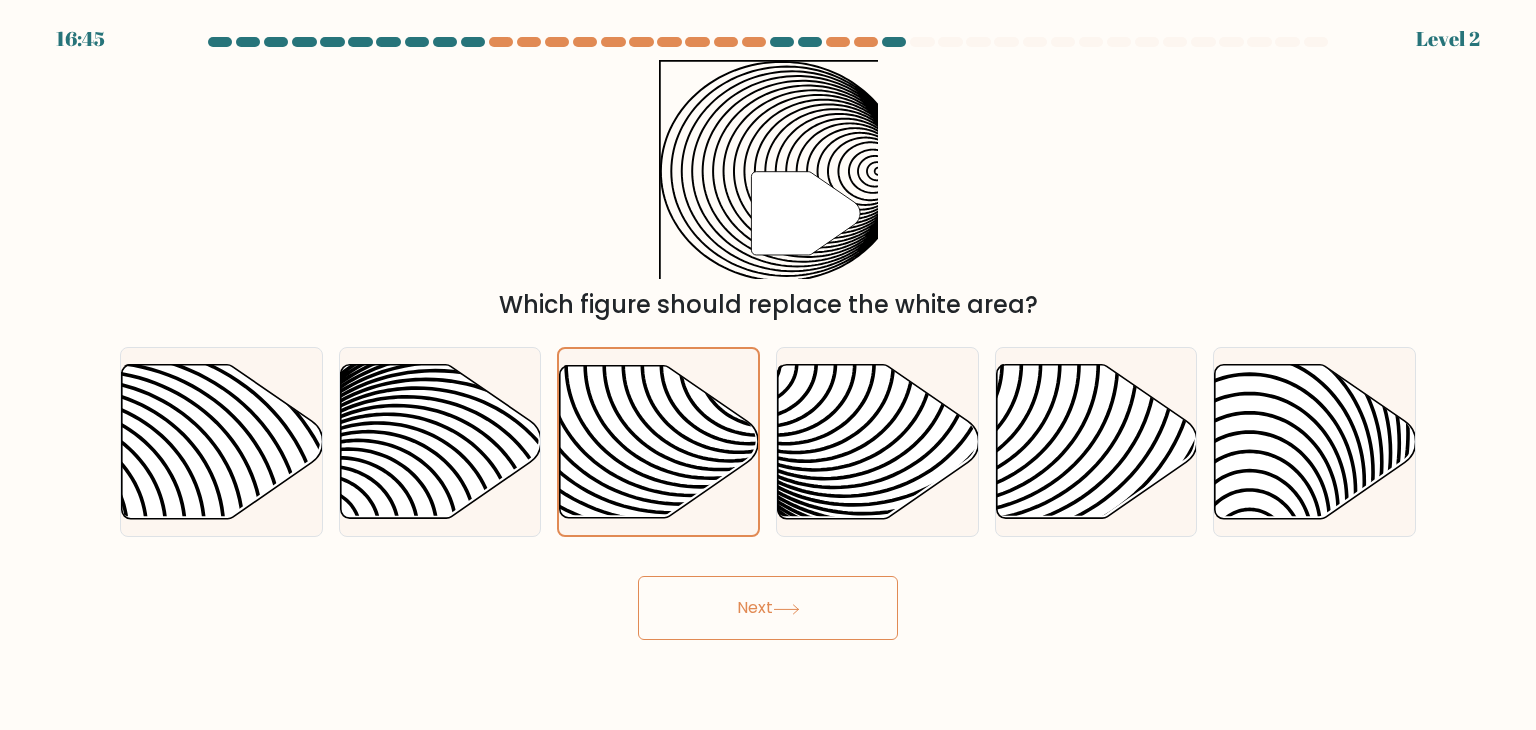 click on "Next" at bounding box center [768, 608] 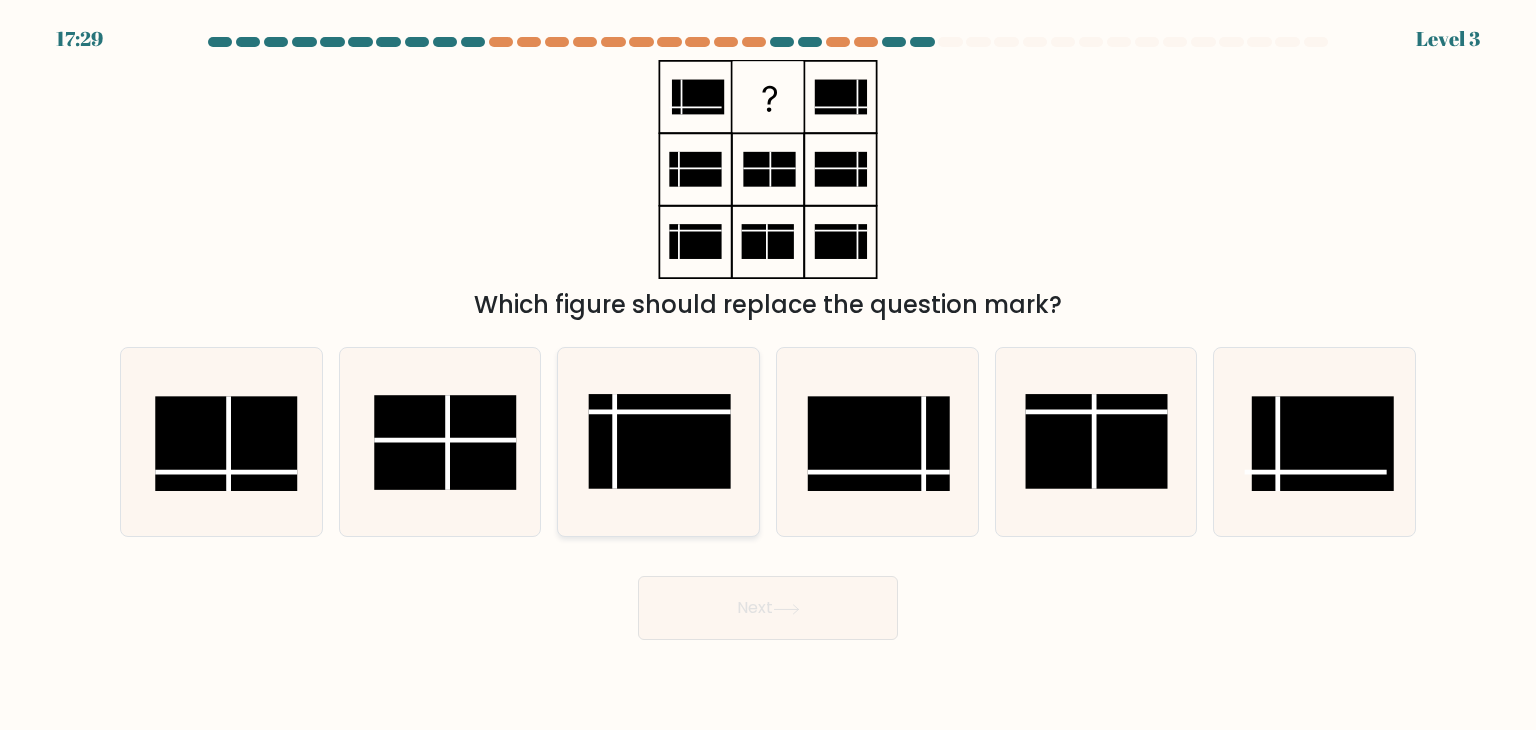 click 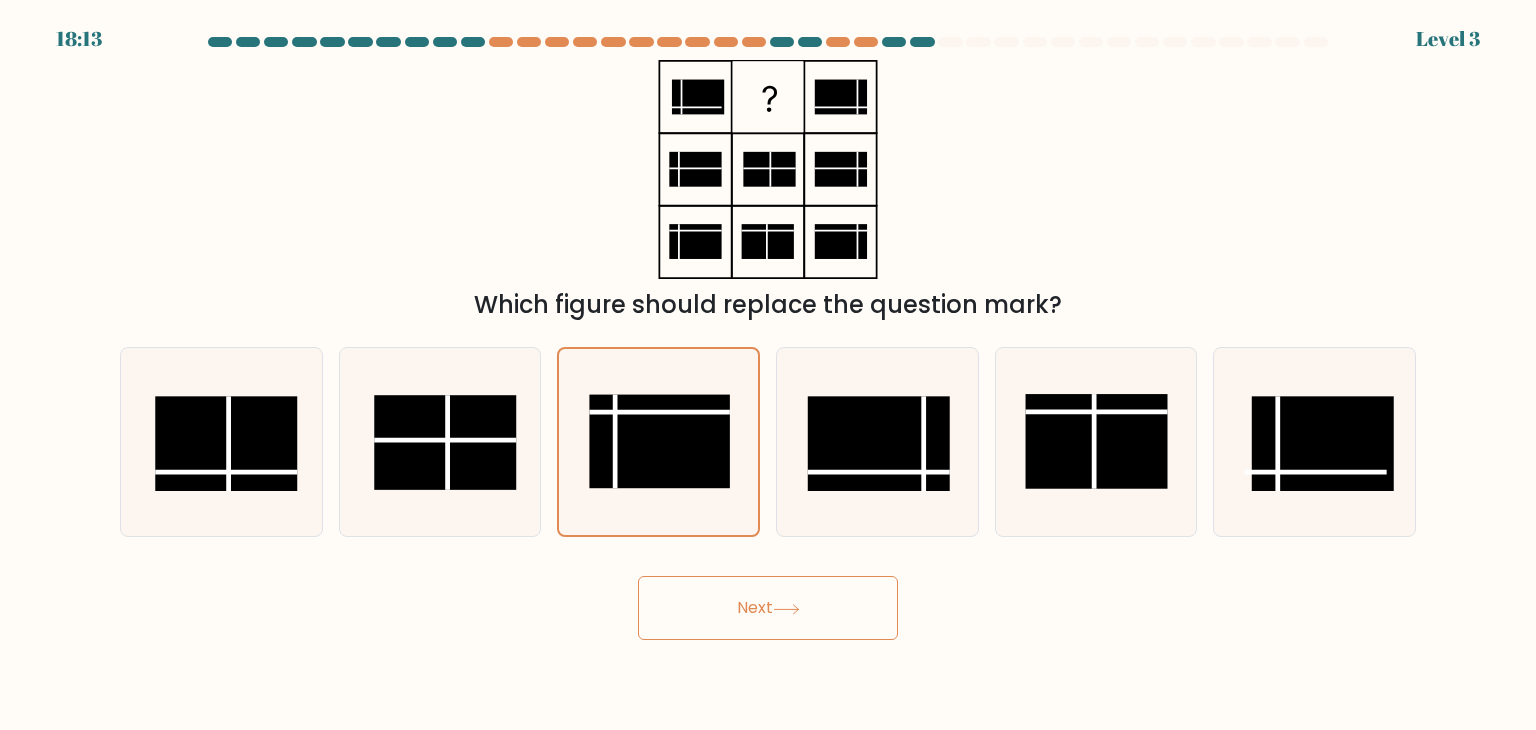 click on "Next" at bounding box center (768, 608) 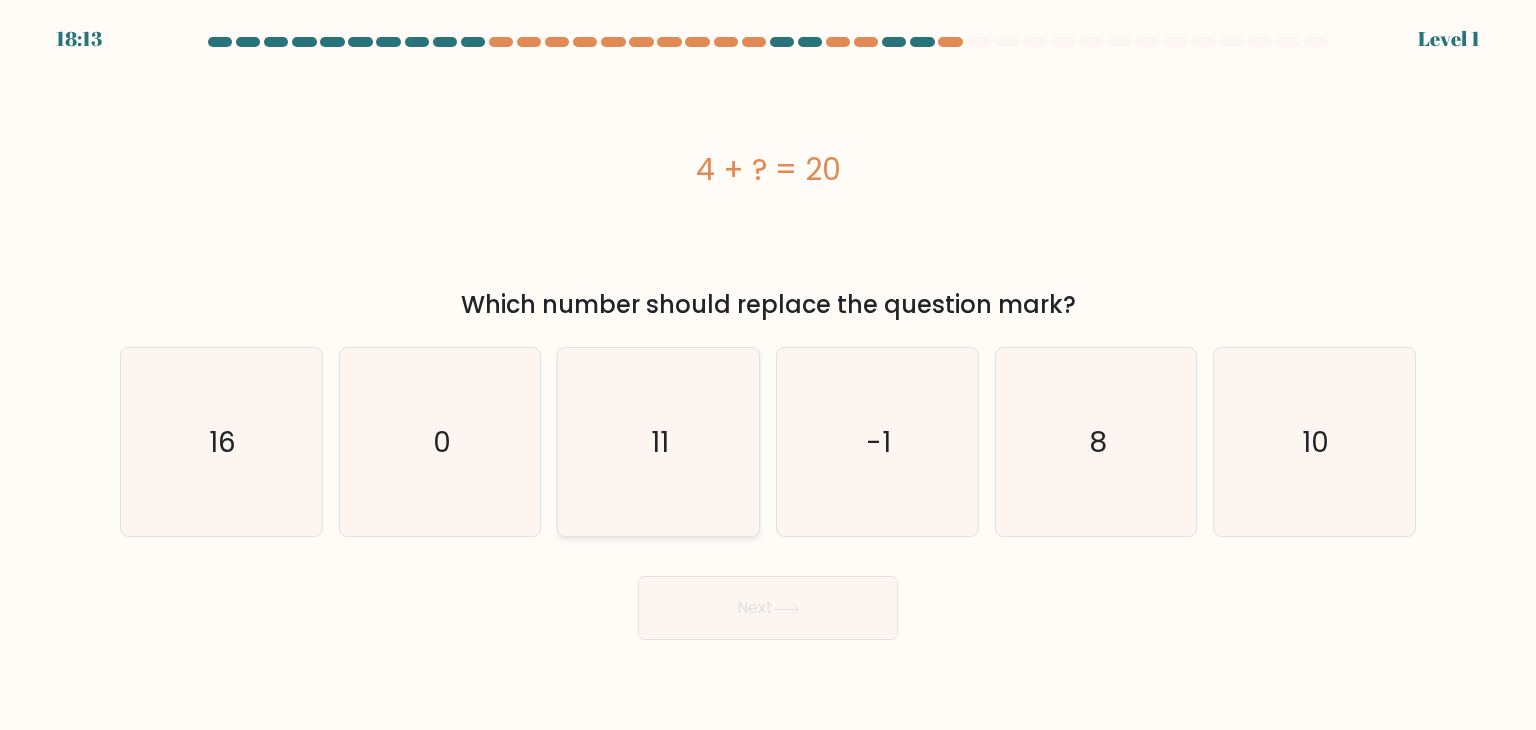 click on "11" 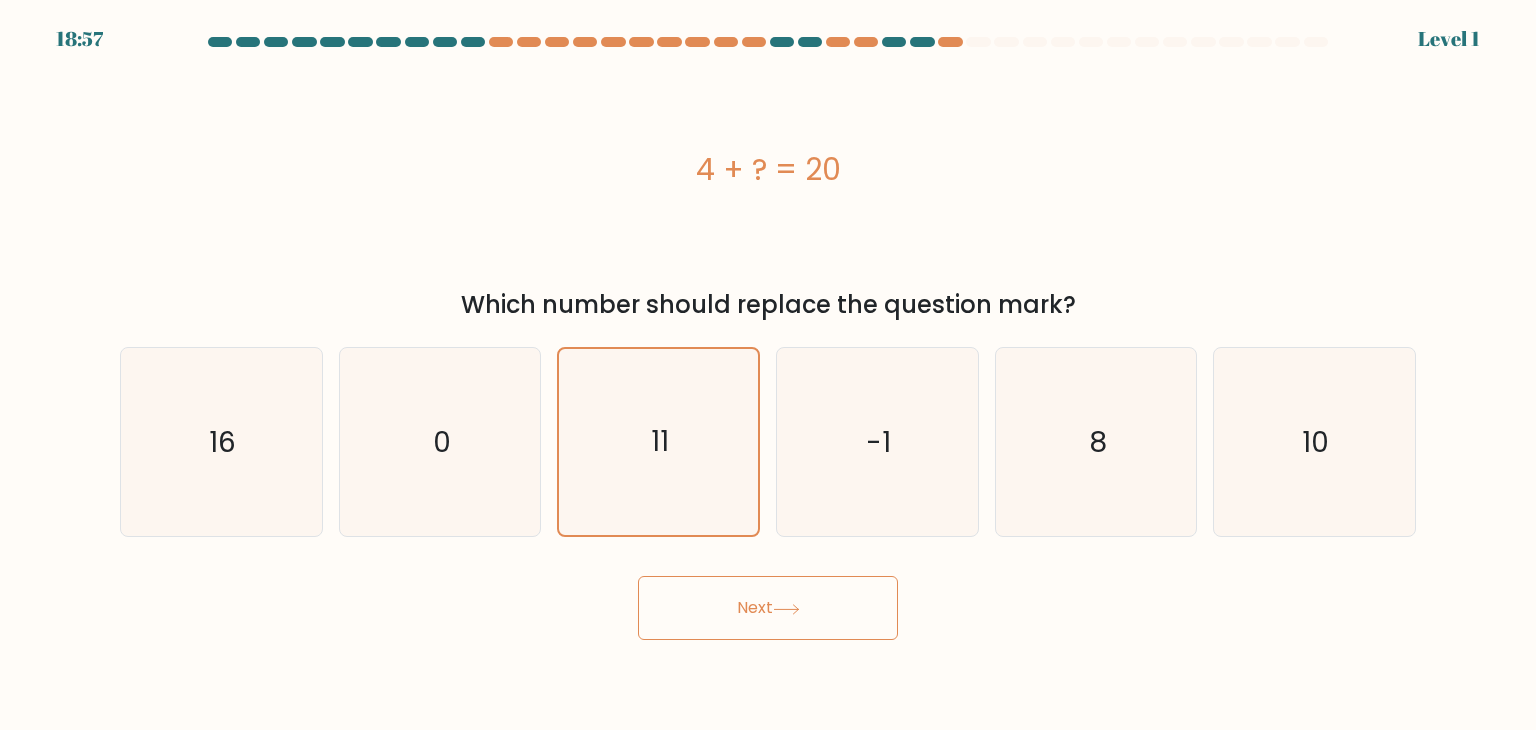 click on "Next" at bounding box center (768, 608) 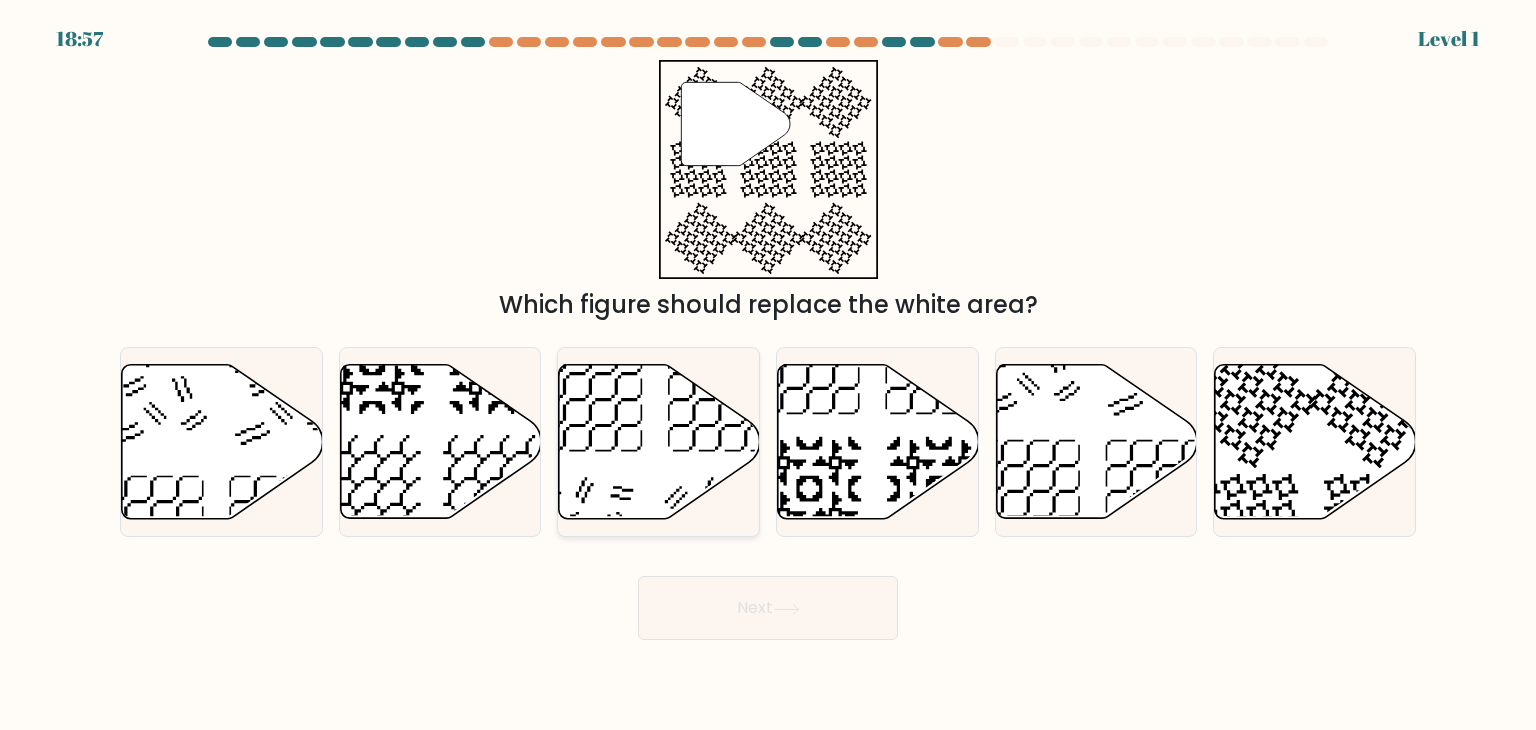 click 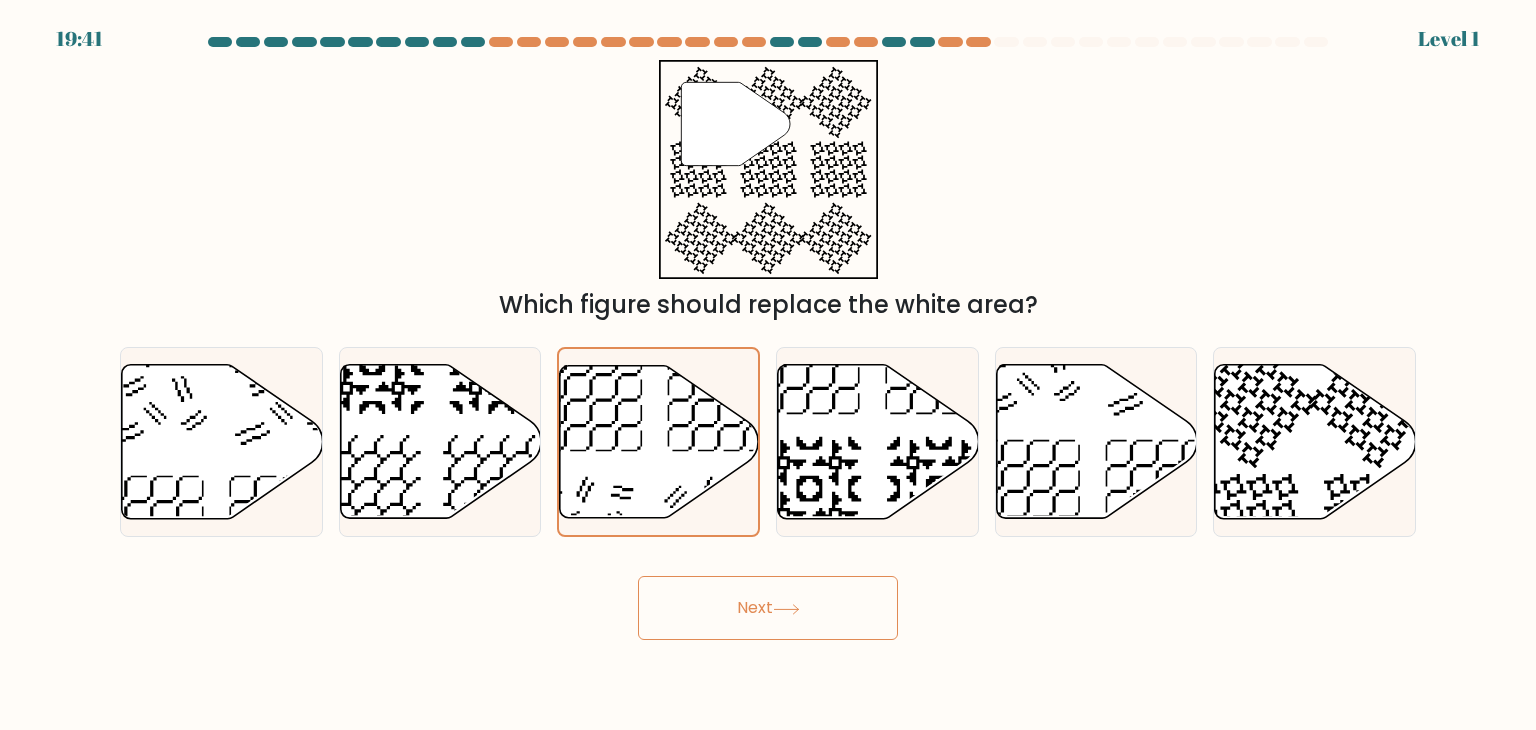 click on "Next" at bounding box center [768, 608] 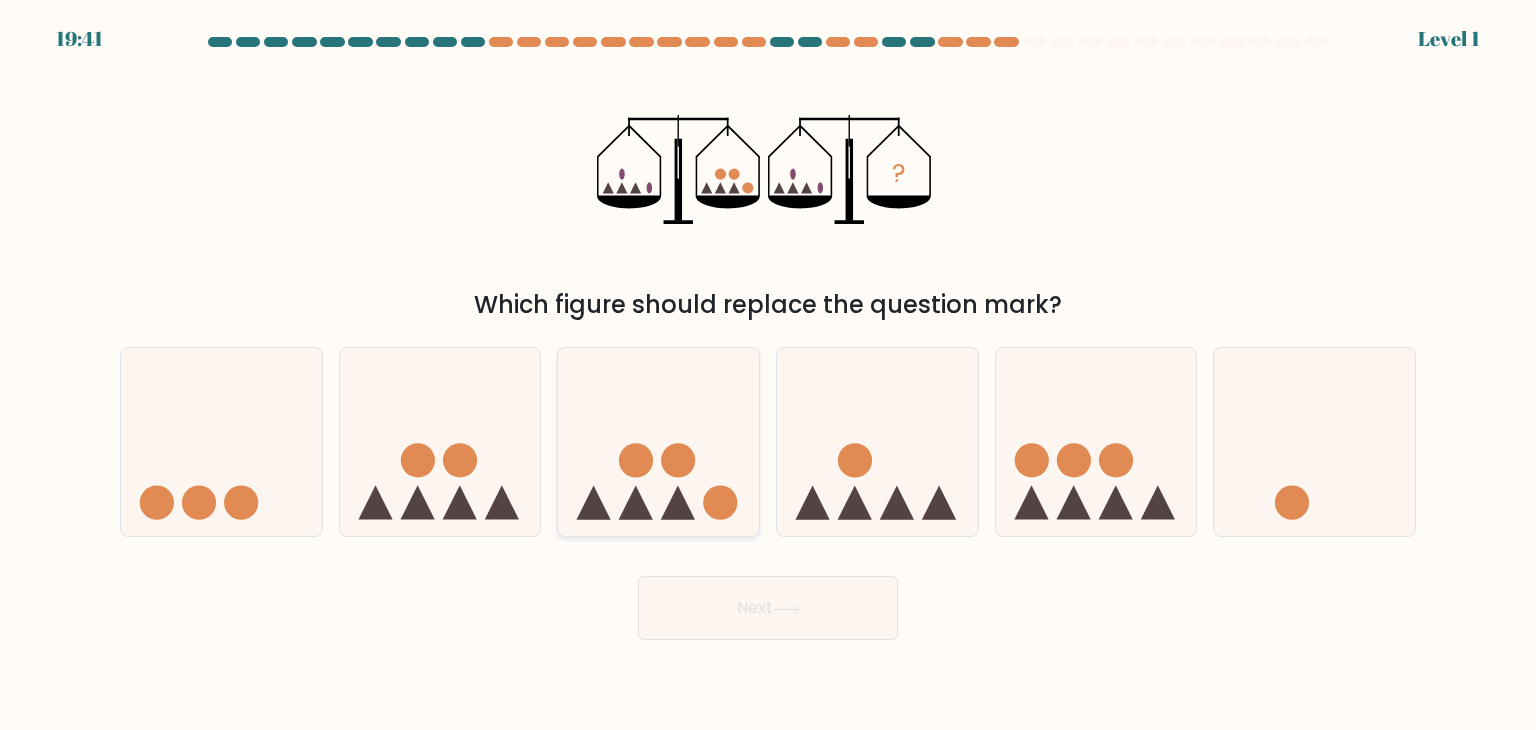 click 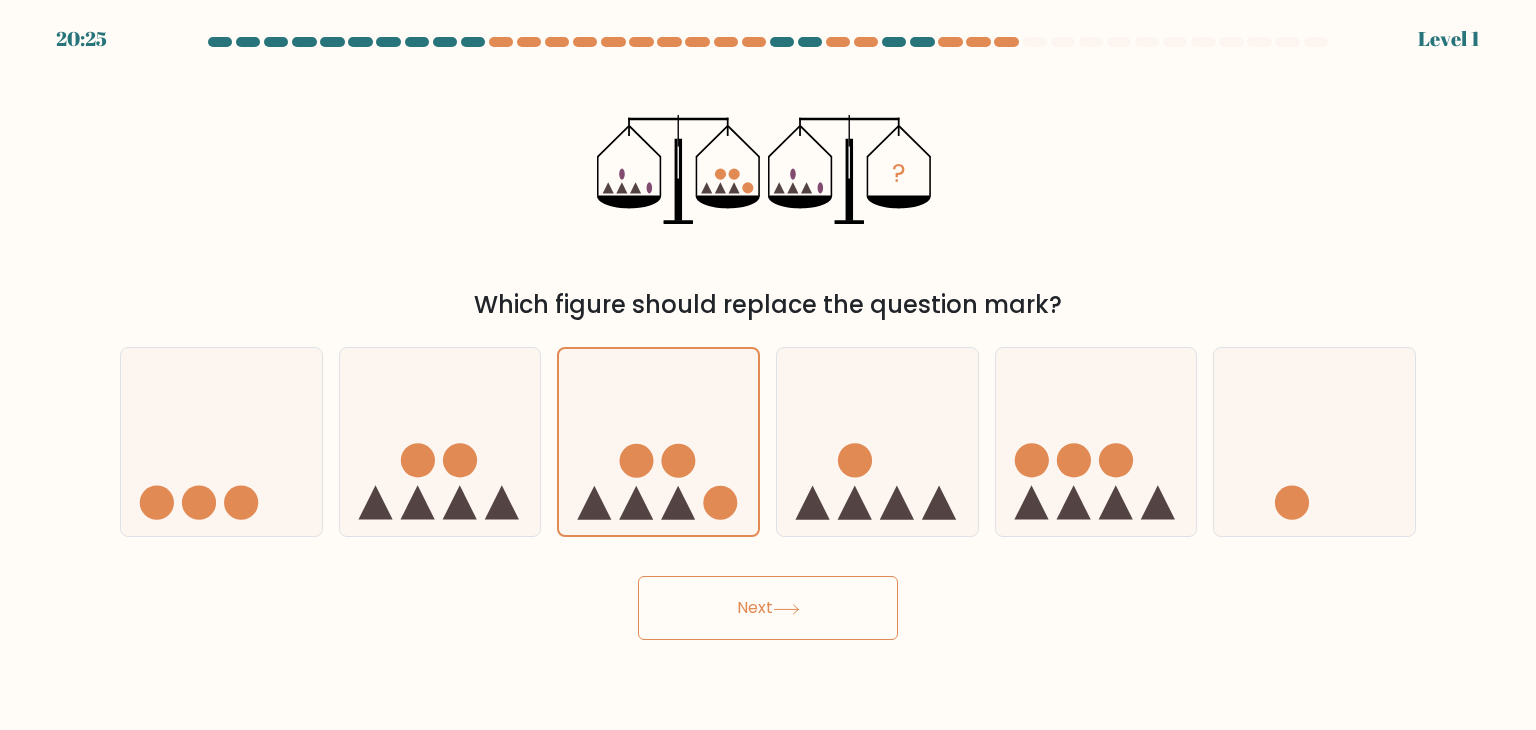 click on "Next" at bounding box center (768, 608) 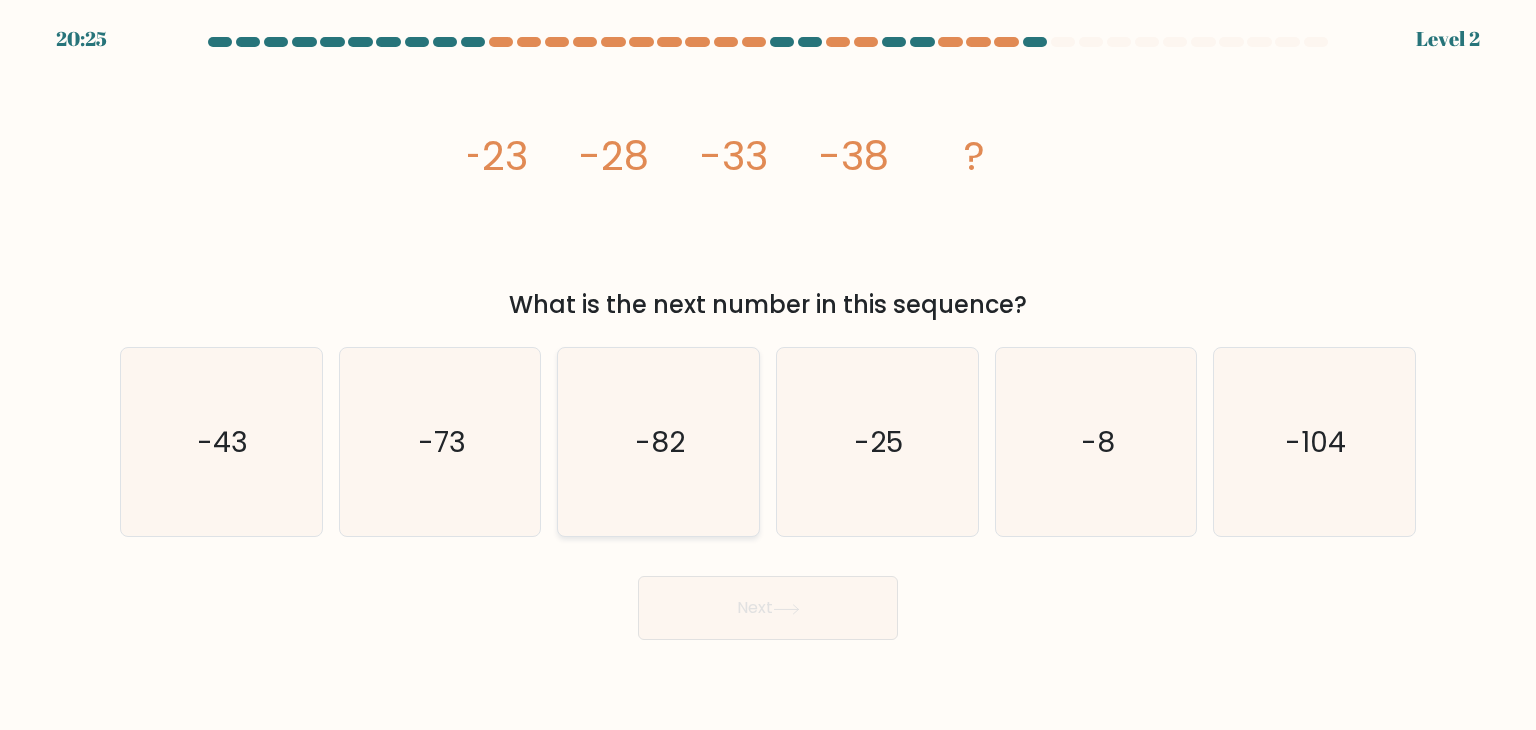 click on "-82" 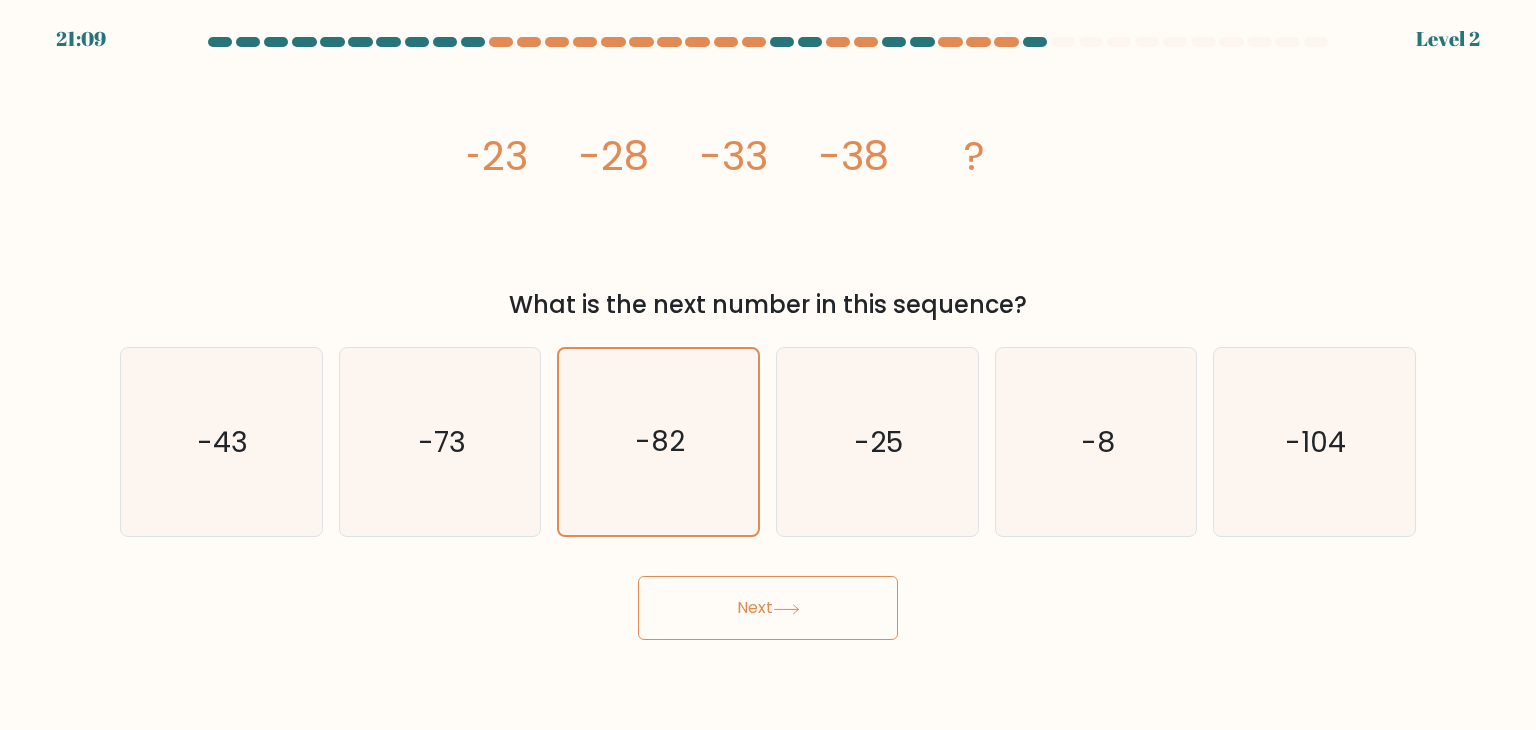 click on "Next" at bounding box center [768, 608] 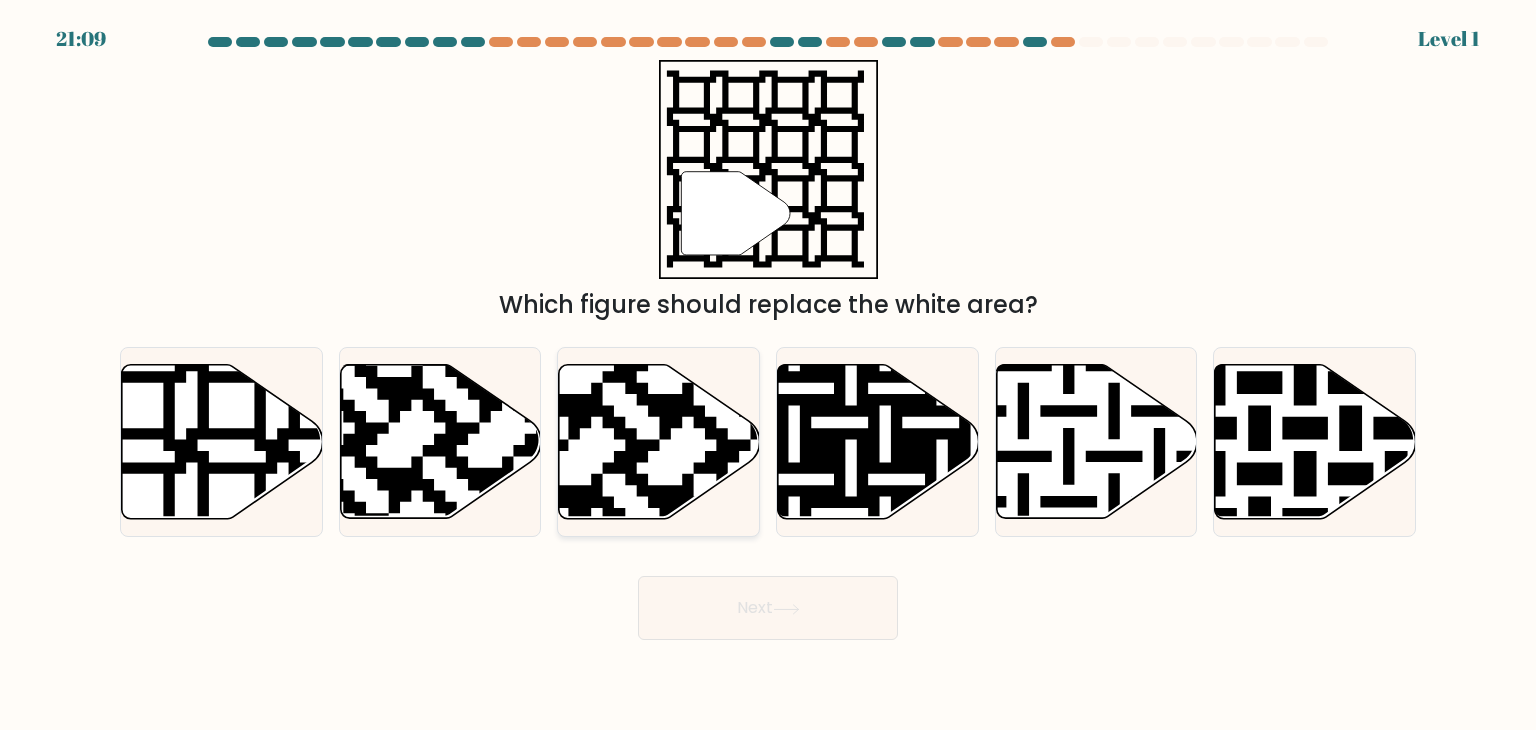 click 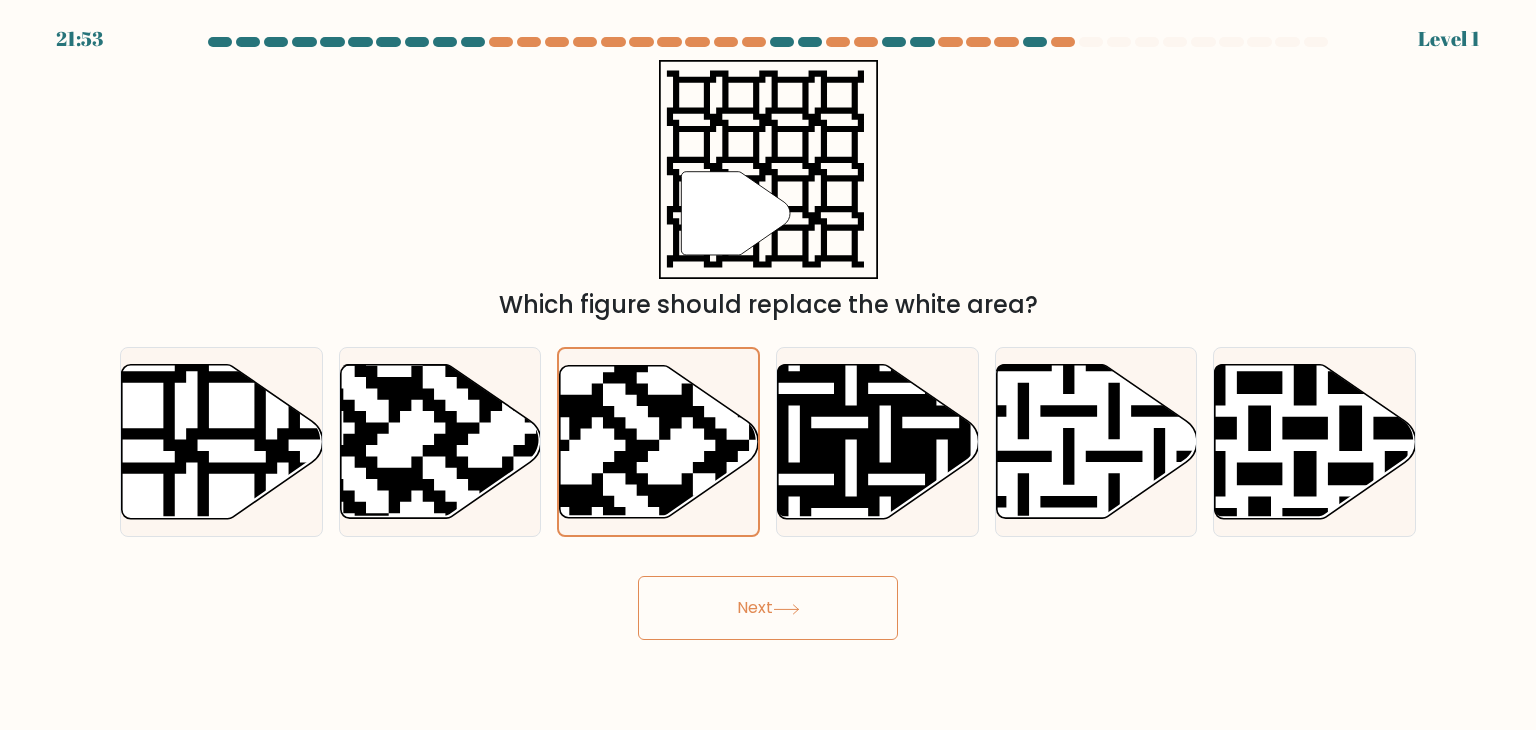 click 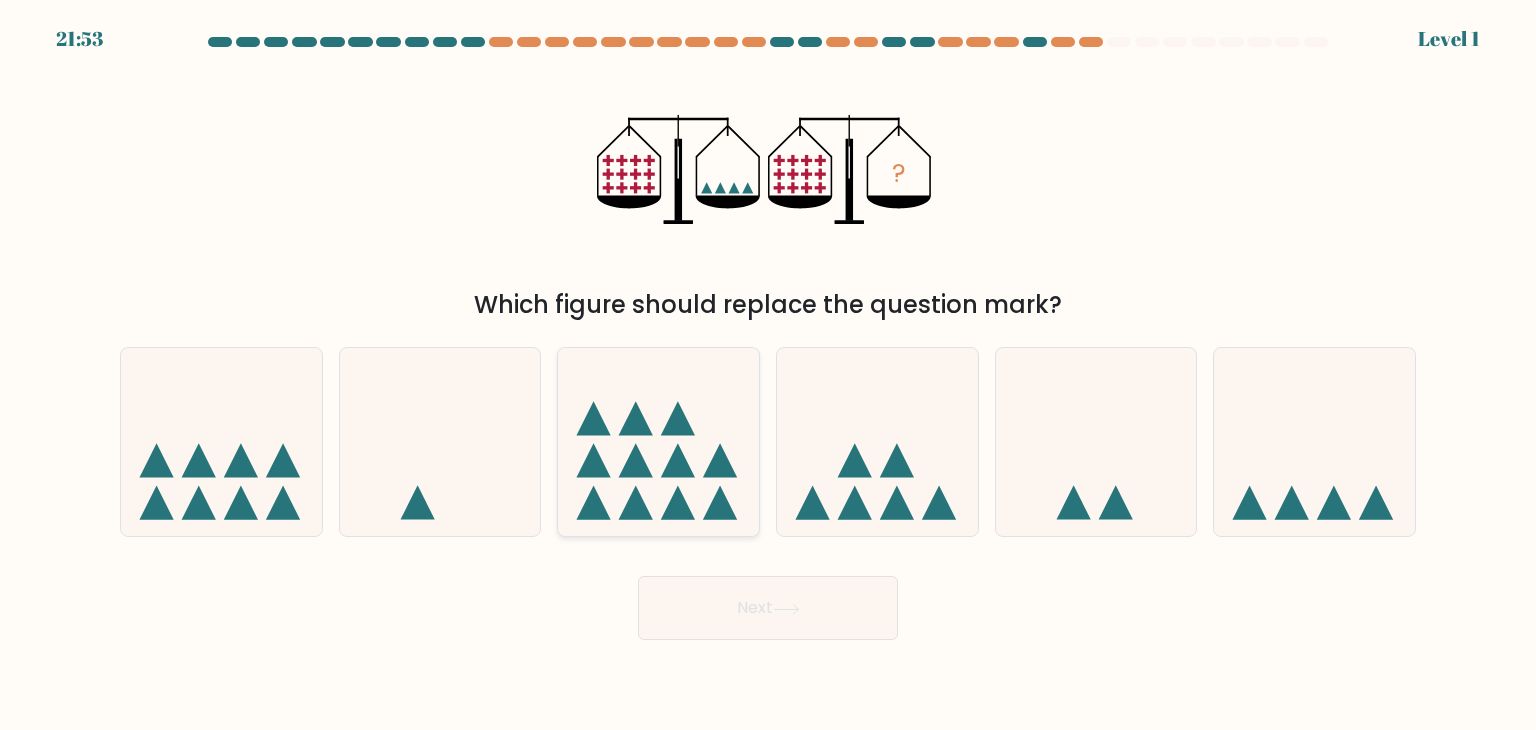 click 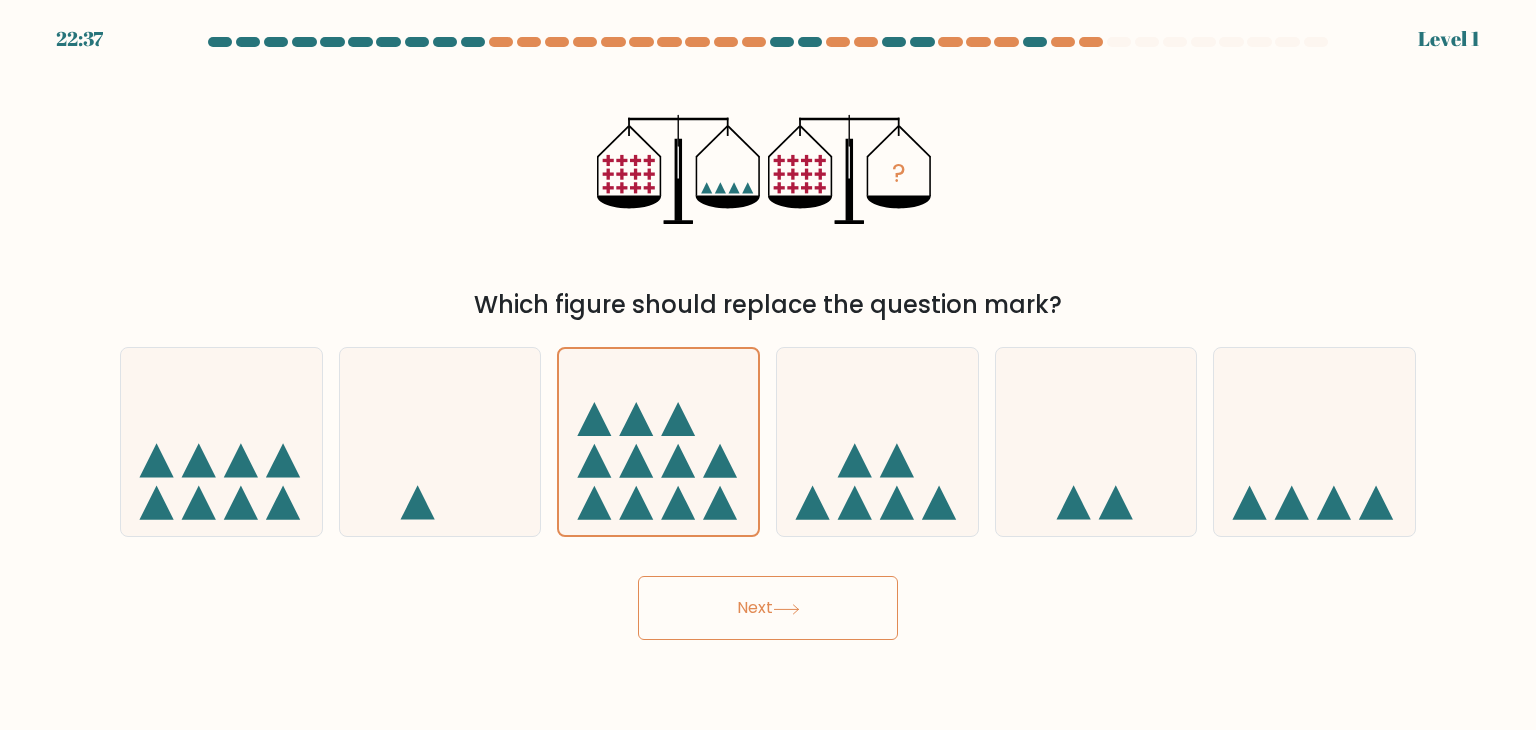 click on "Next" at bounding box center [768, 608] 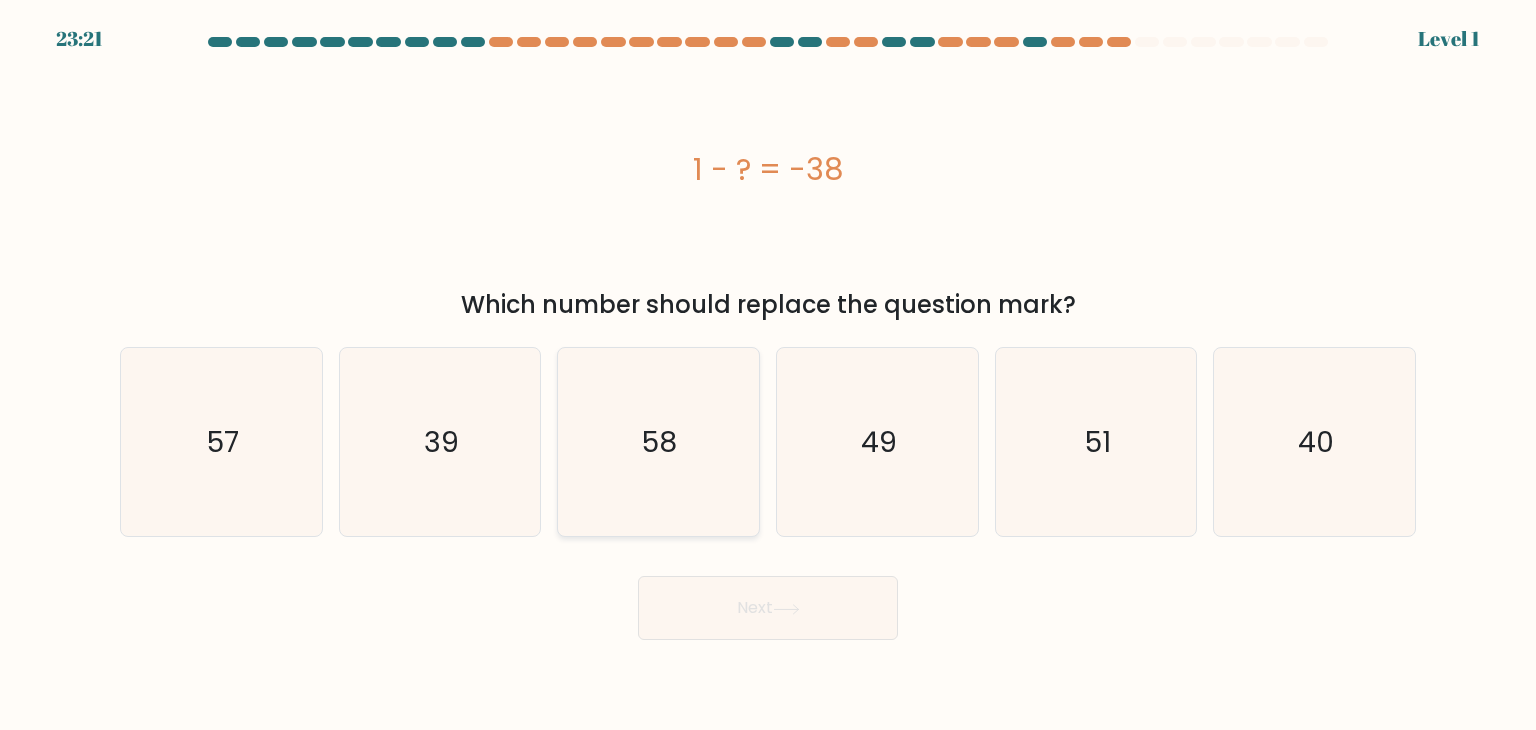 click on "58" 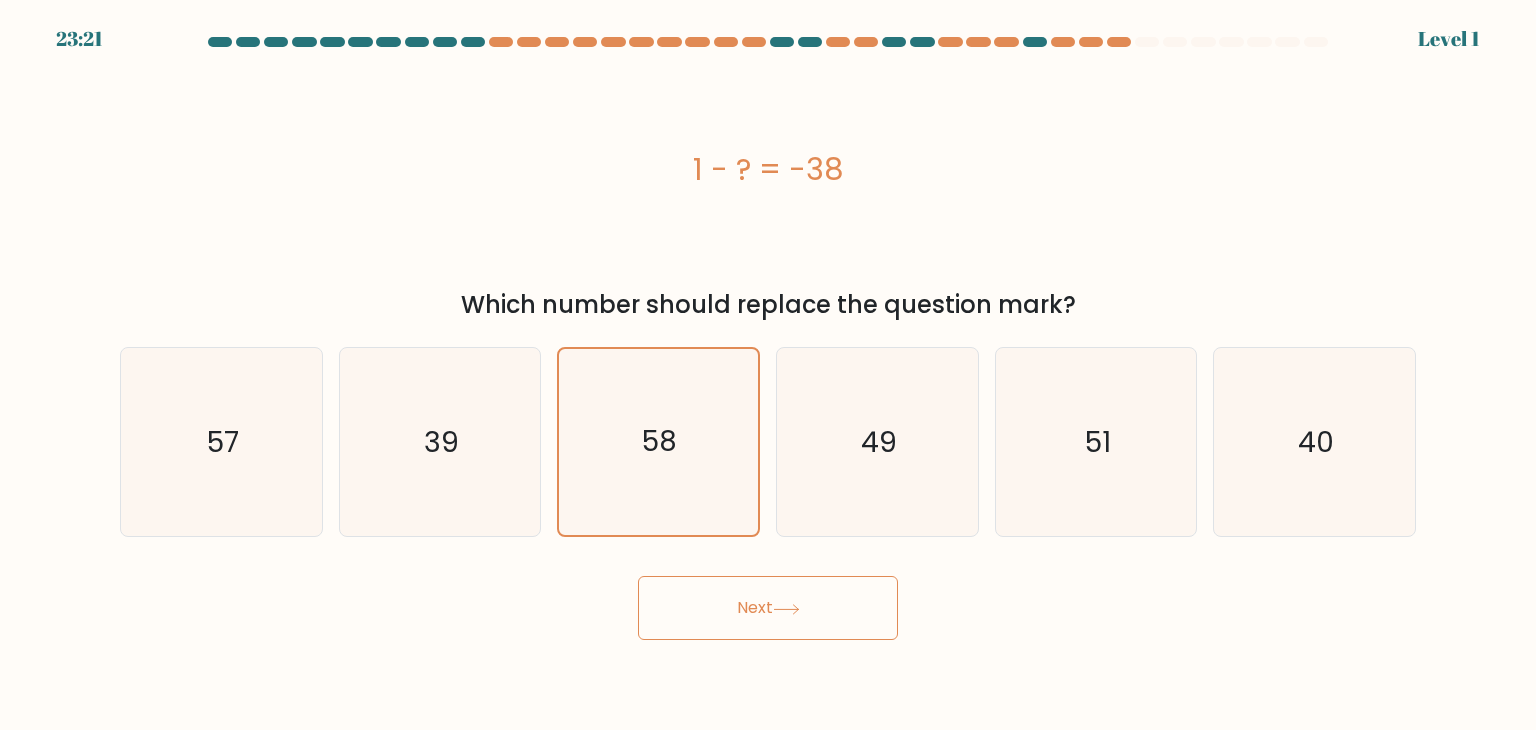 click on "Next" at bounding box center (768, 608) 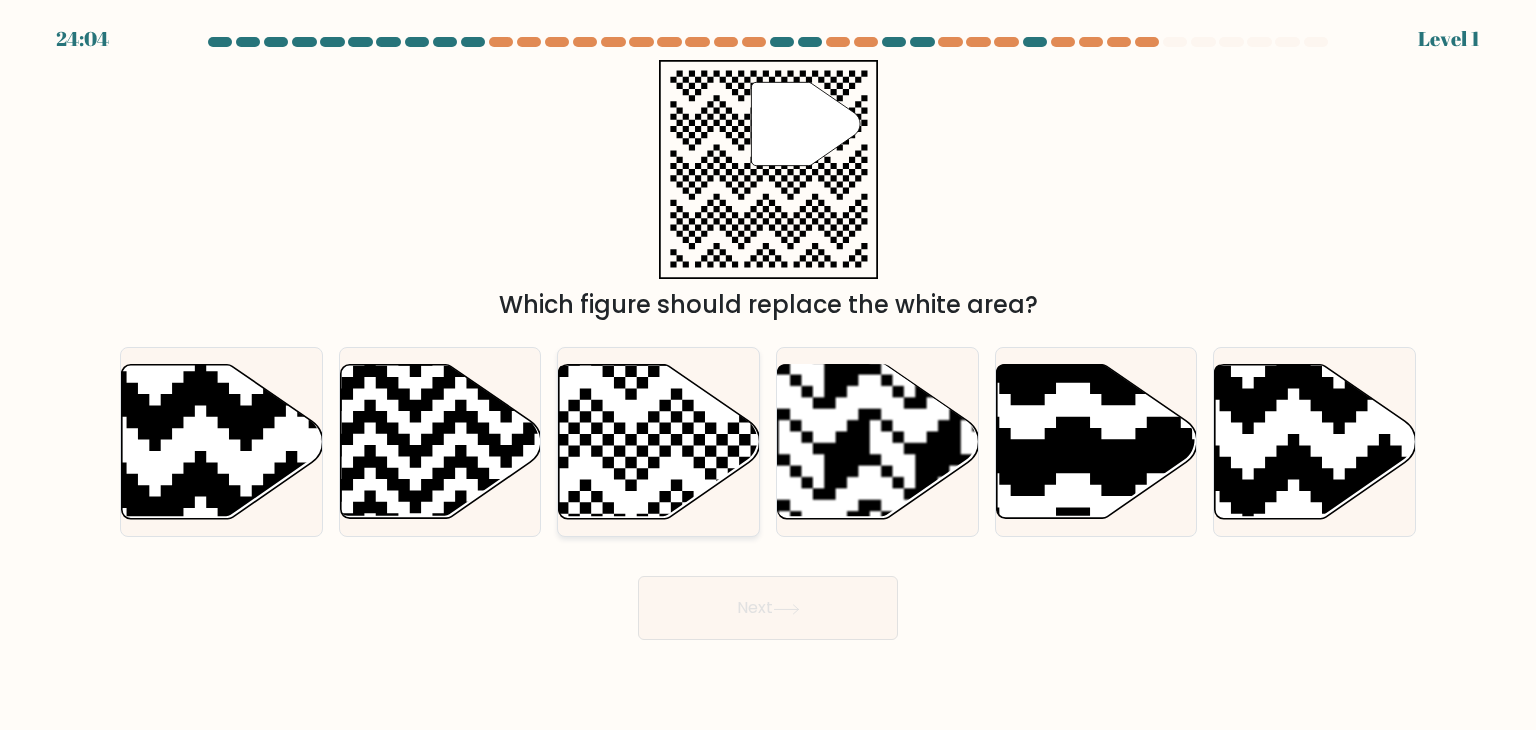 click 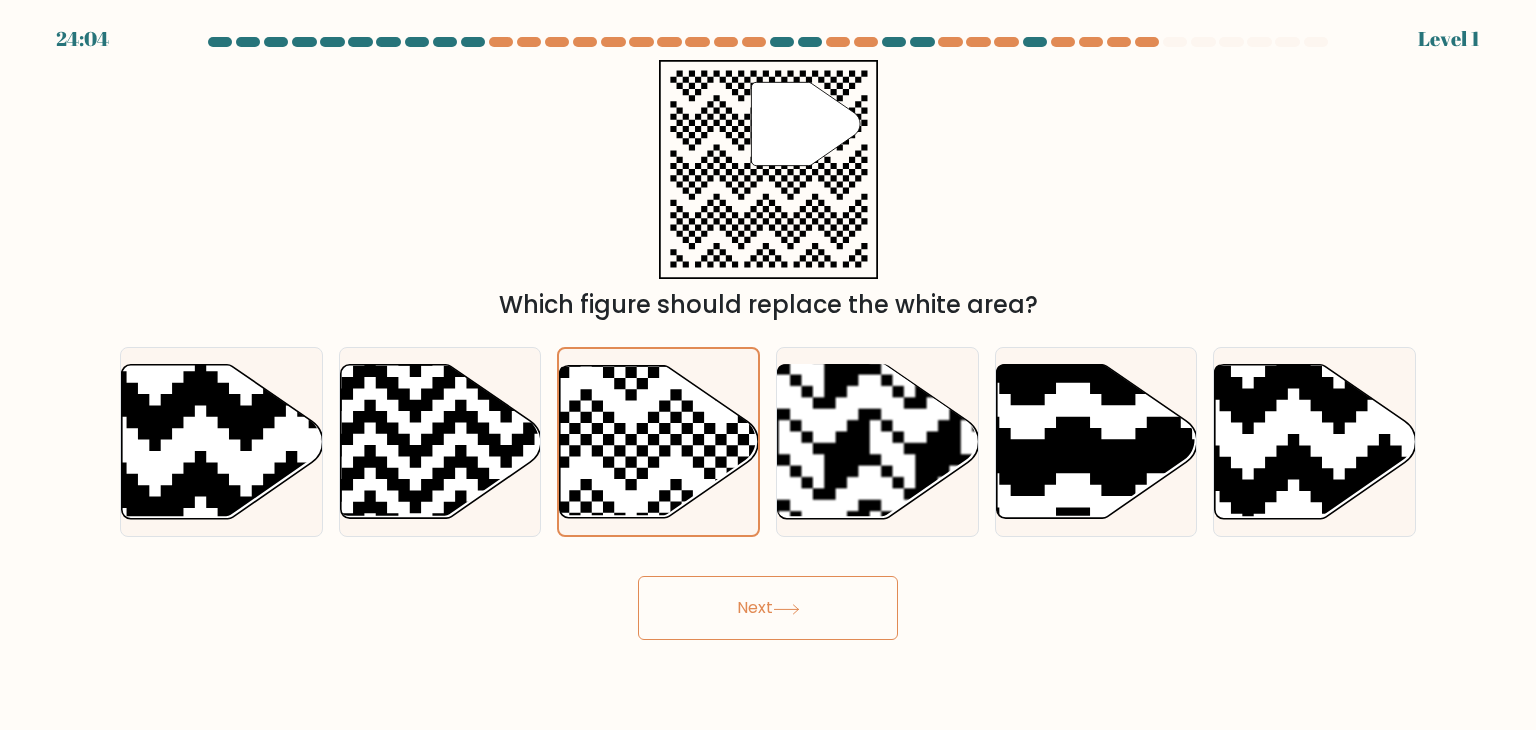 click on "Next" at bounding box center [768, 608] 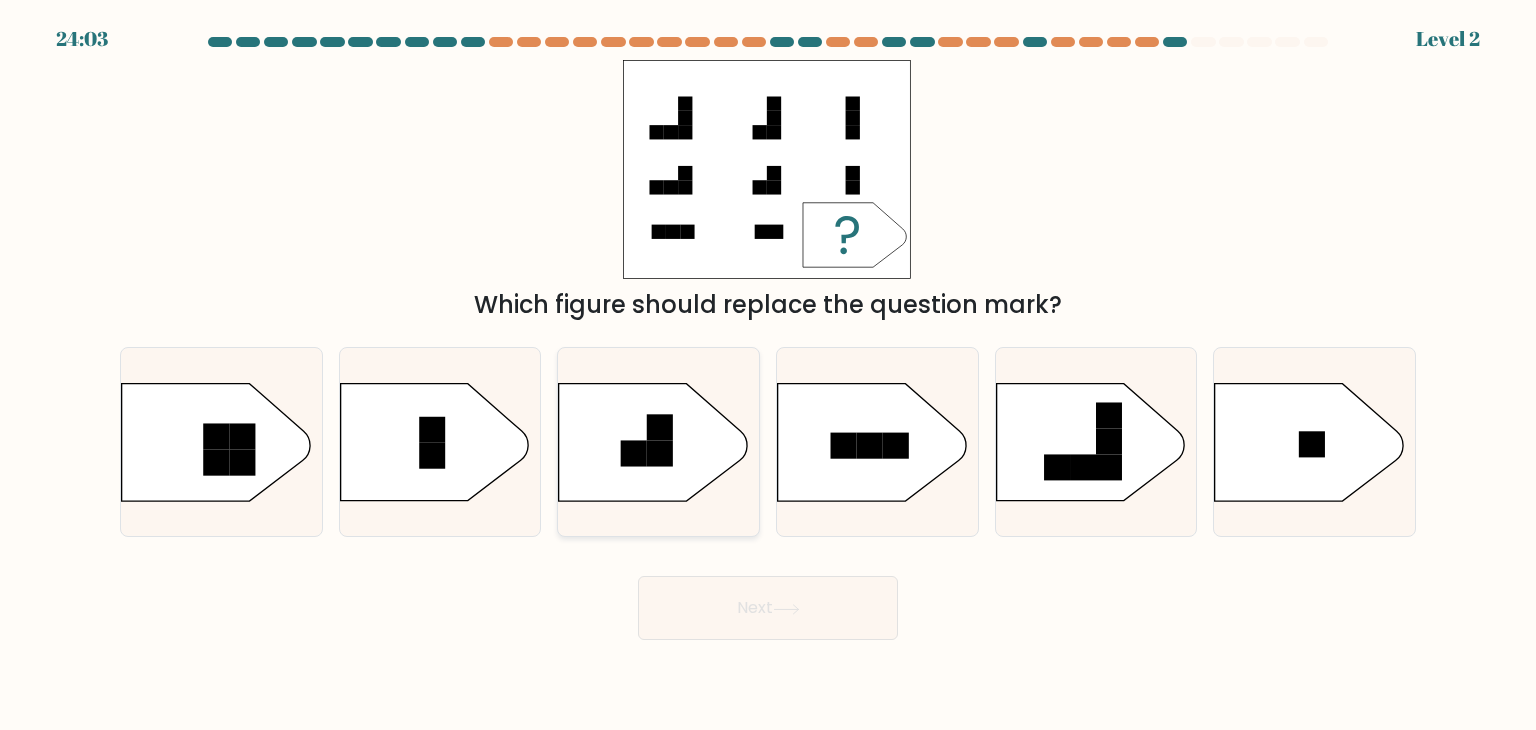 click 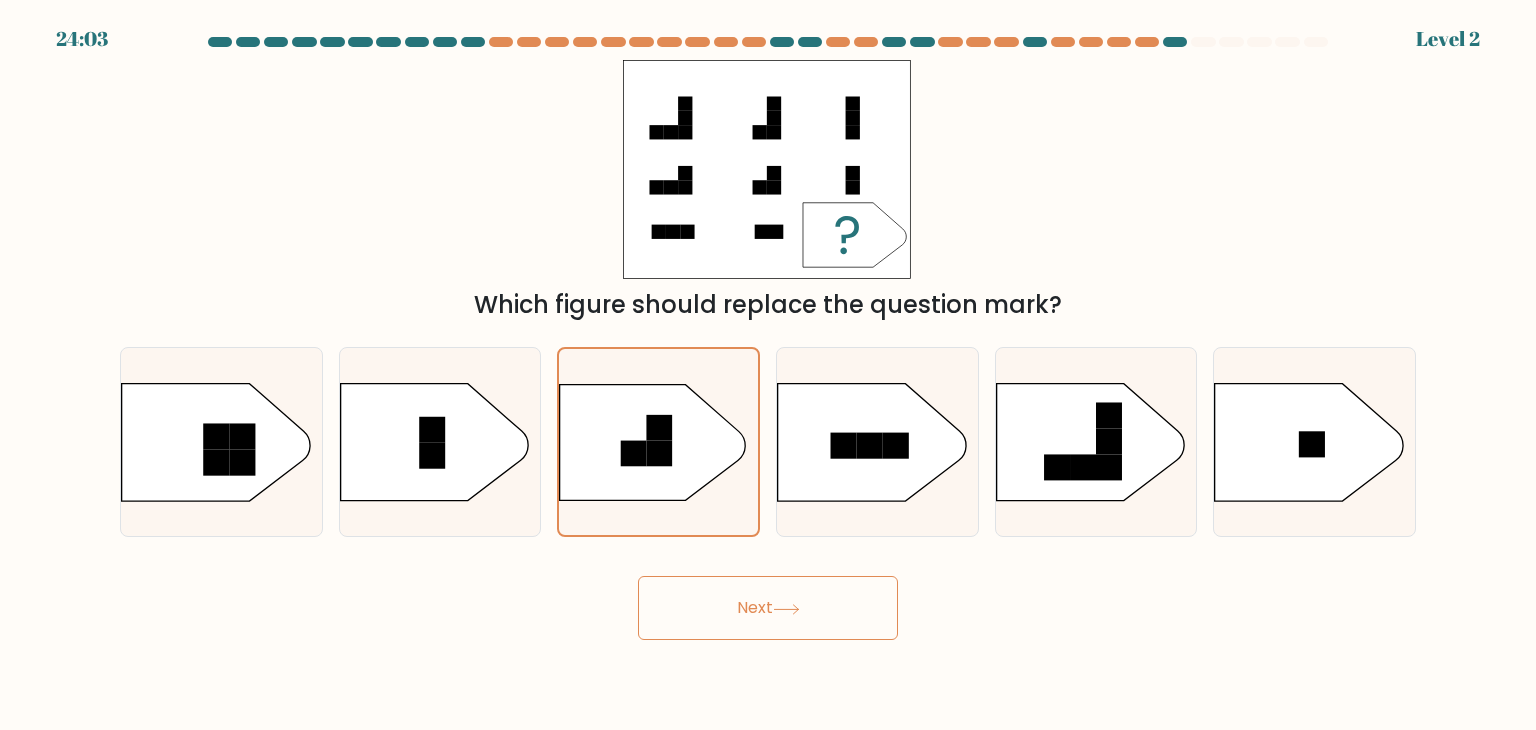 click on "Next" at bounding box center (768, 608) 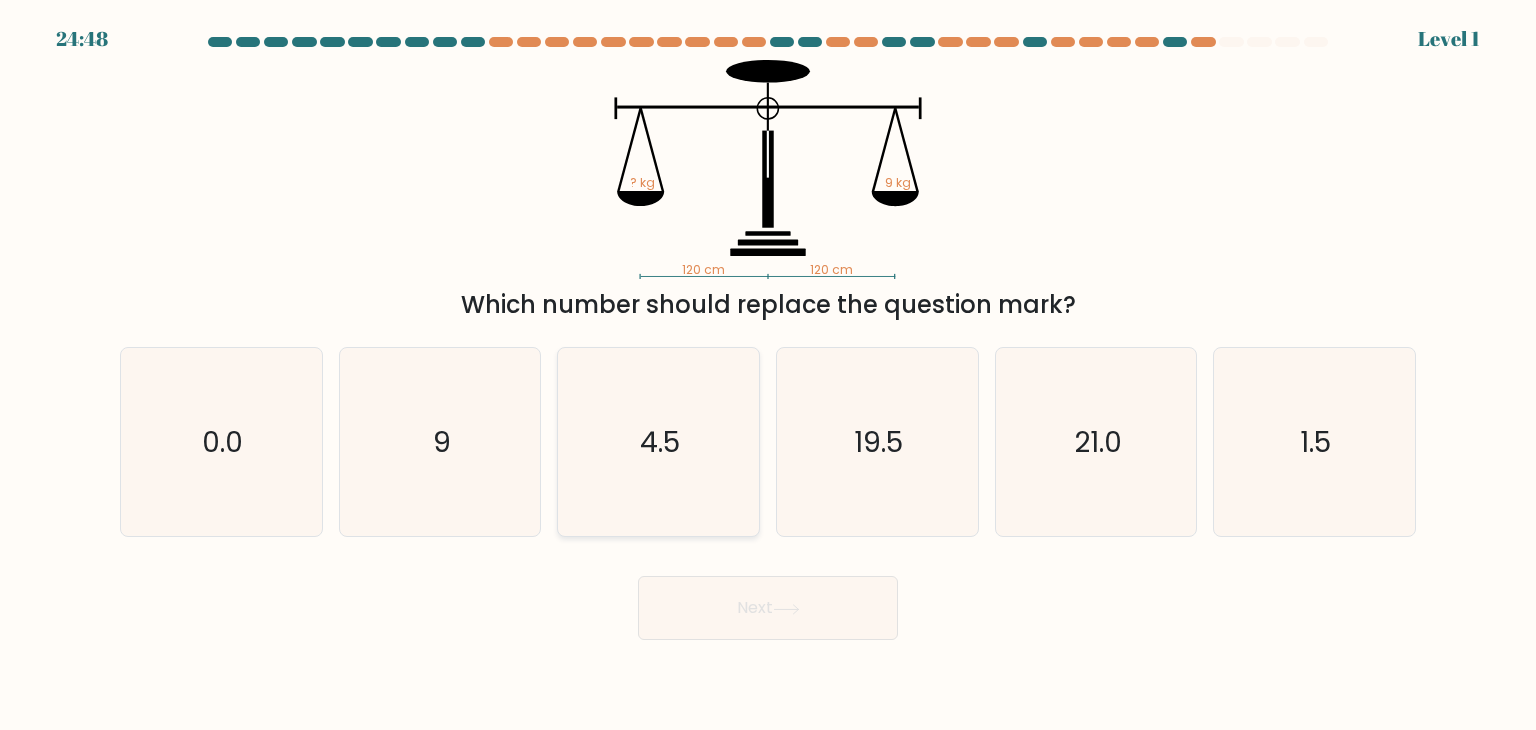 click on "4.5" 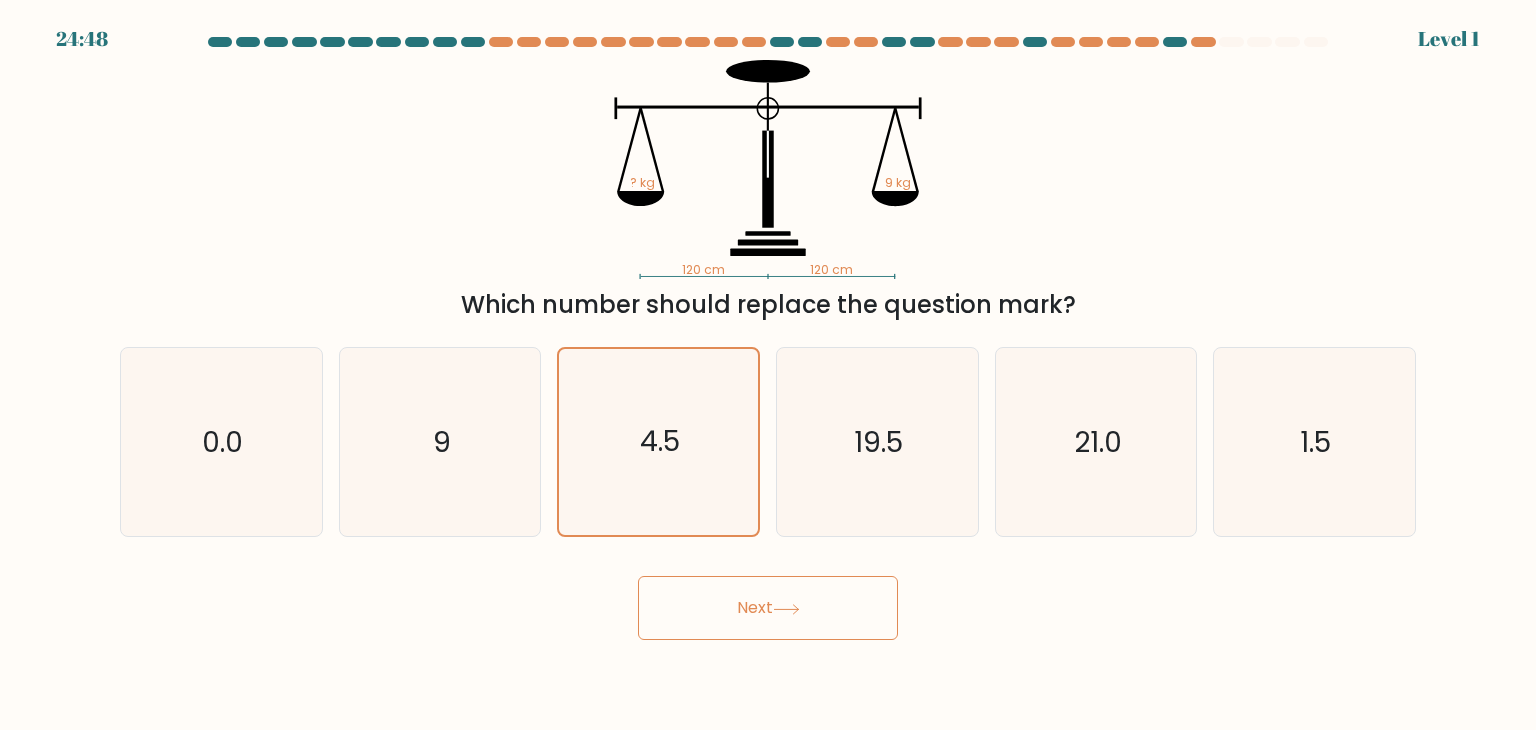 click on "Next" at bounding box center (768, 608) 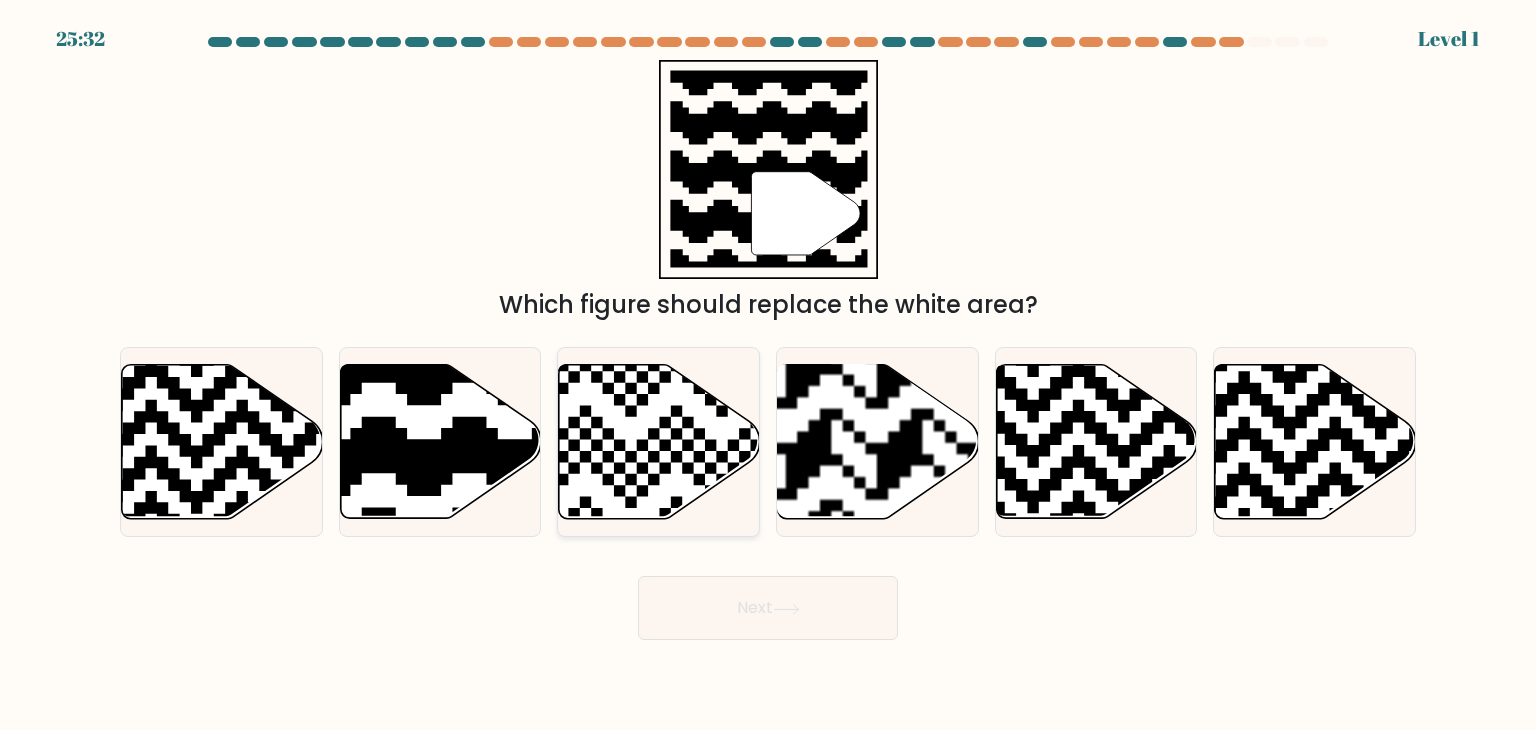 click 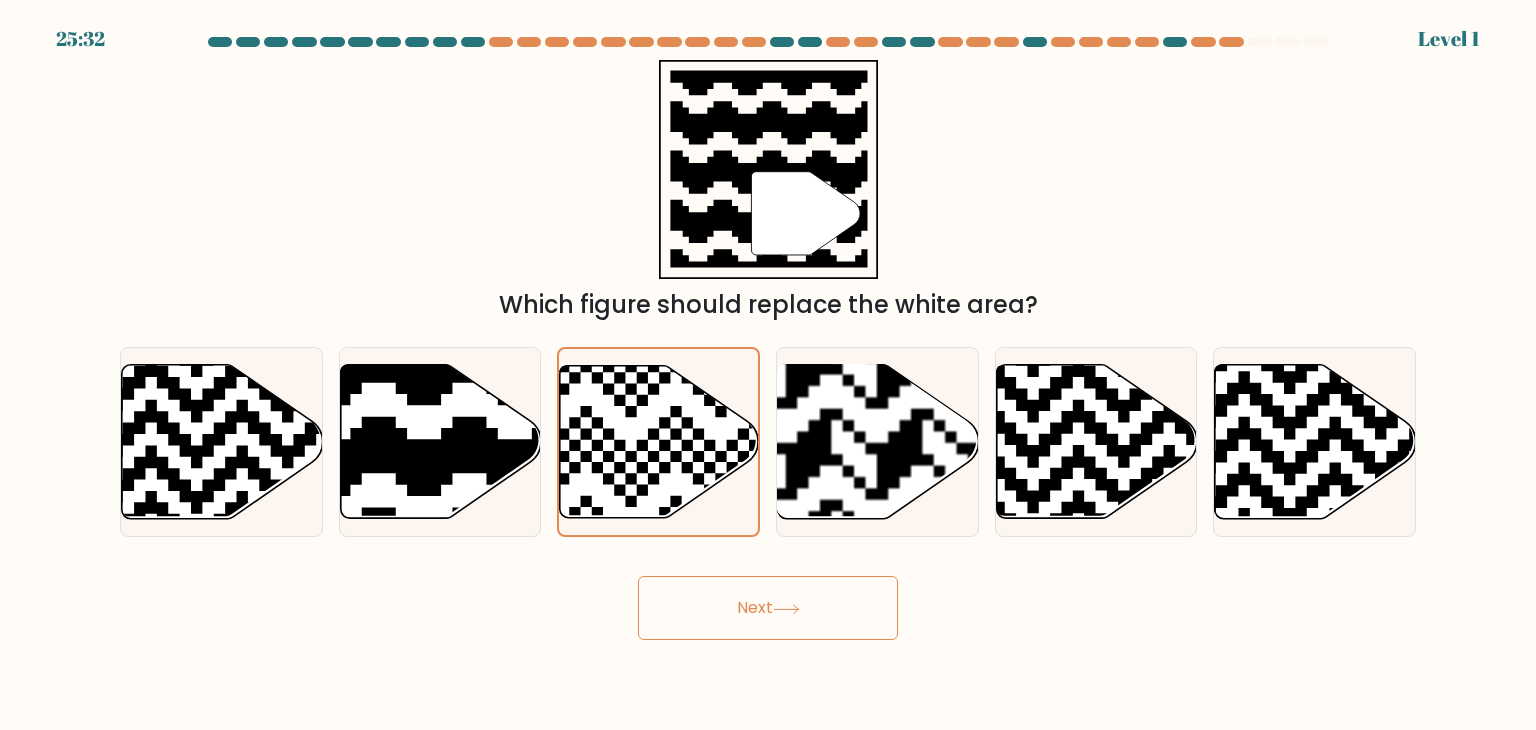 click on "Next" at bounding box center (768, 608) 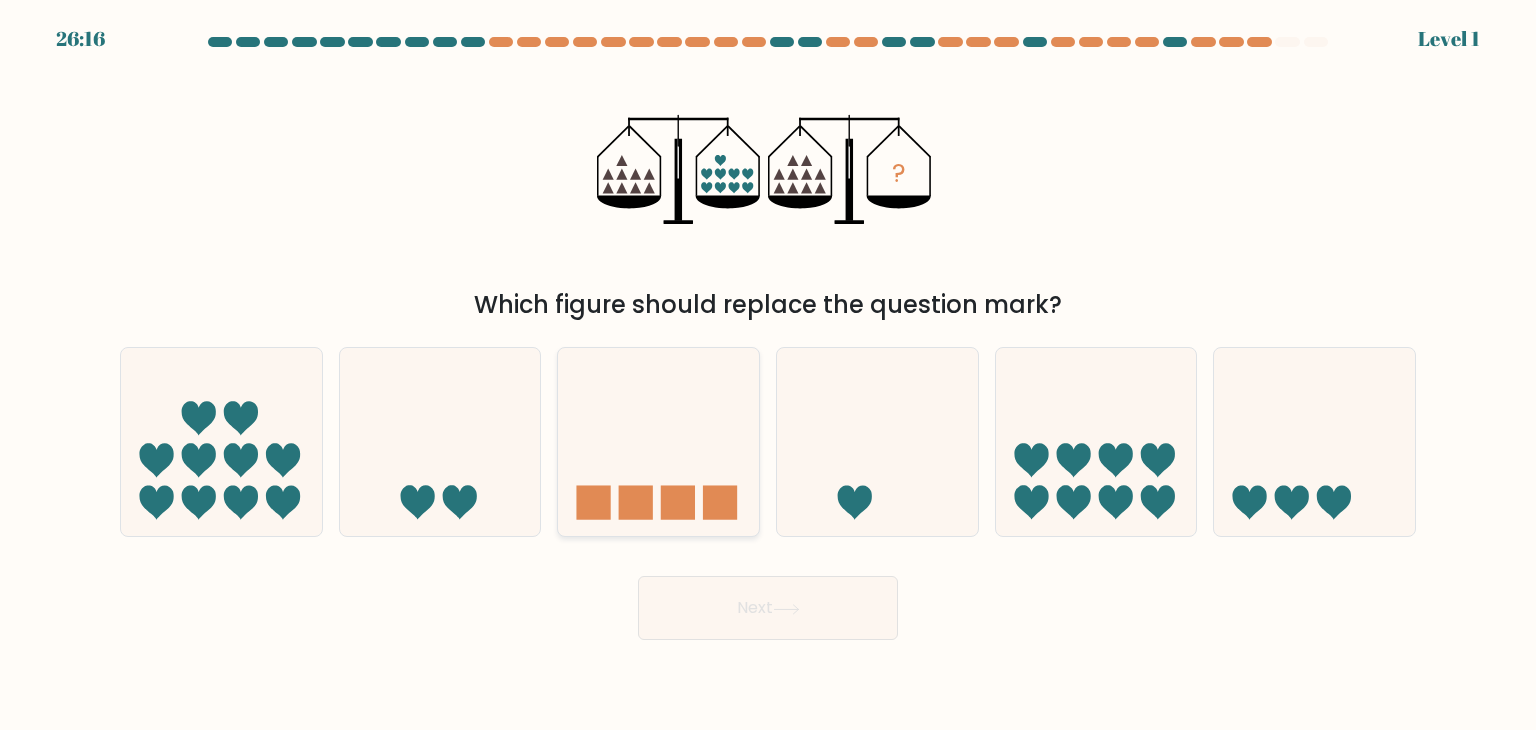 click 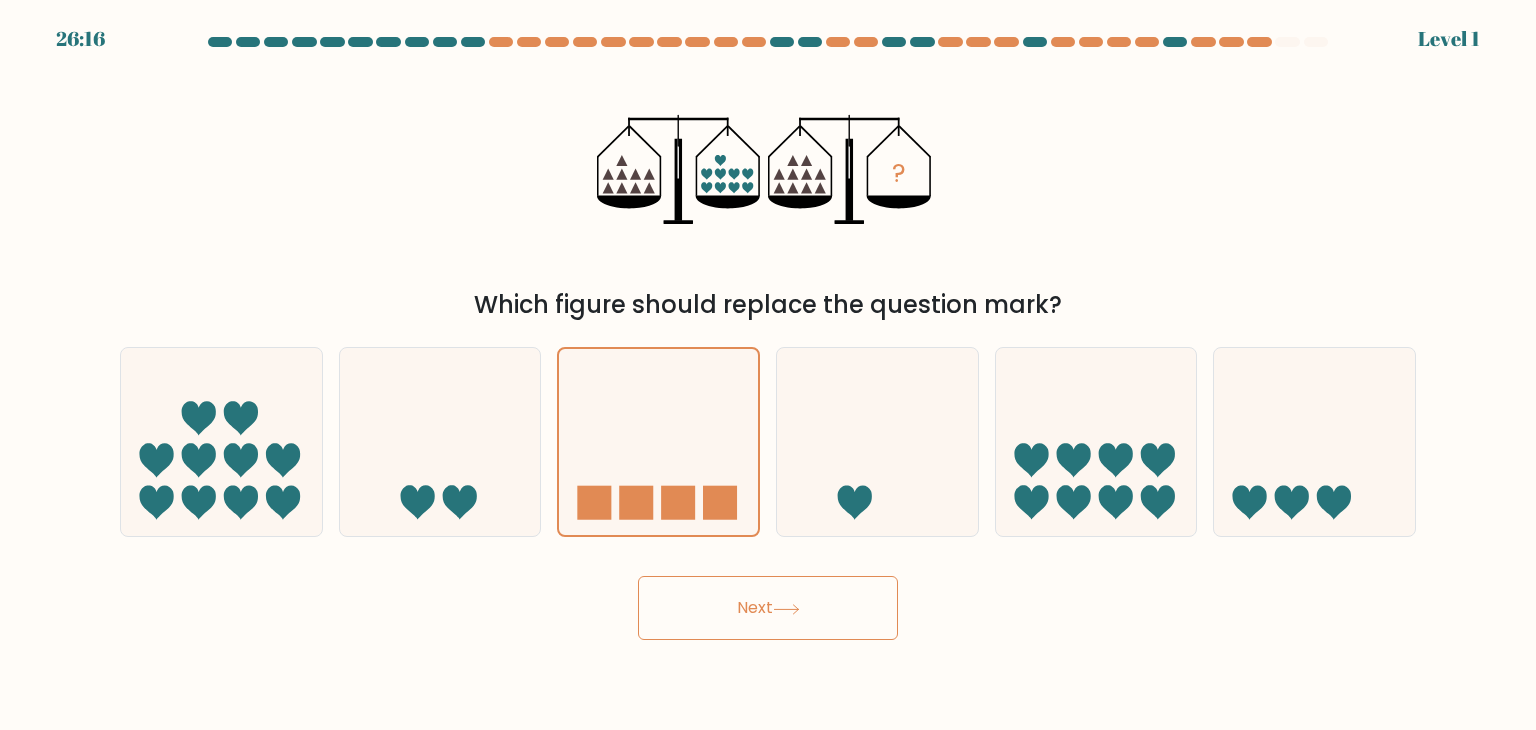 click 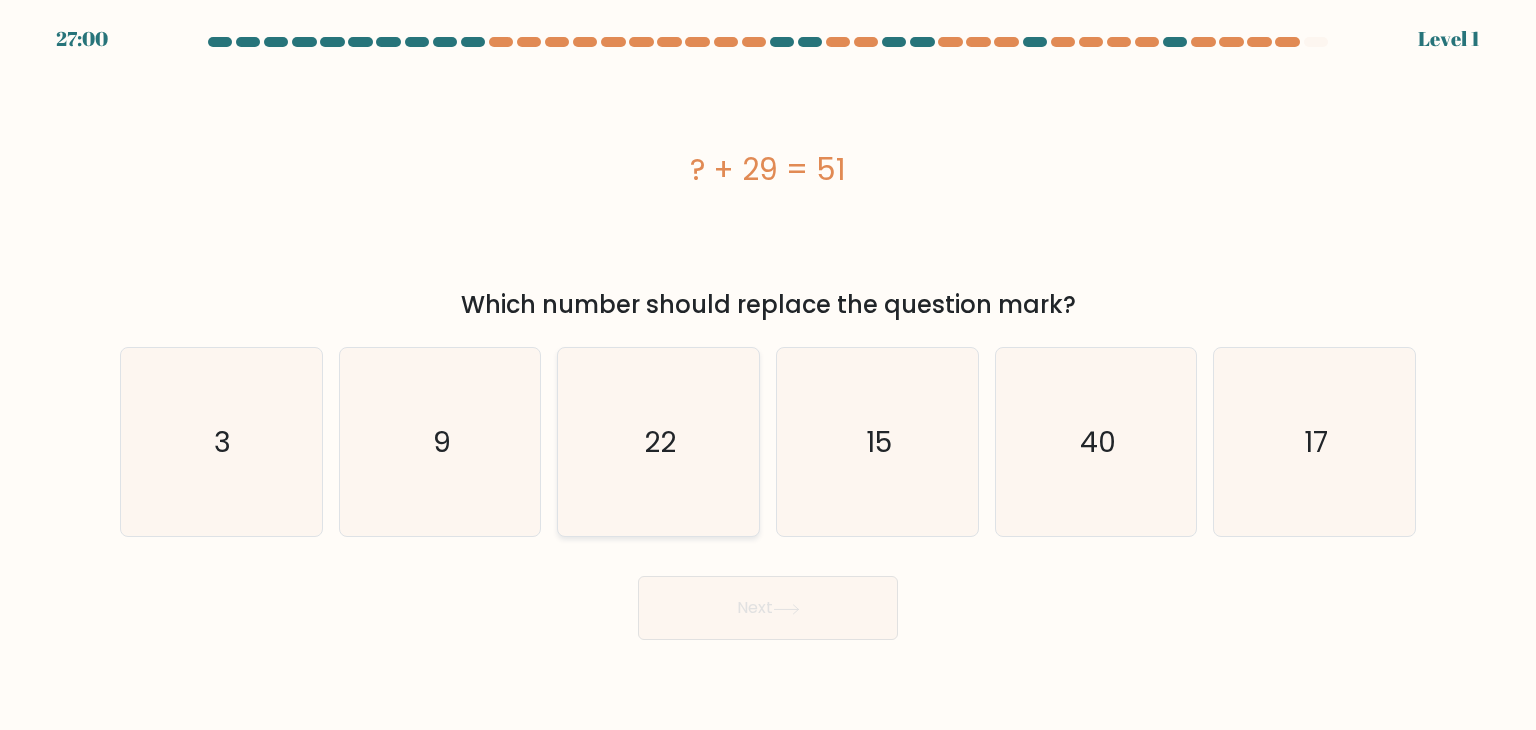 click on "22" 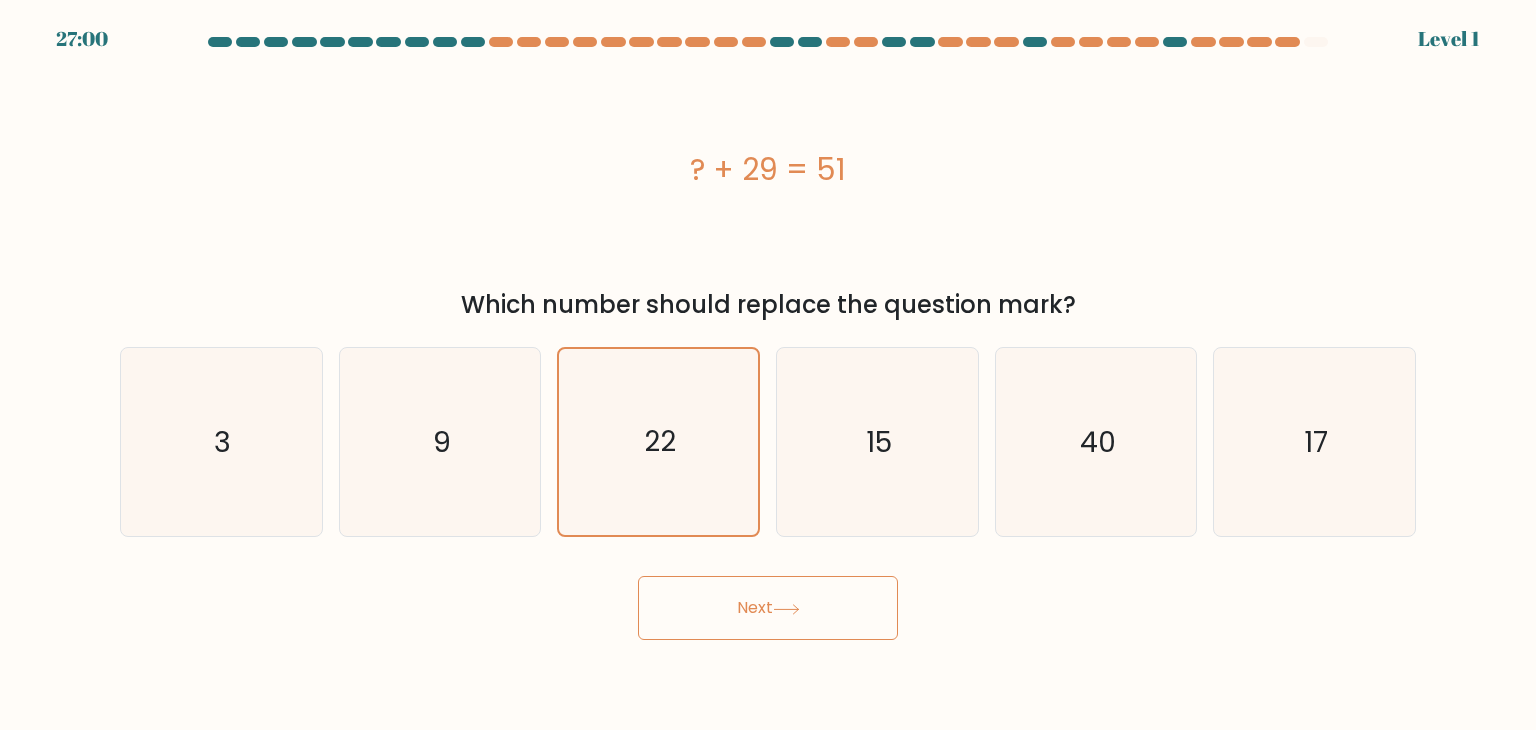 click on "Next" at bounding box center [768, 608] 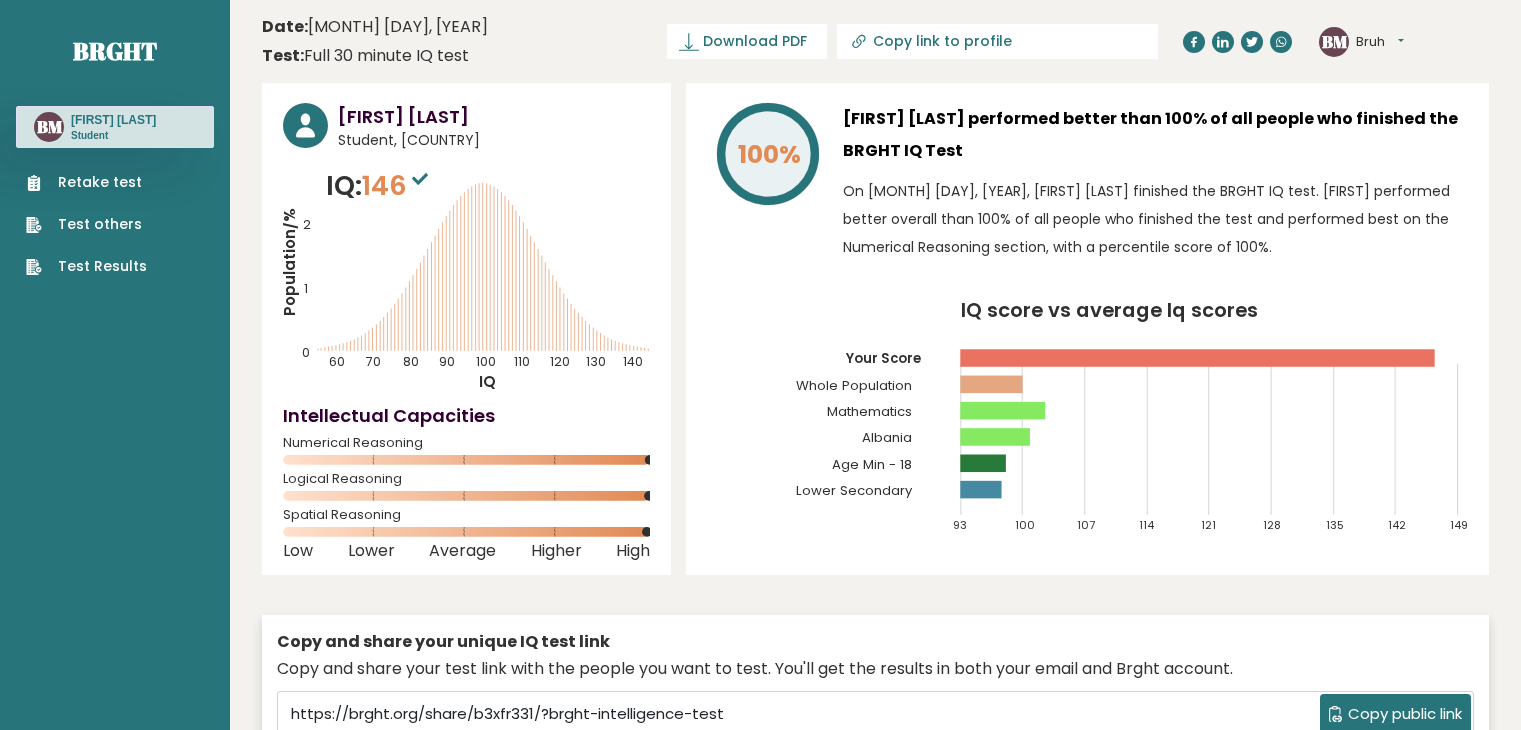 scroll, scrollTop: 0, scrollLeft: 0, axis: both 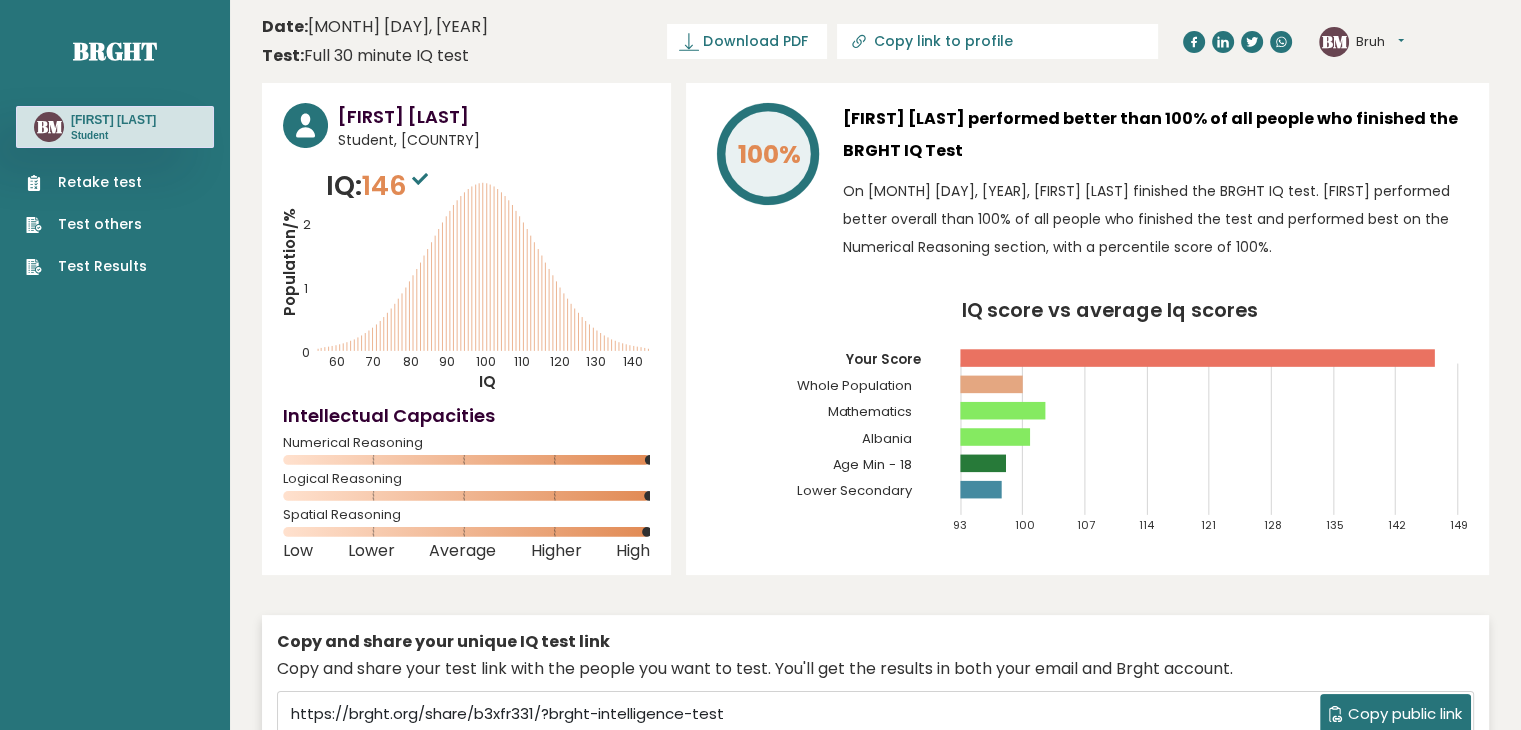 click on "Retake test" at bounding box center [86, 182] 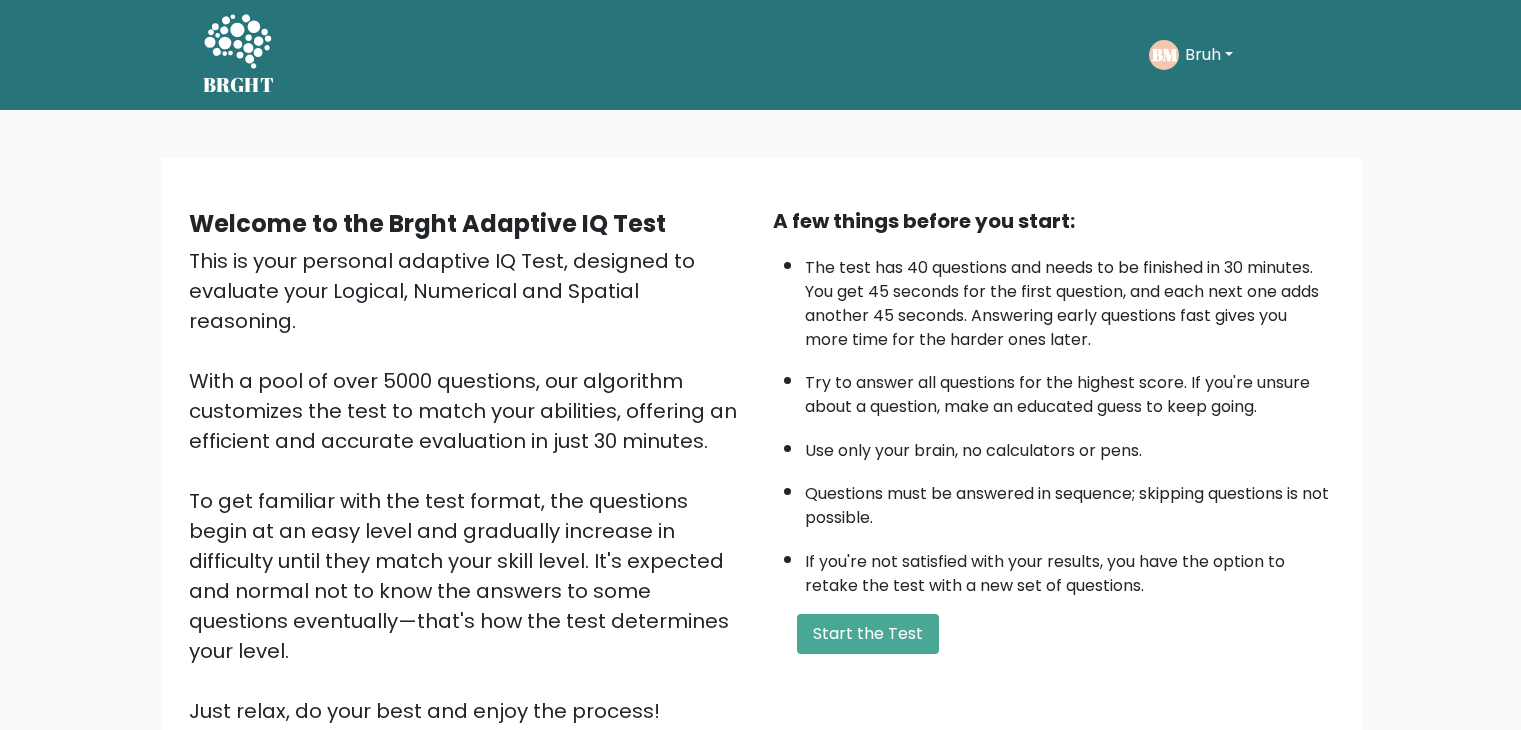 scroll, scrollTop: 0, scrollLeft: 0, axis: both 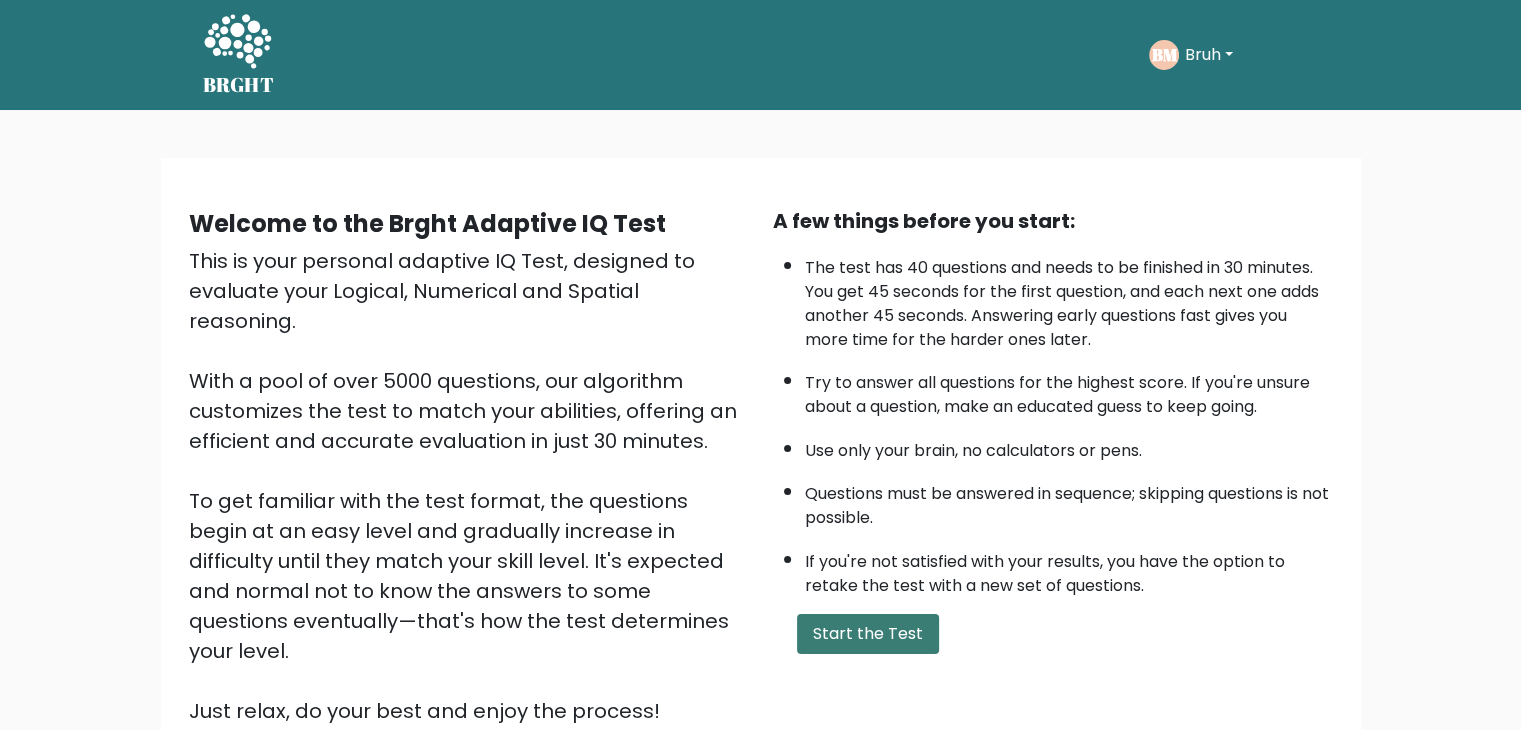 click on "Start the Test" at bounding box center (868, 634) 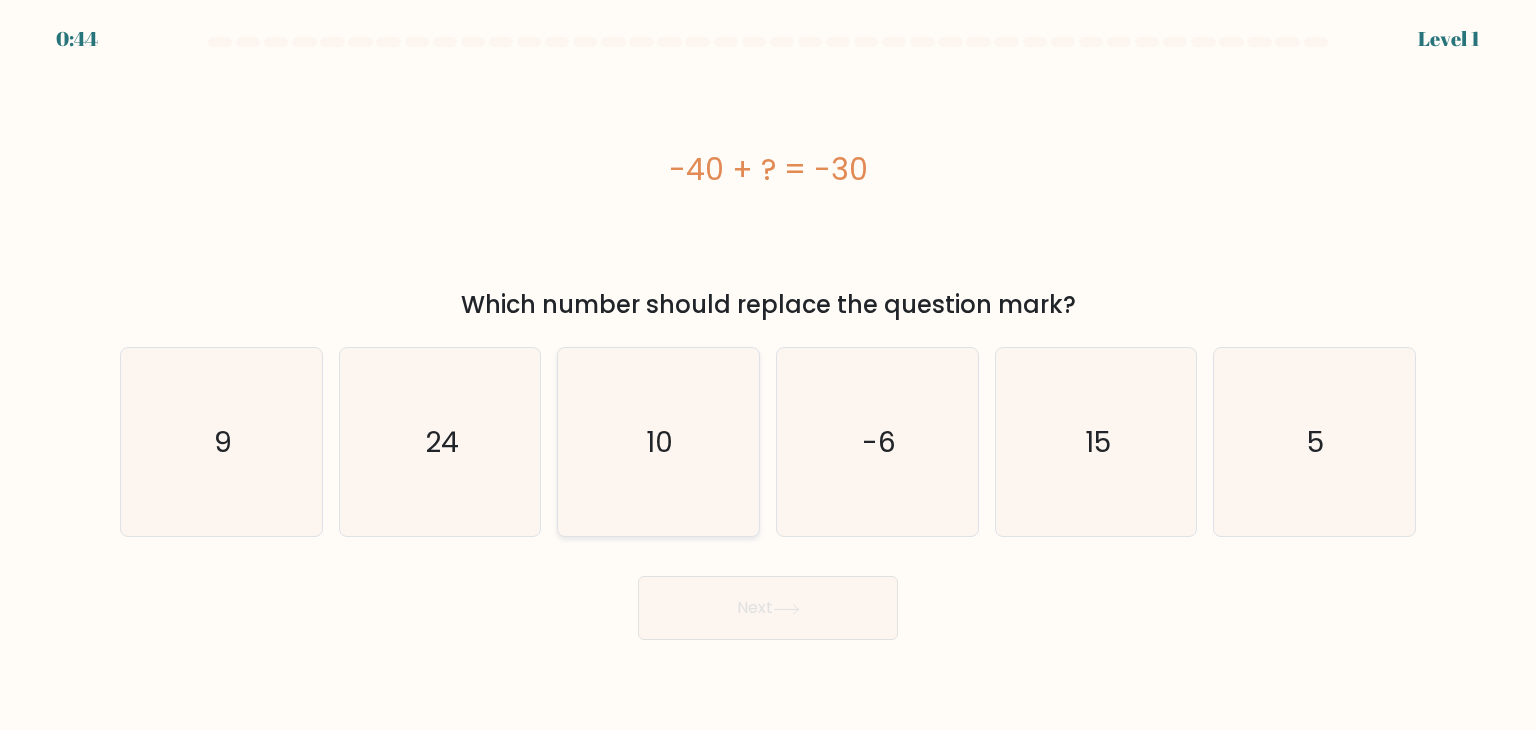 scroll, scrollTop: 0, scrollLeft: 0, axis: both 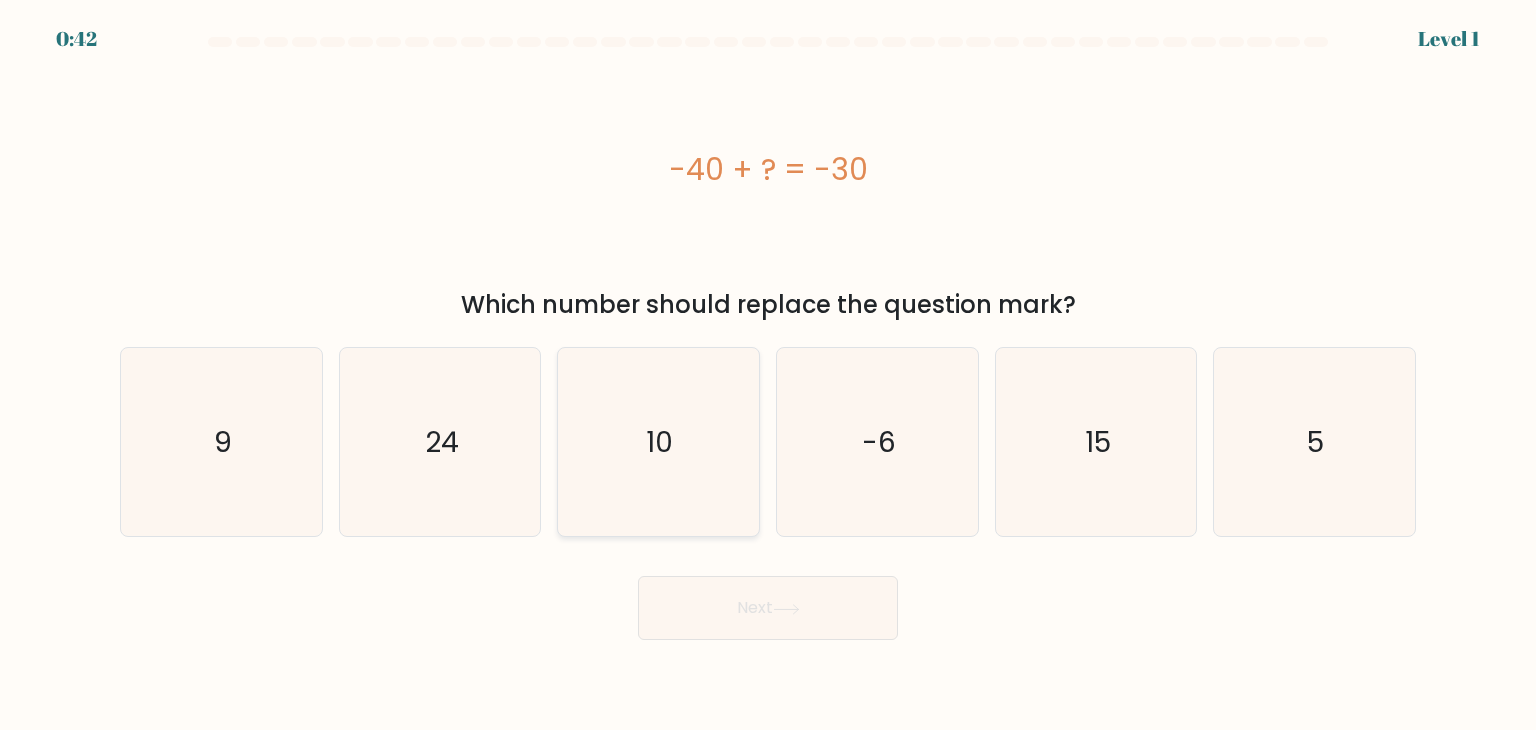 click on "10" 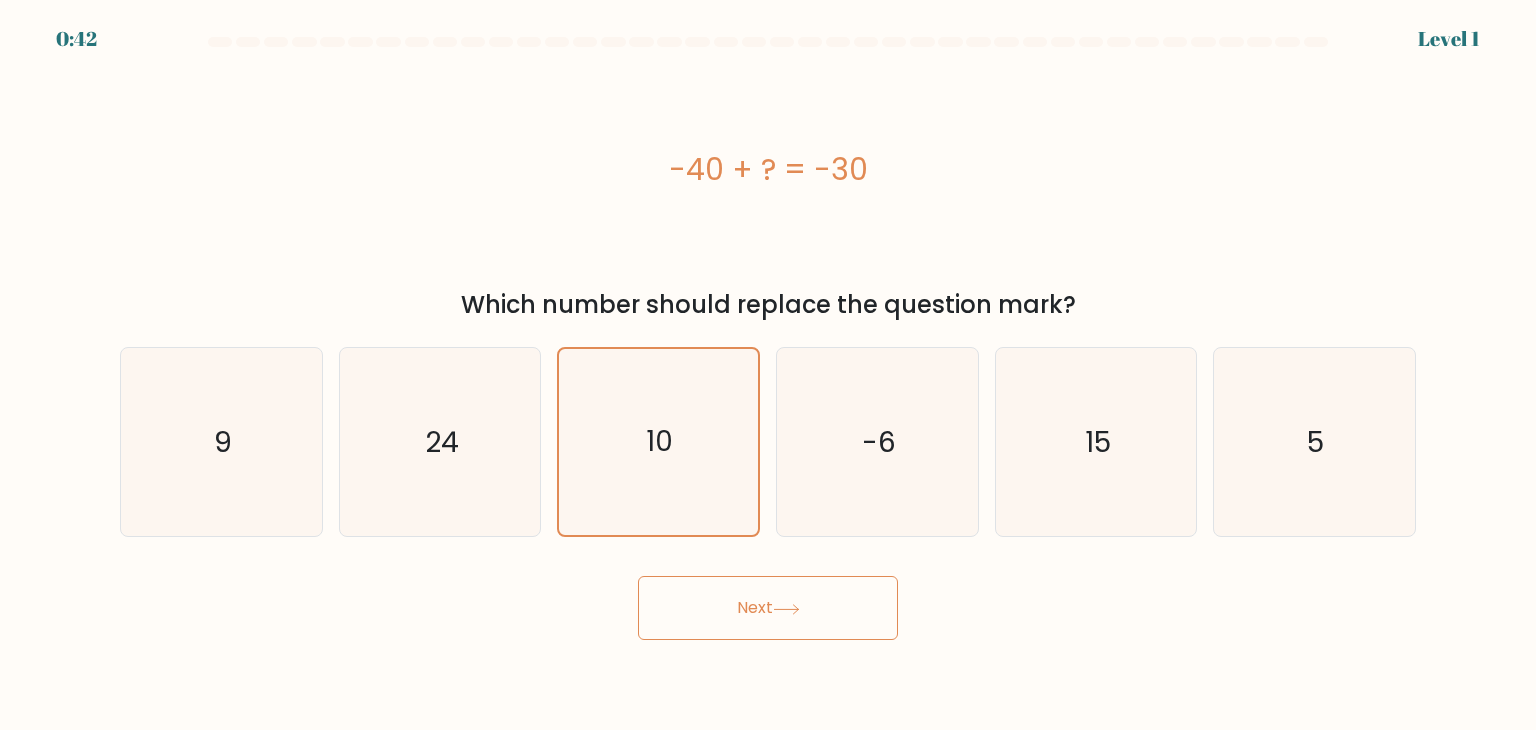 click on "Next" at bounding box center [768, 608] 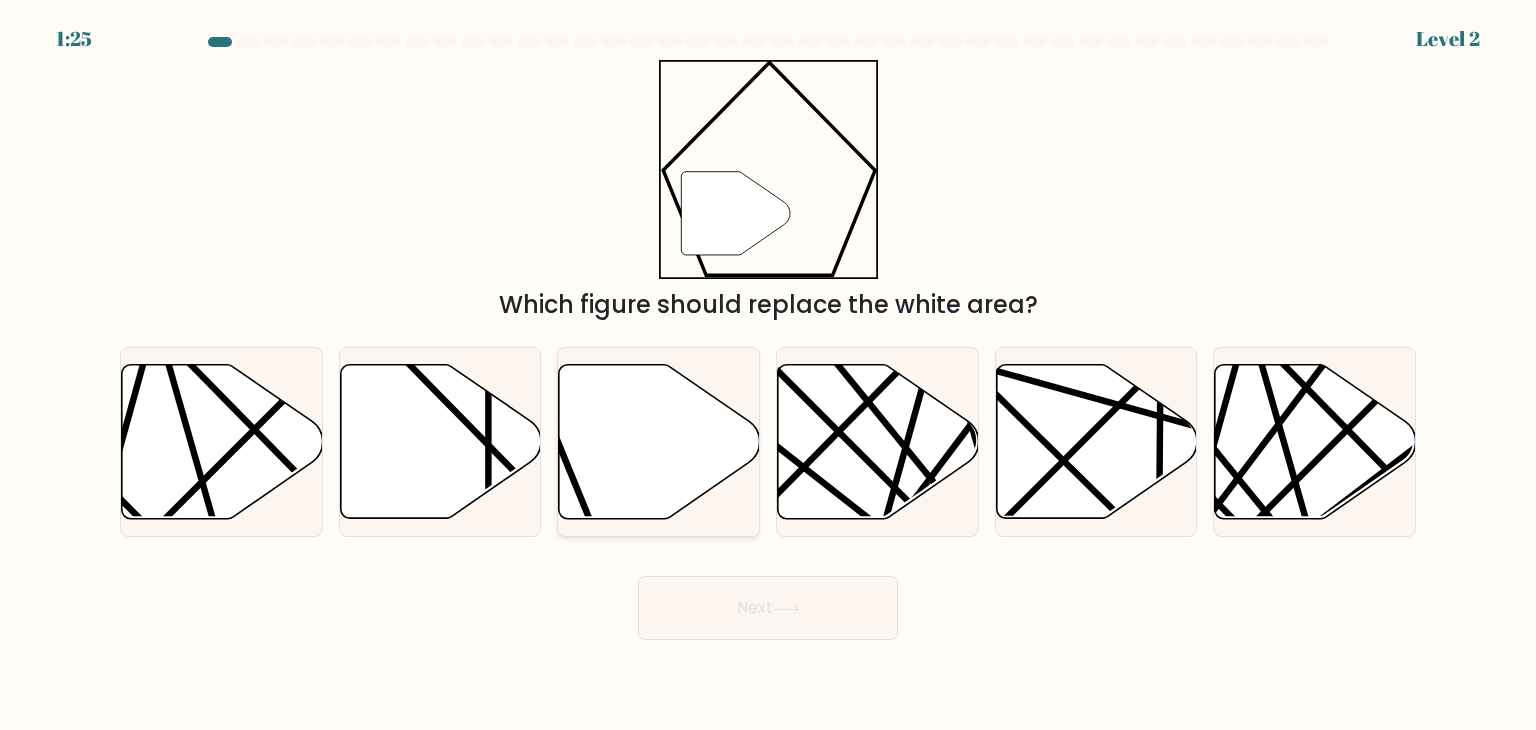 click 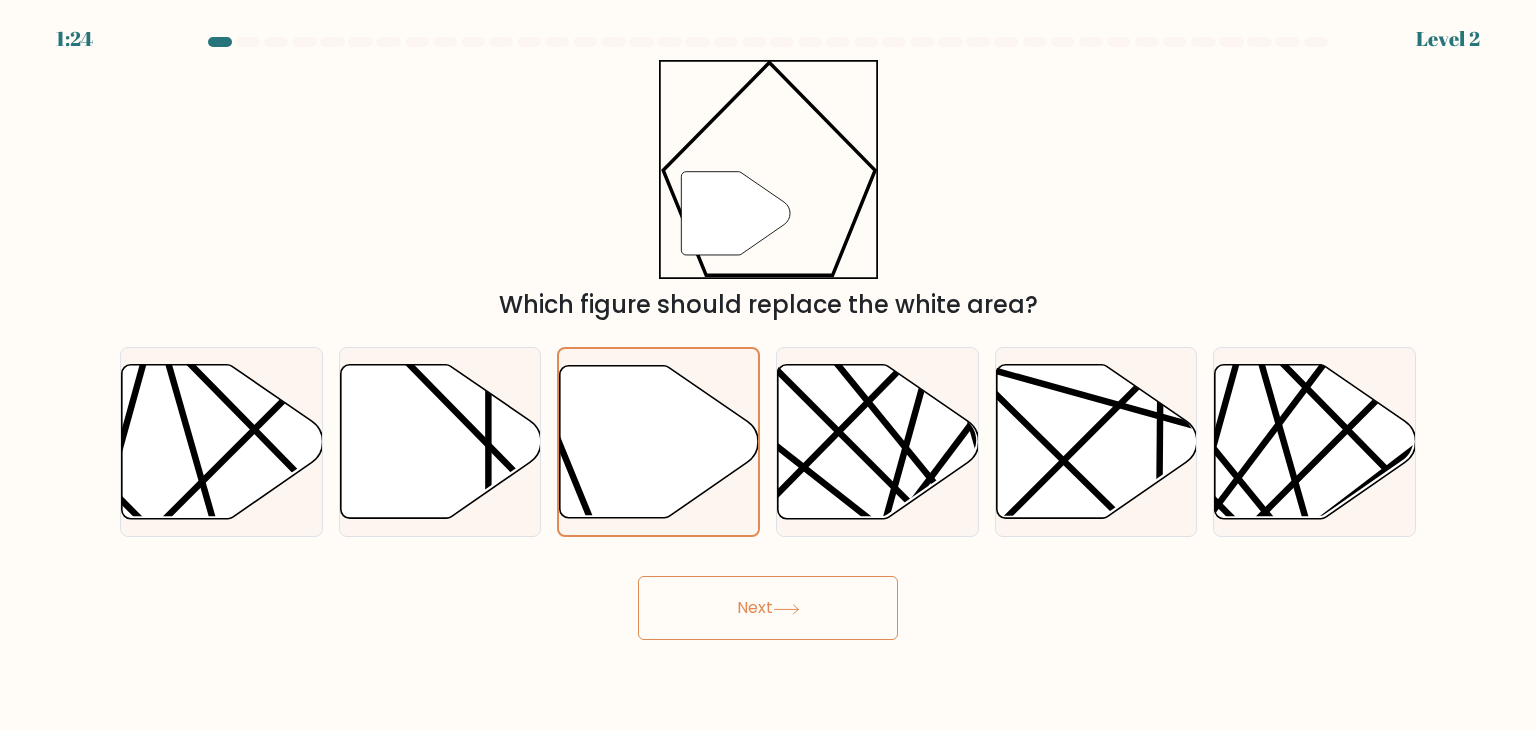 click on "Next" at bounding box center [768, 608] 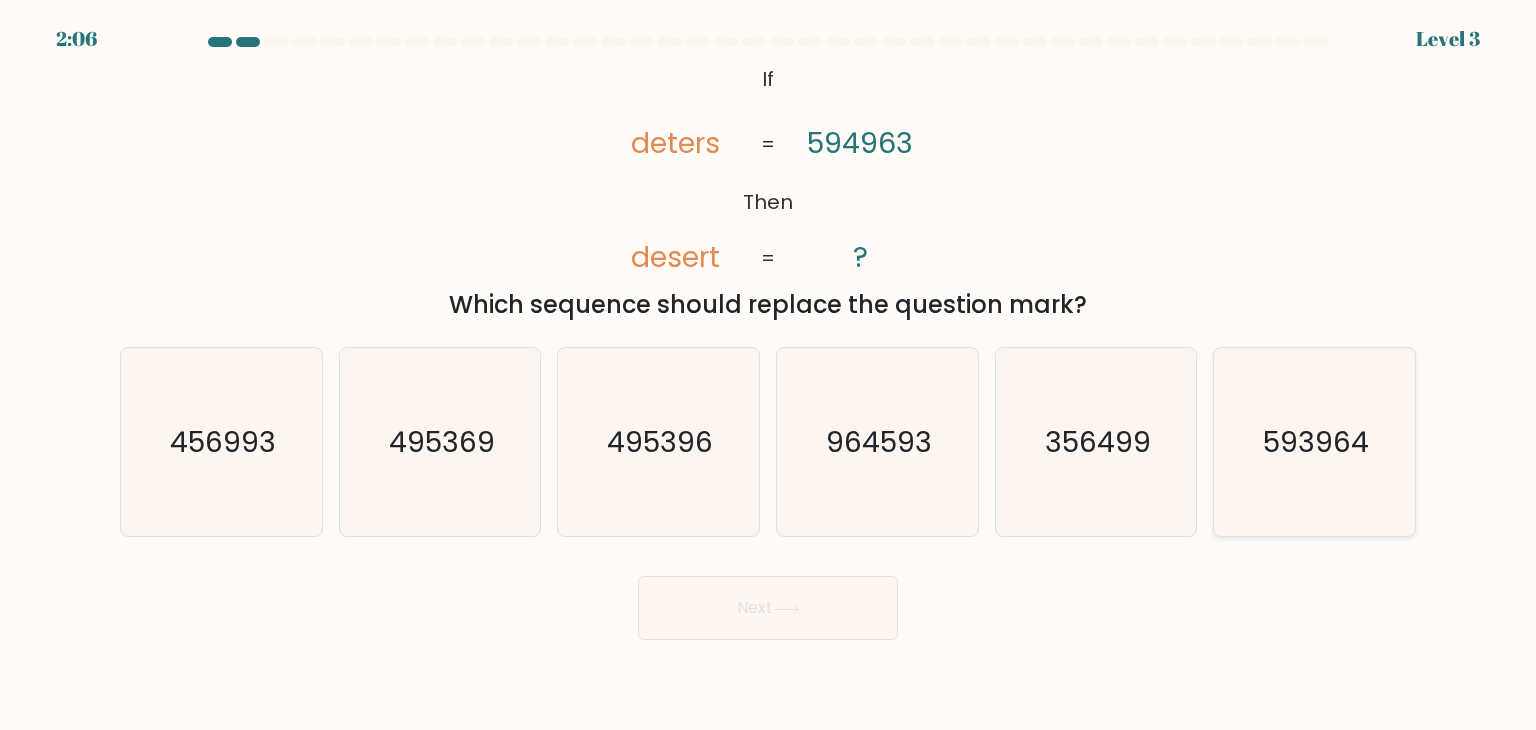 click on "593964" 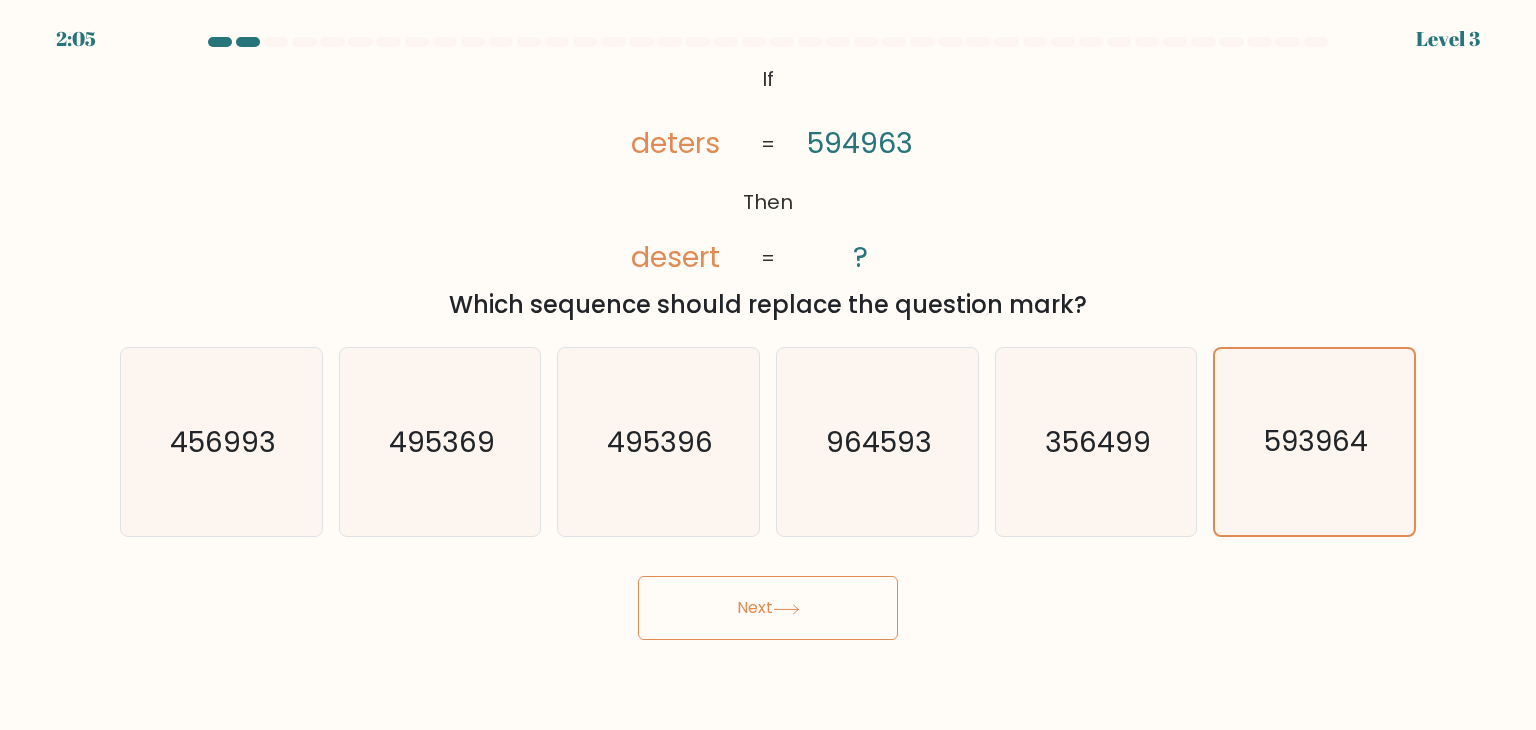 click on "Next" at bounding box center (768, 608) 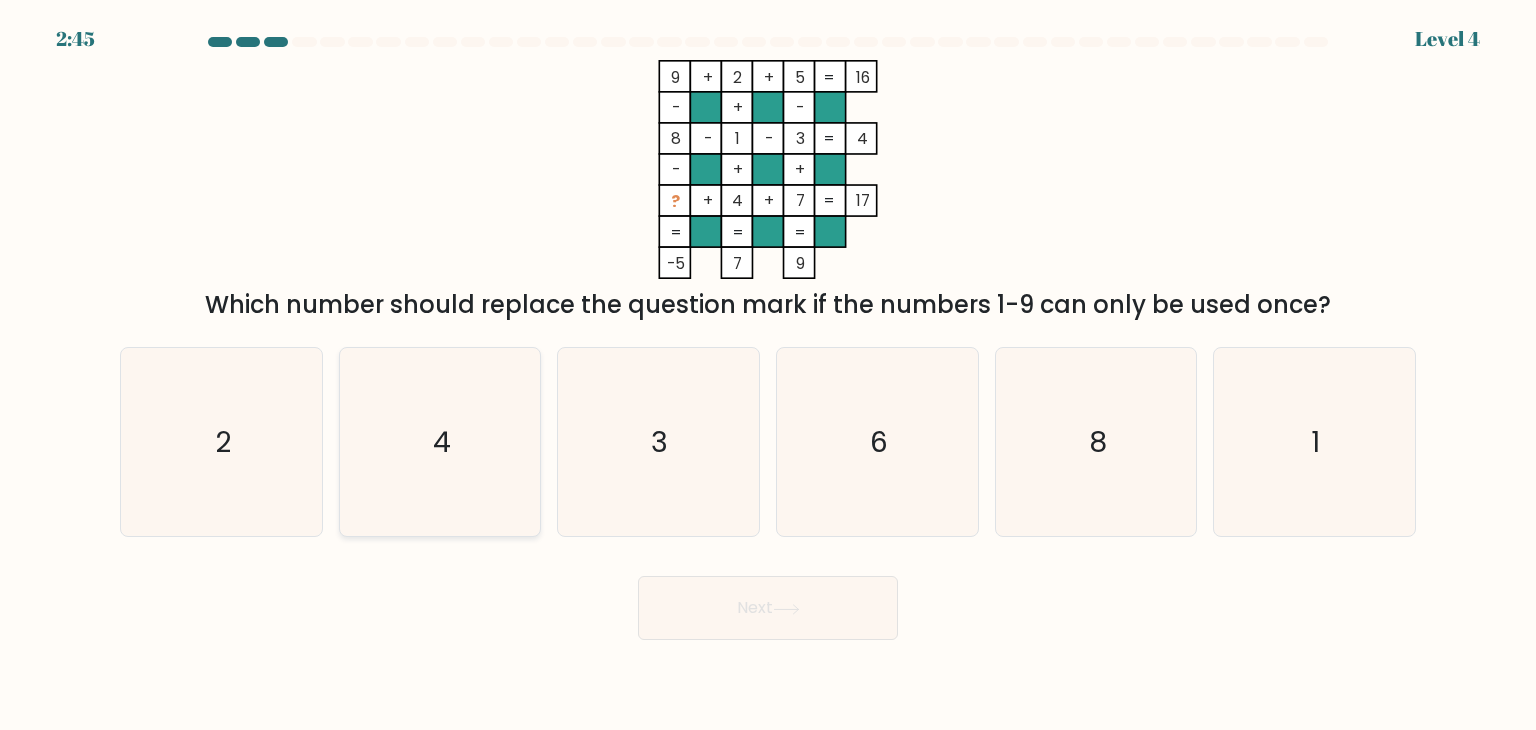 click on "4" 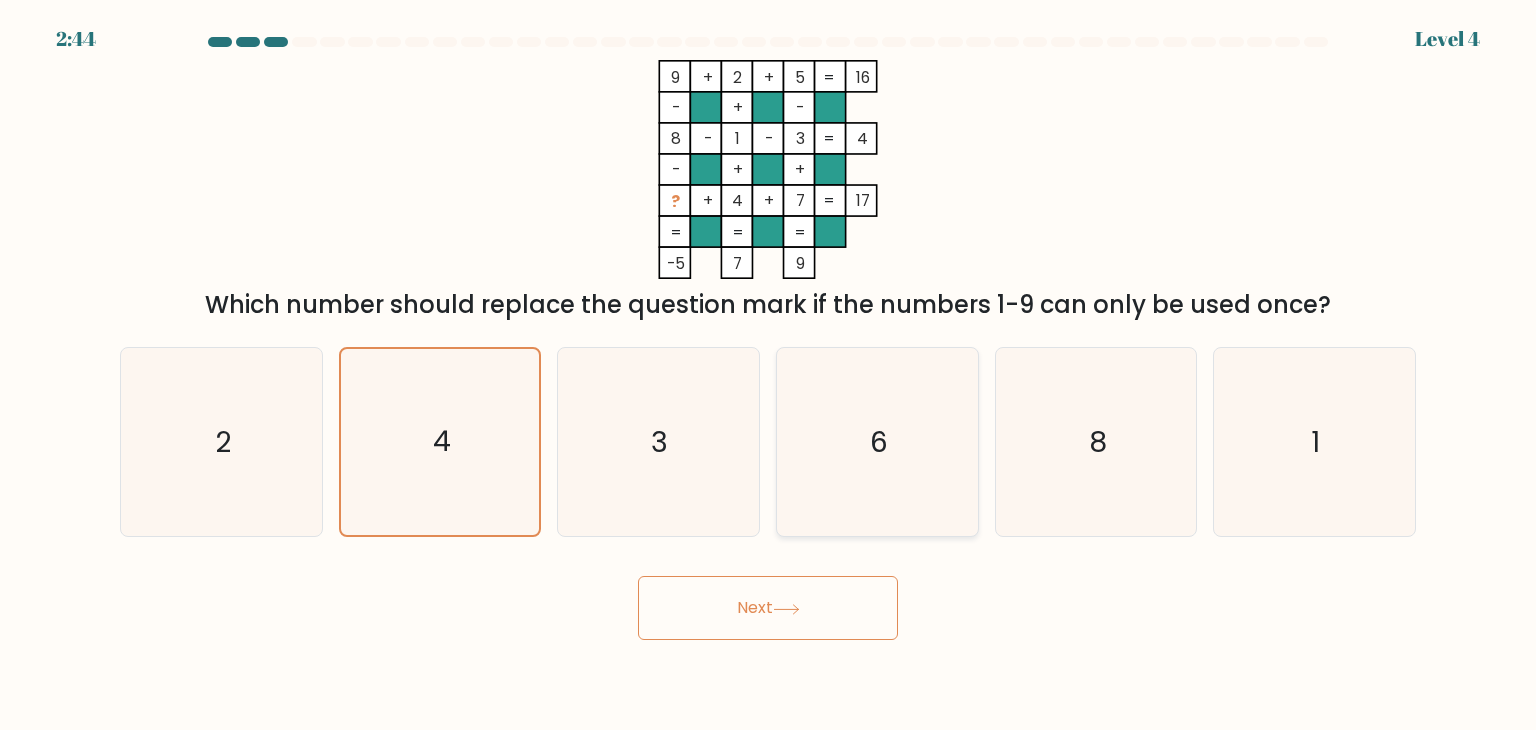click on "6" 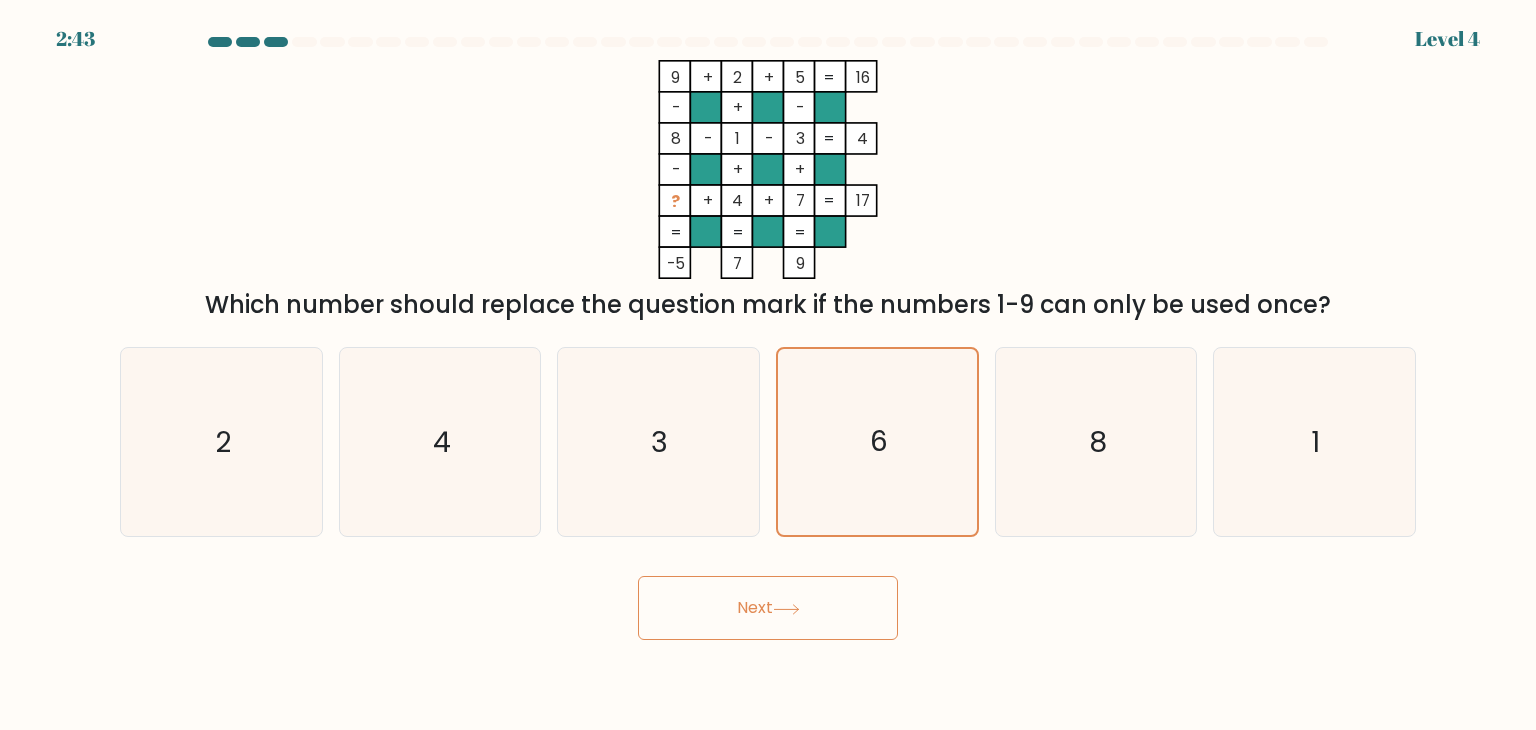 click on "Next" at bounding box center (768, 608) 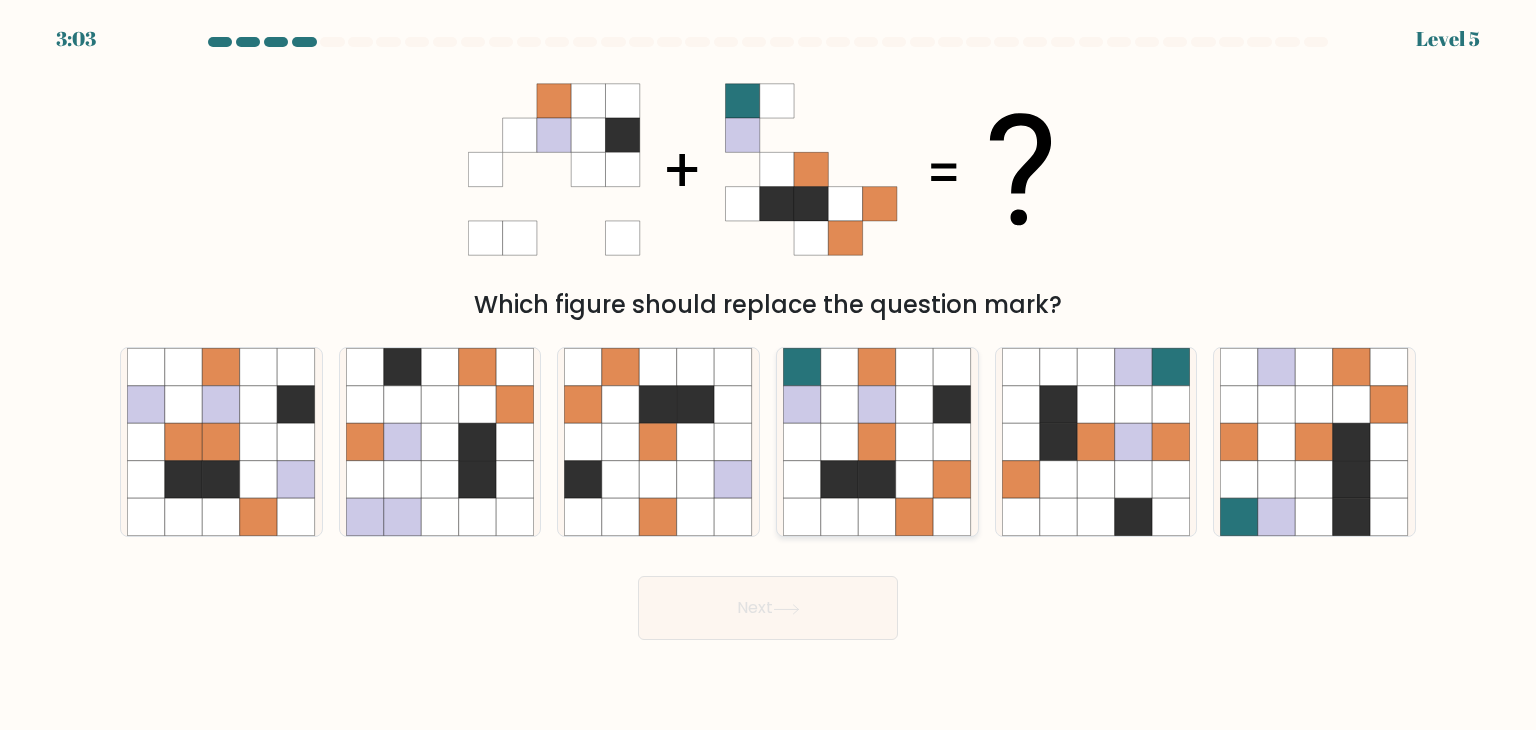 click 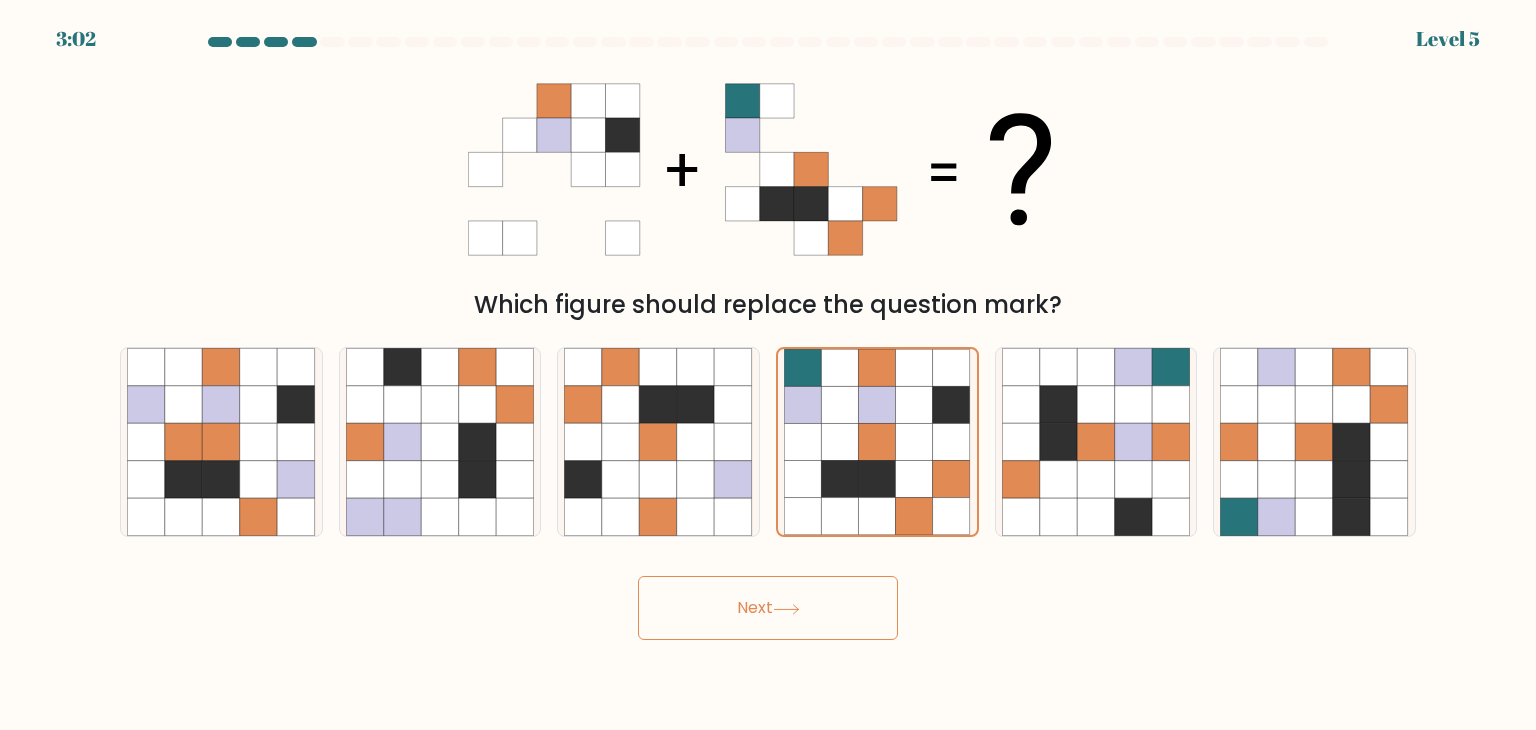 click on "Next" at bounding box center (768, 608) 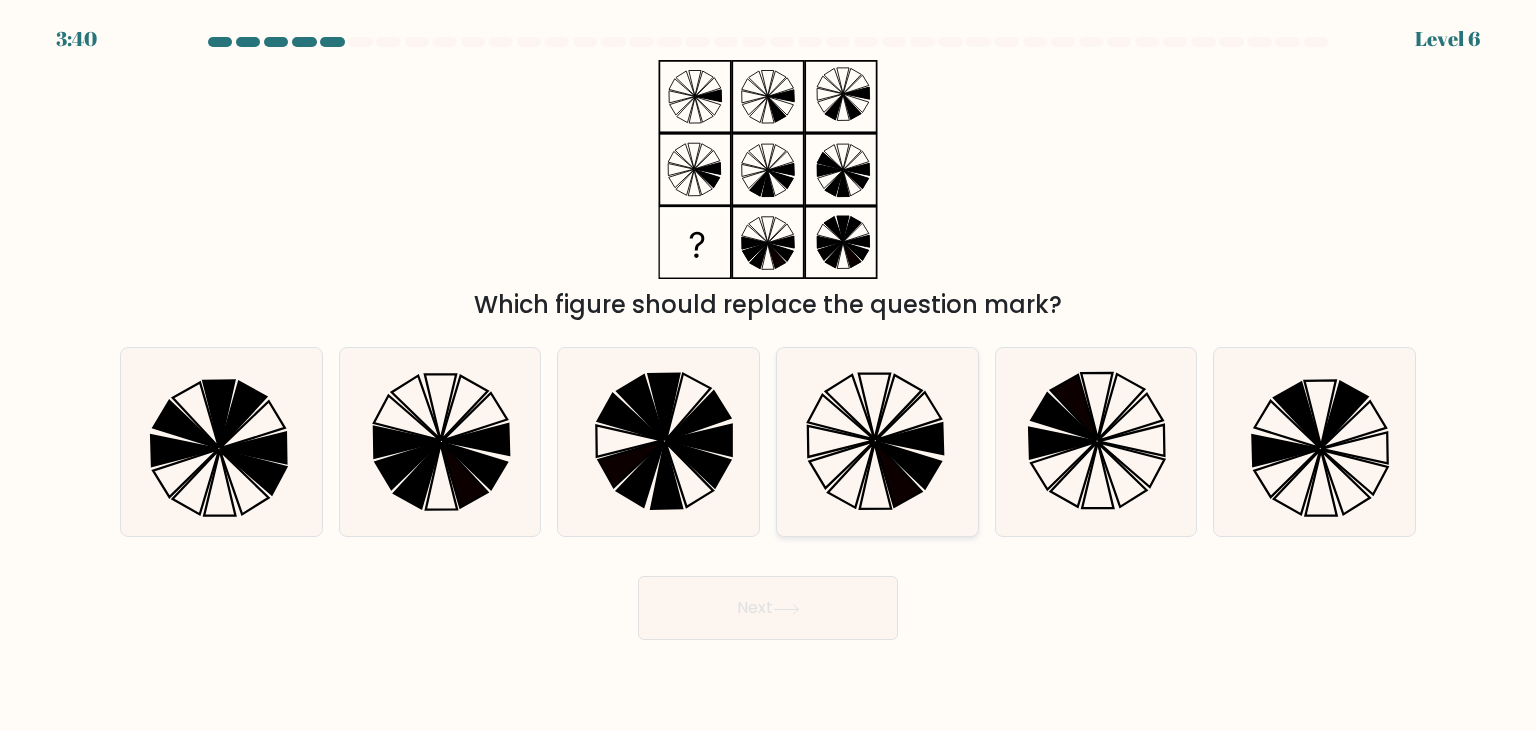 click 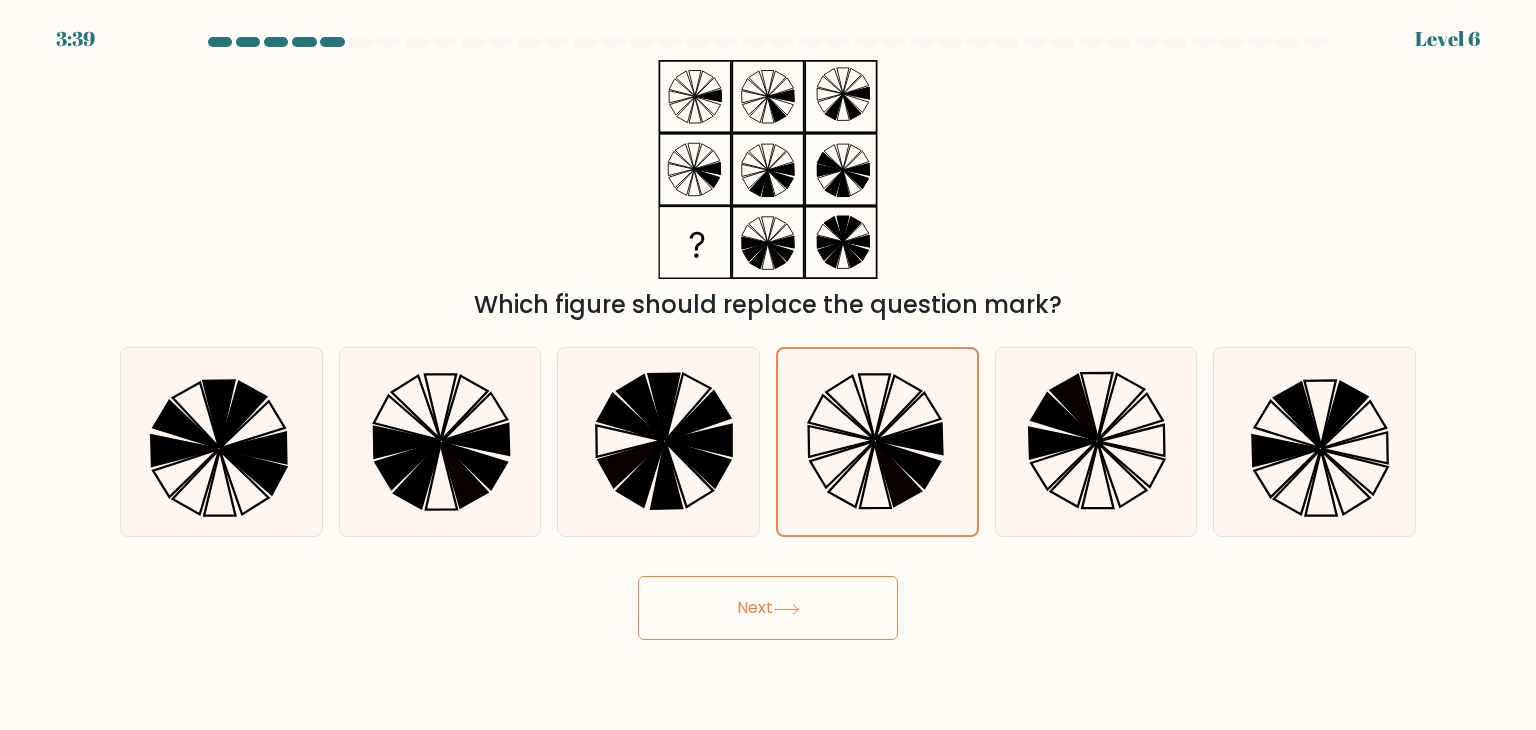 click on "Next" at bounding box center (768, 608) 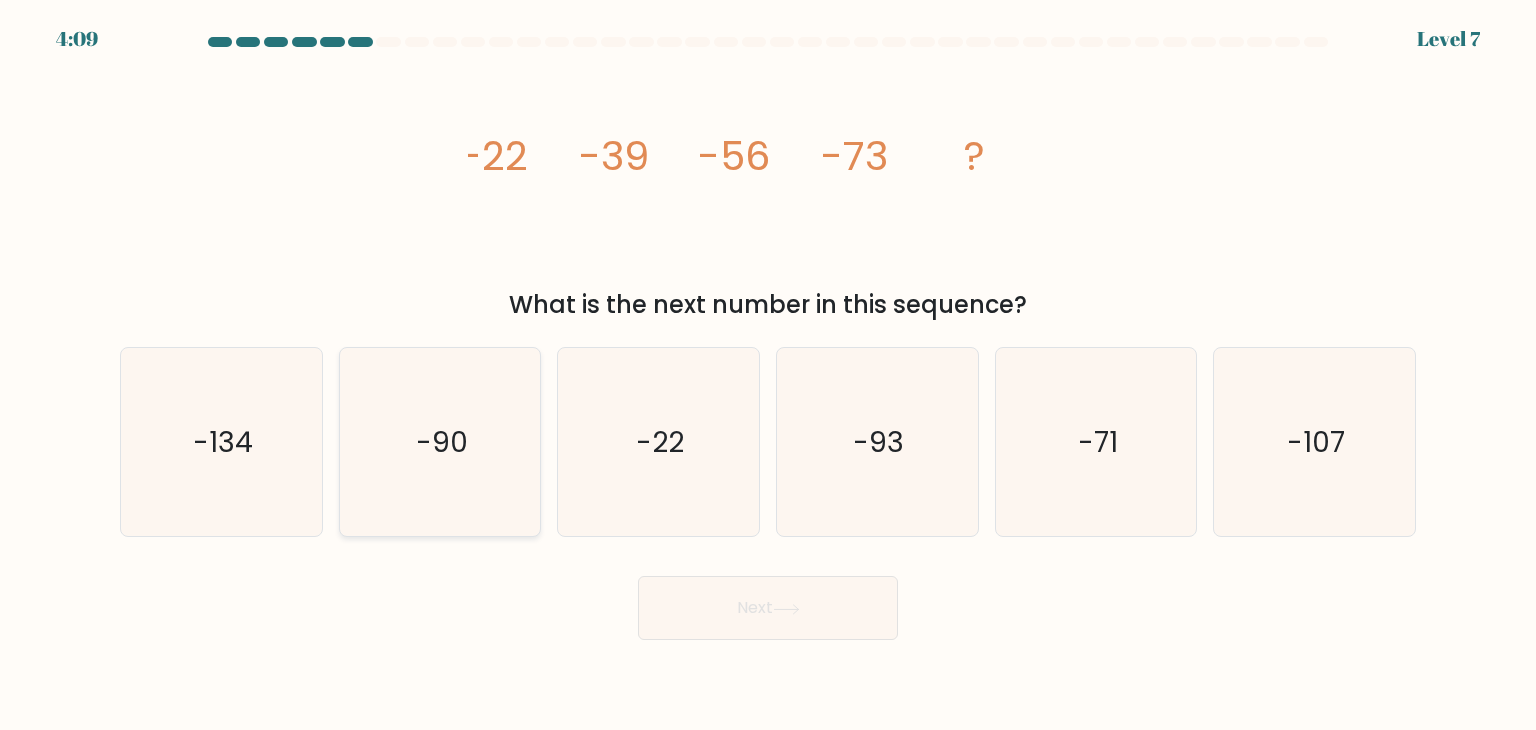 click on "-90" 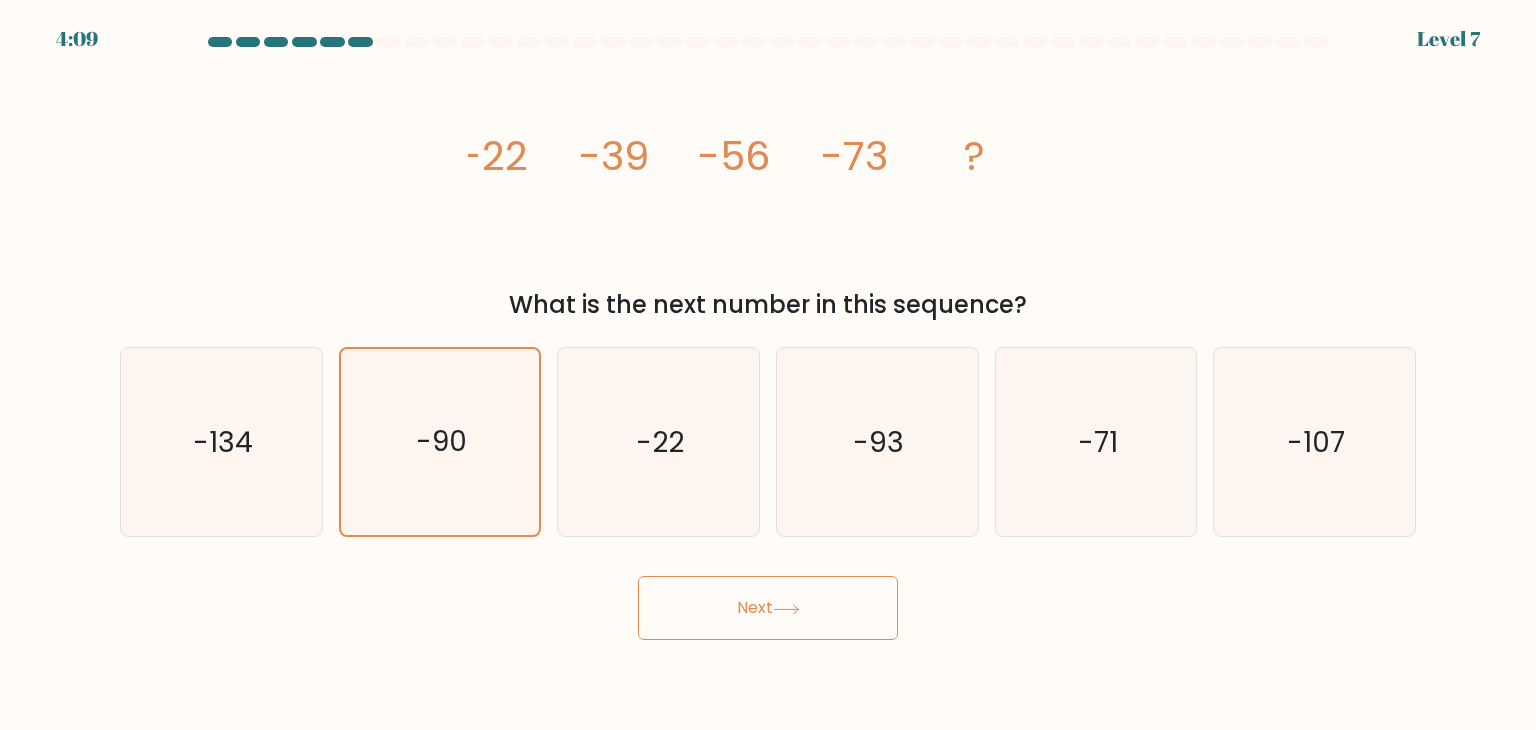 click 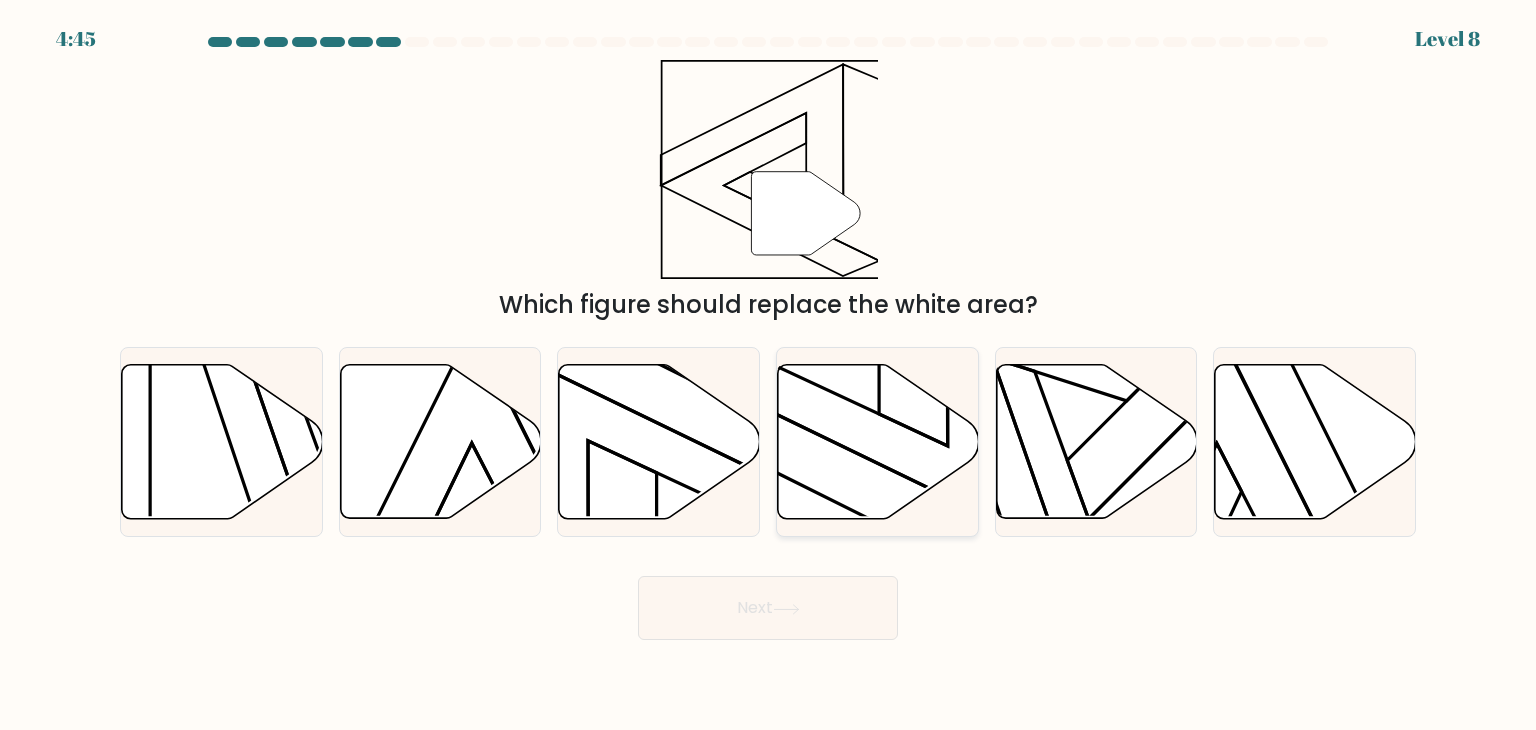 click 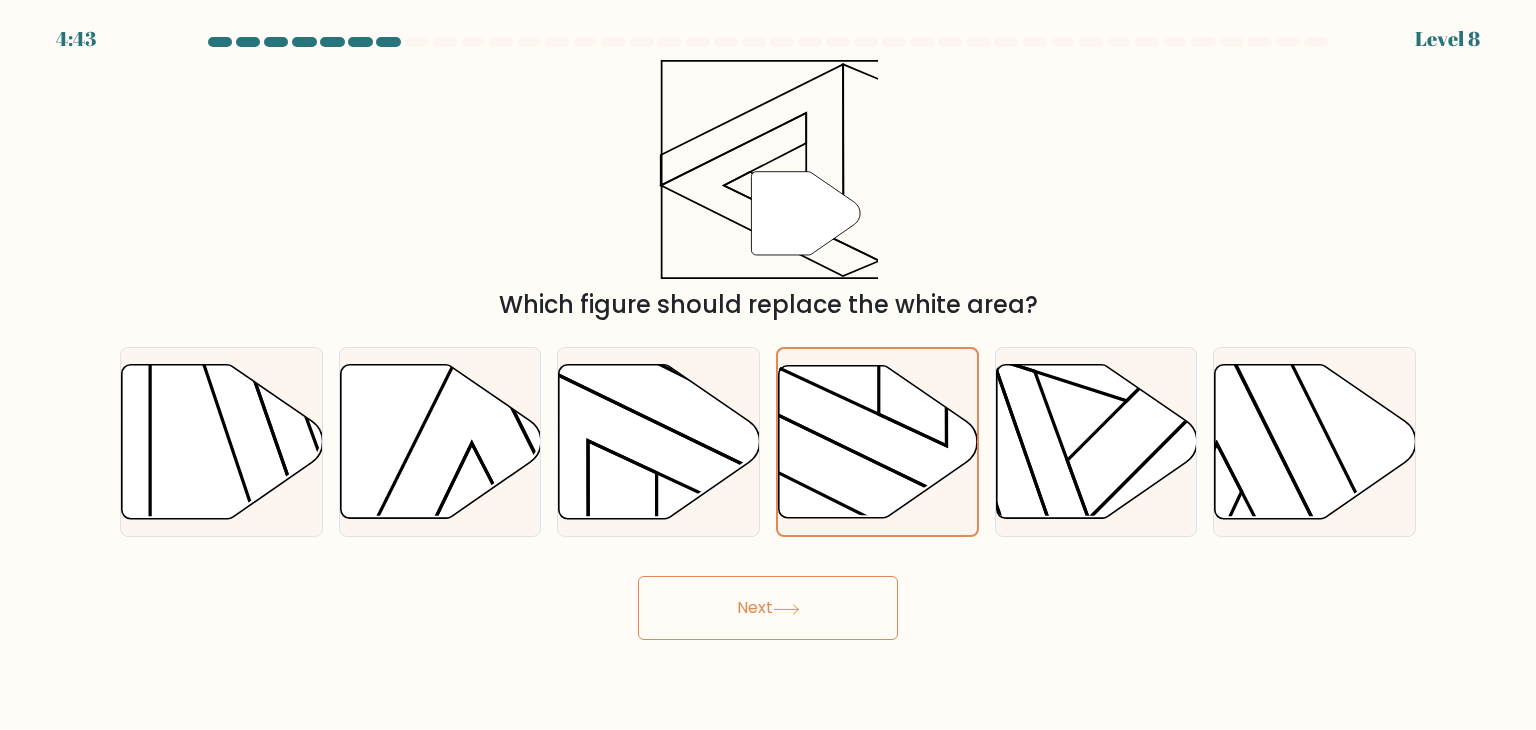 click on "Next" at bounding box center (768, 608) 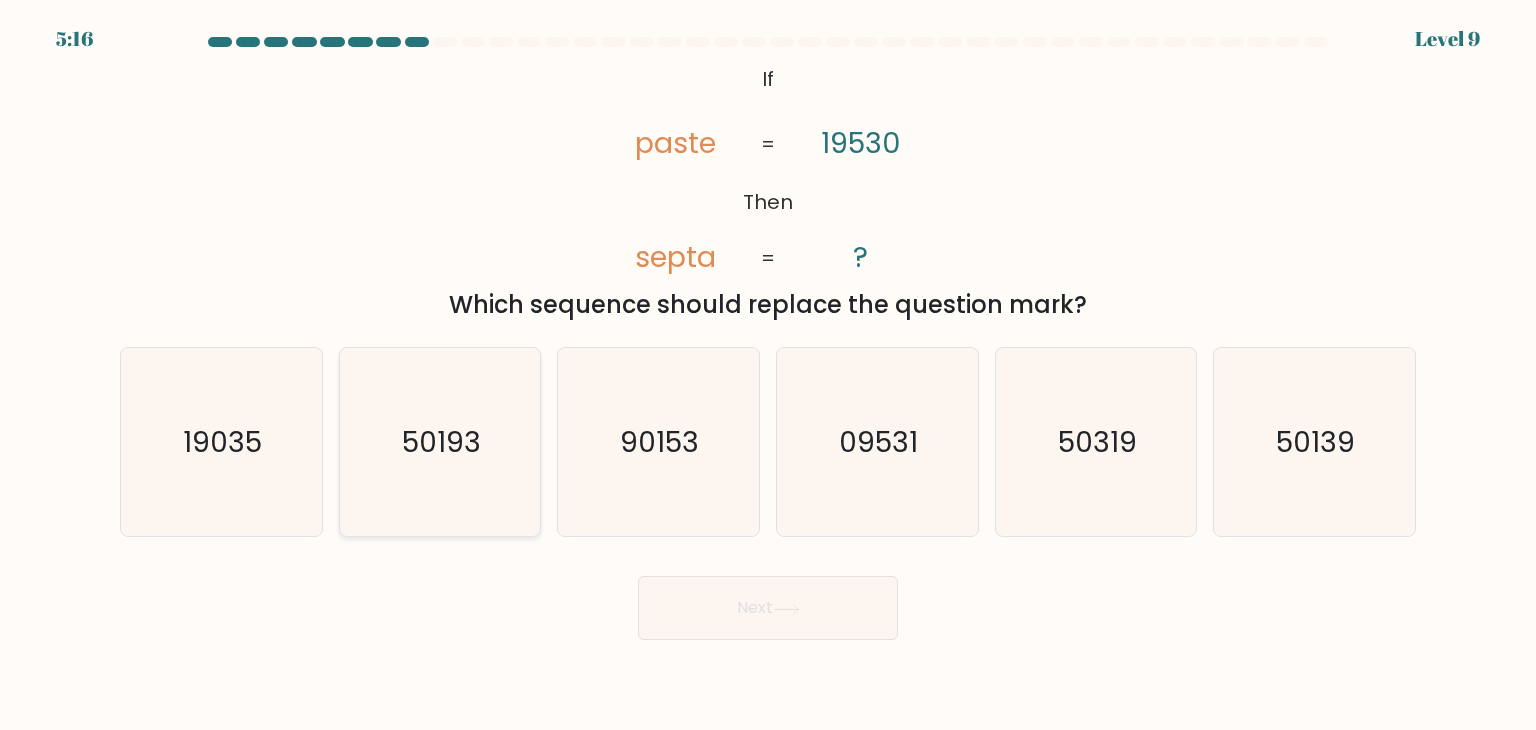 click on "50193" 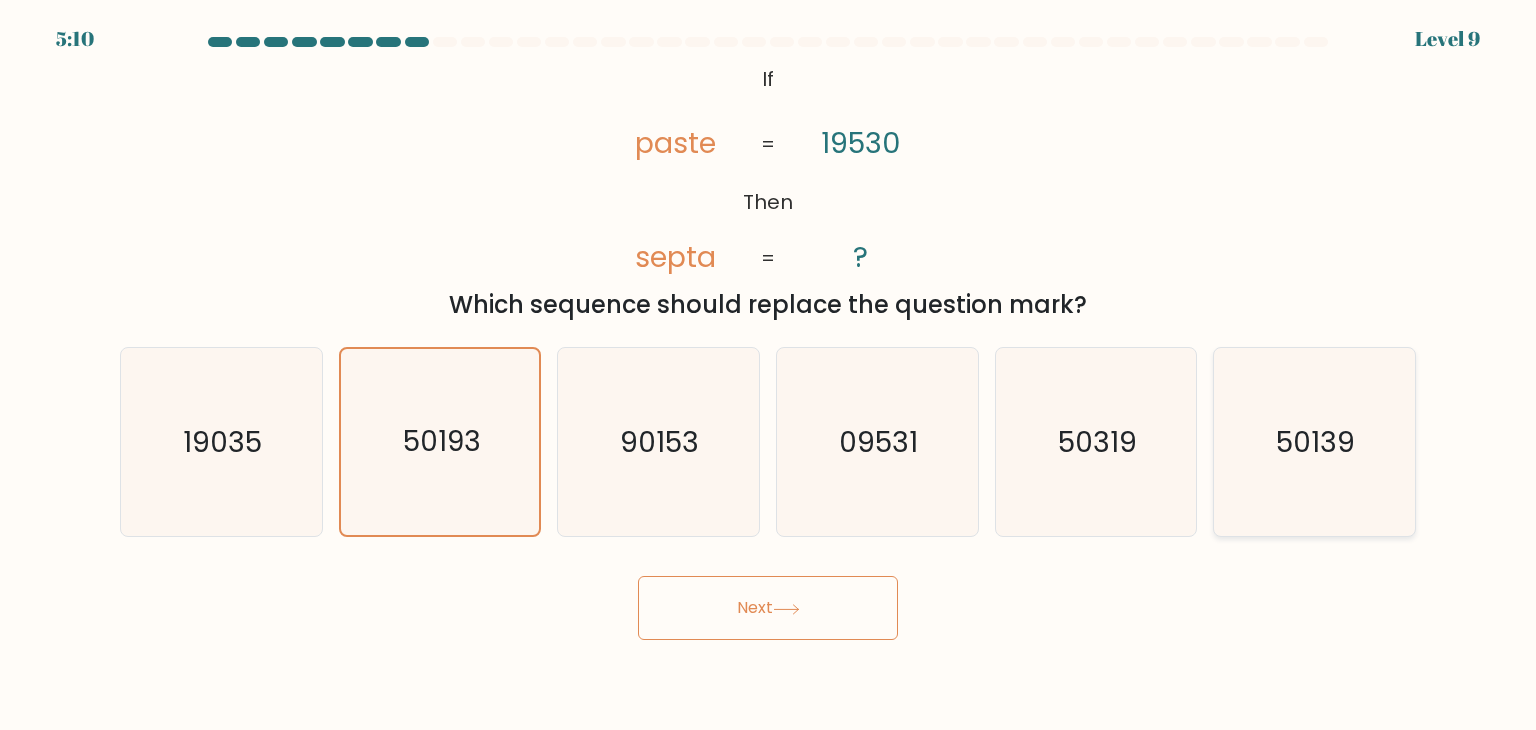 click on "50139" 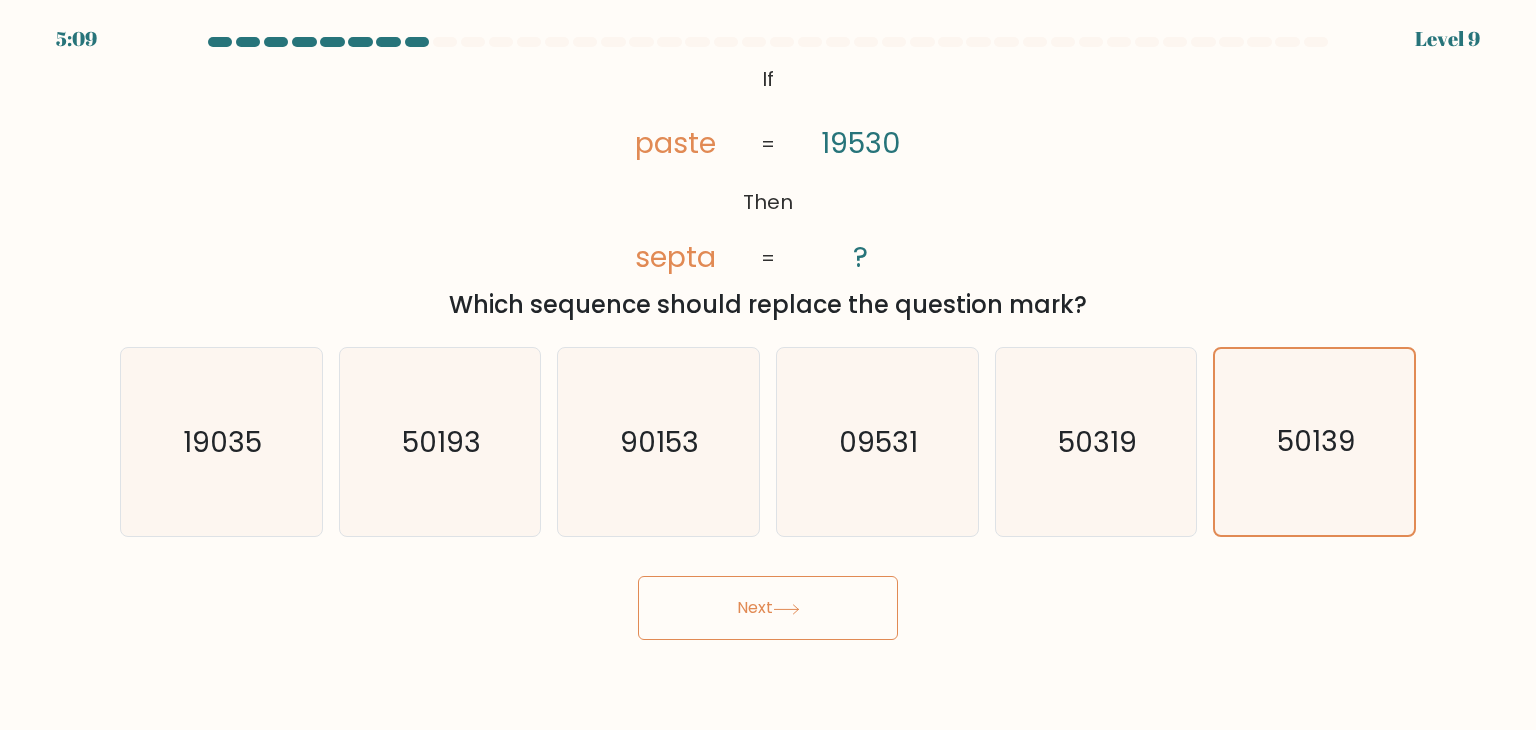 click on "Next" at bounding box center [768, 608] 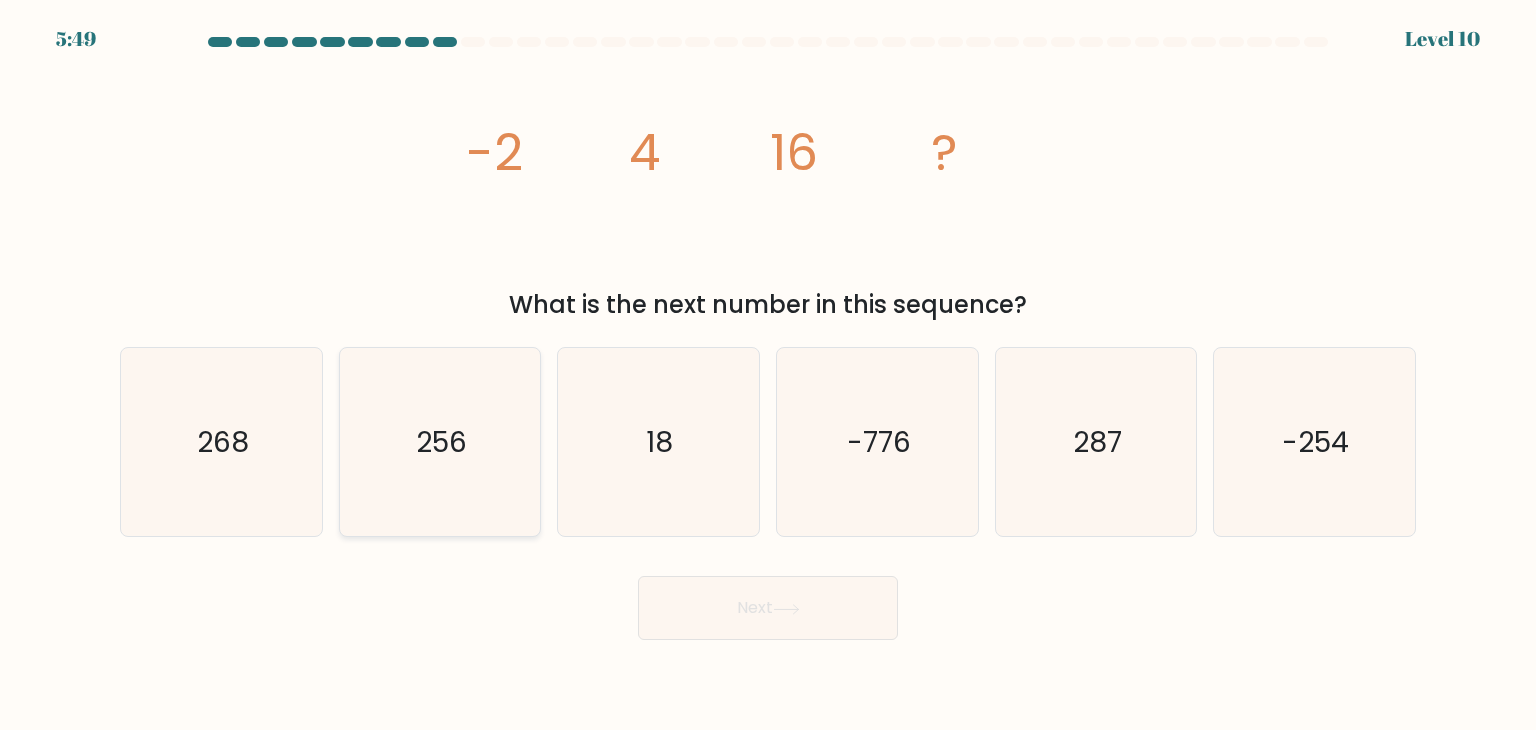 click on "256" 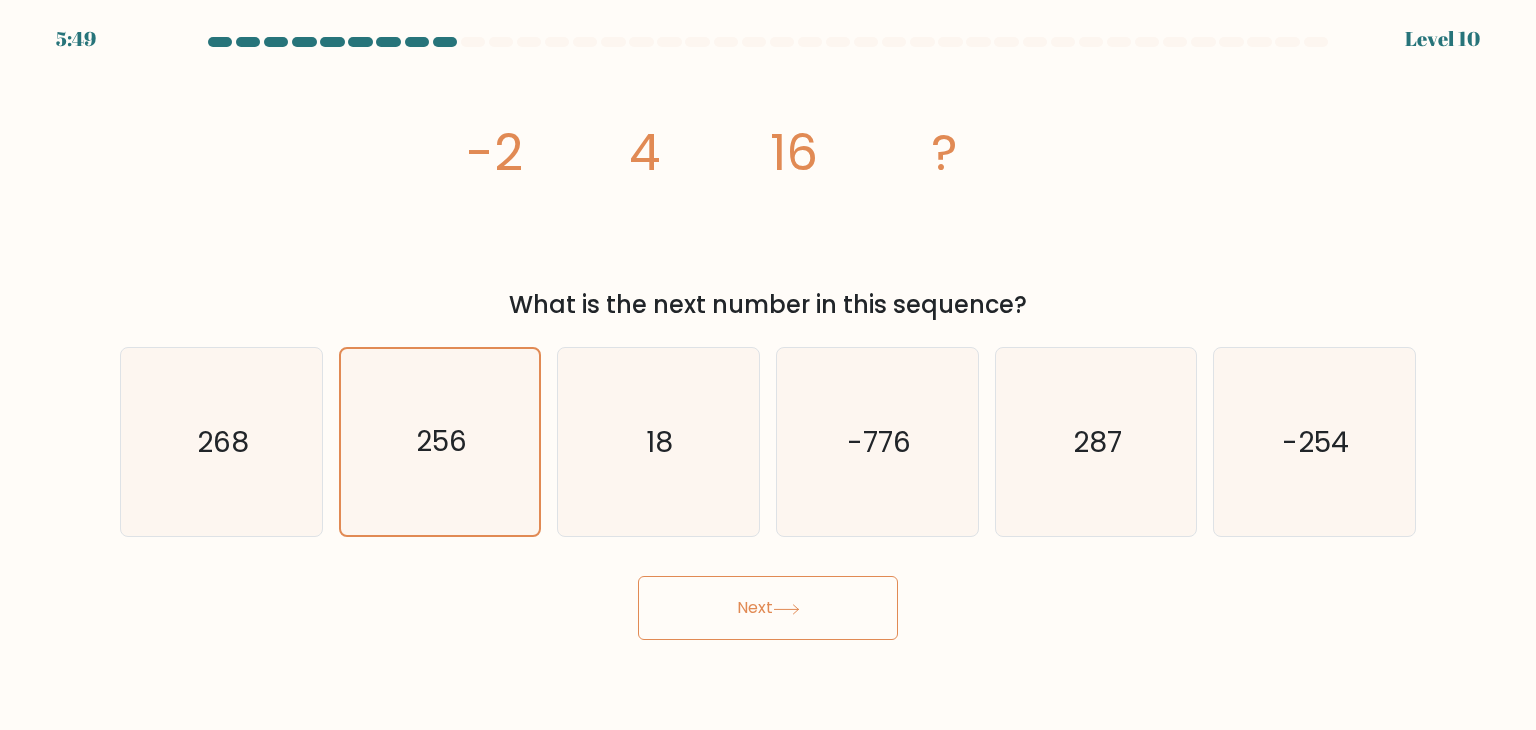 click on "Next" at bounding box center [768, 608] 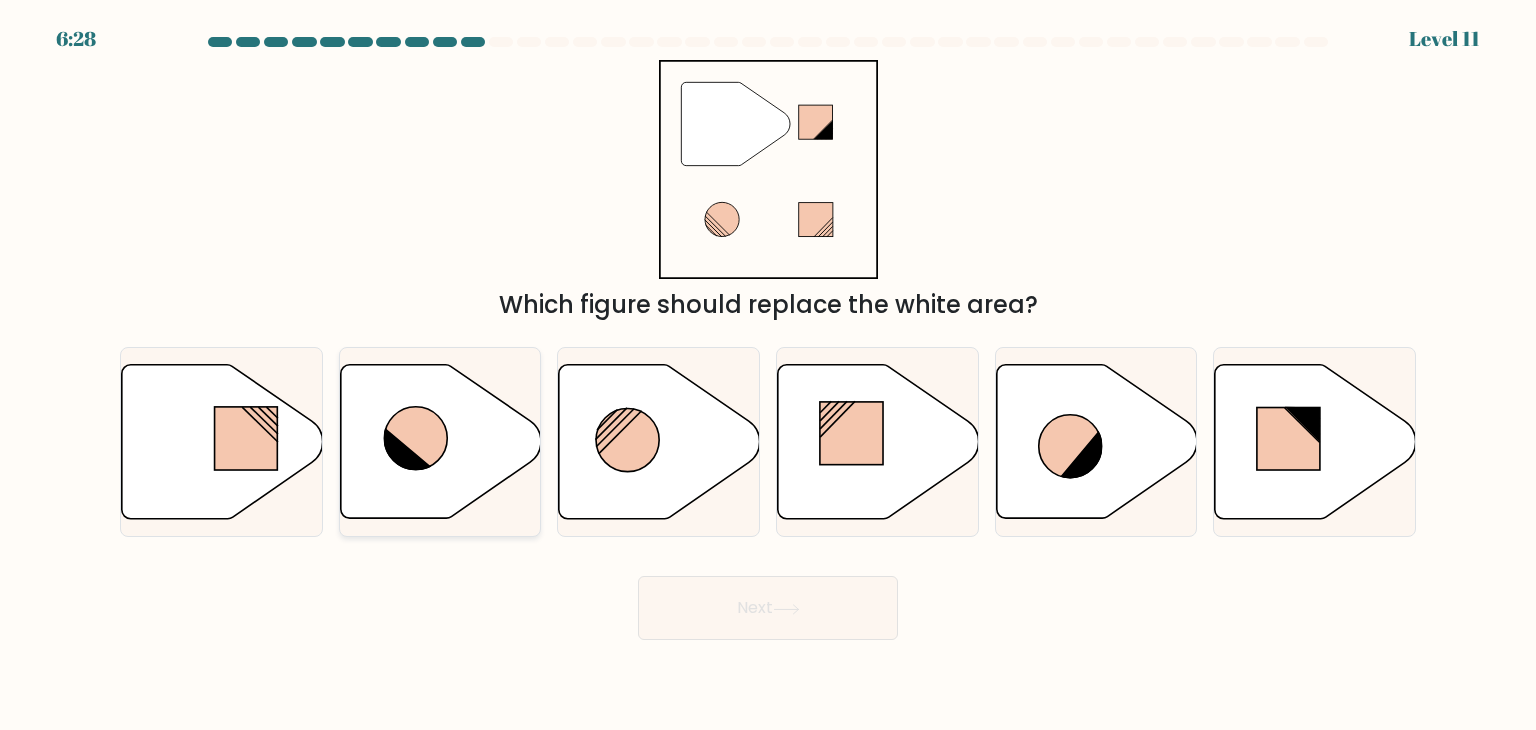 click 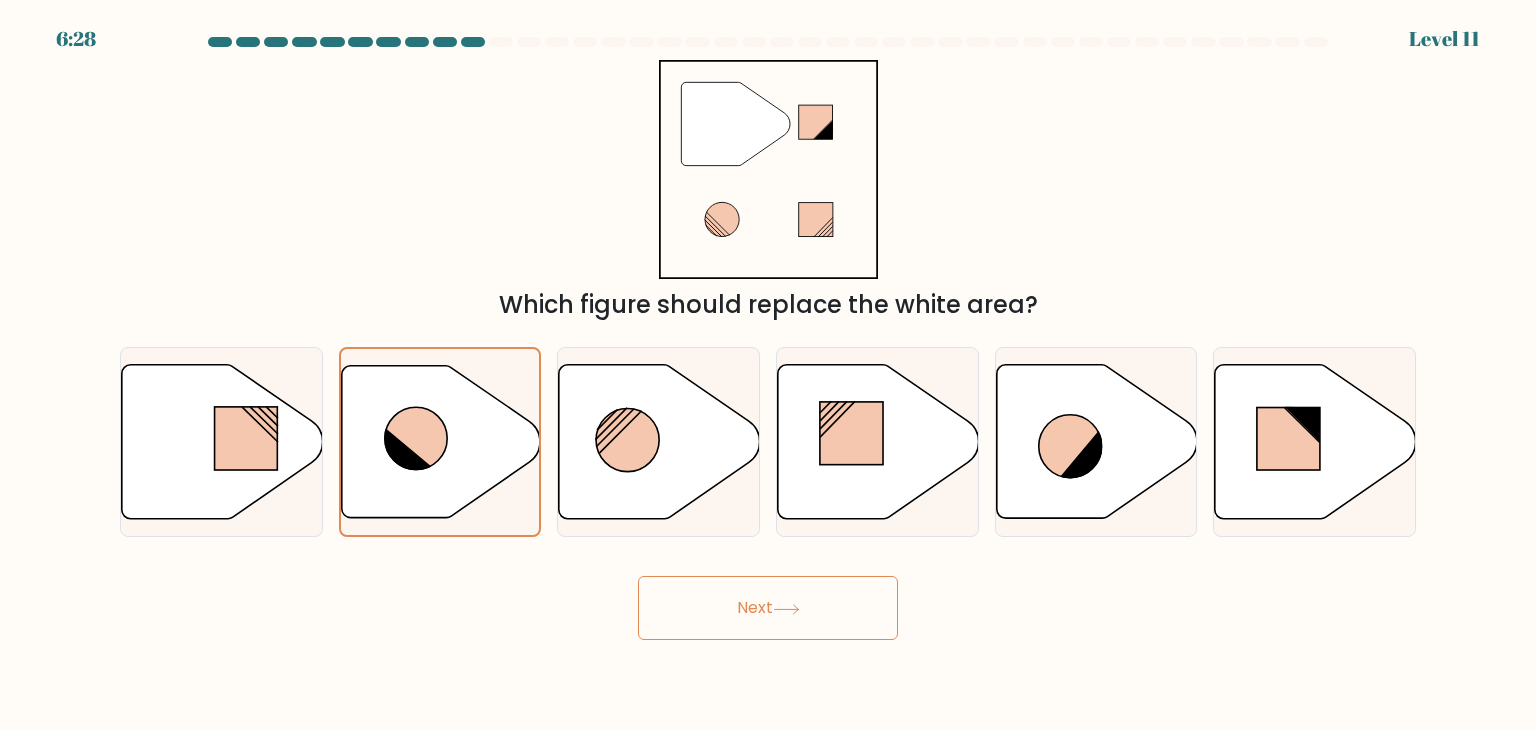 click on "Next" at bounding box center [768, 608] 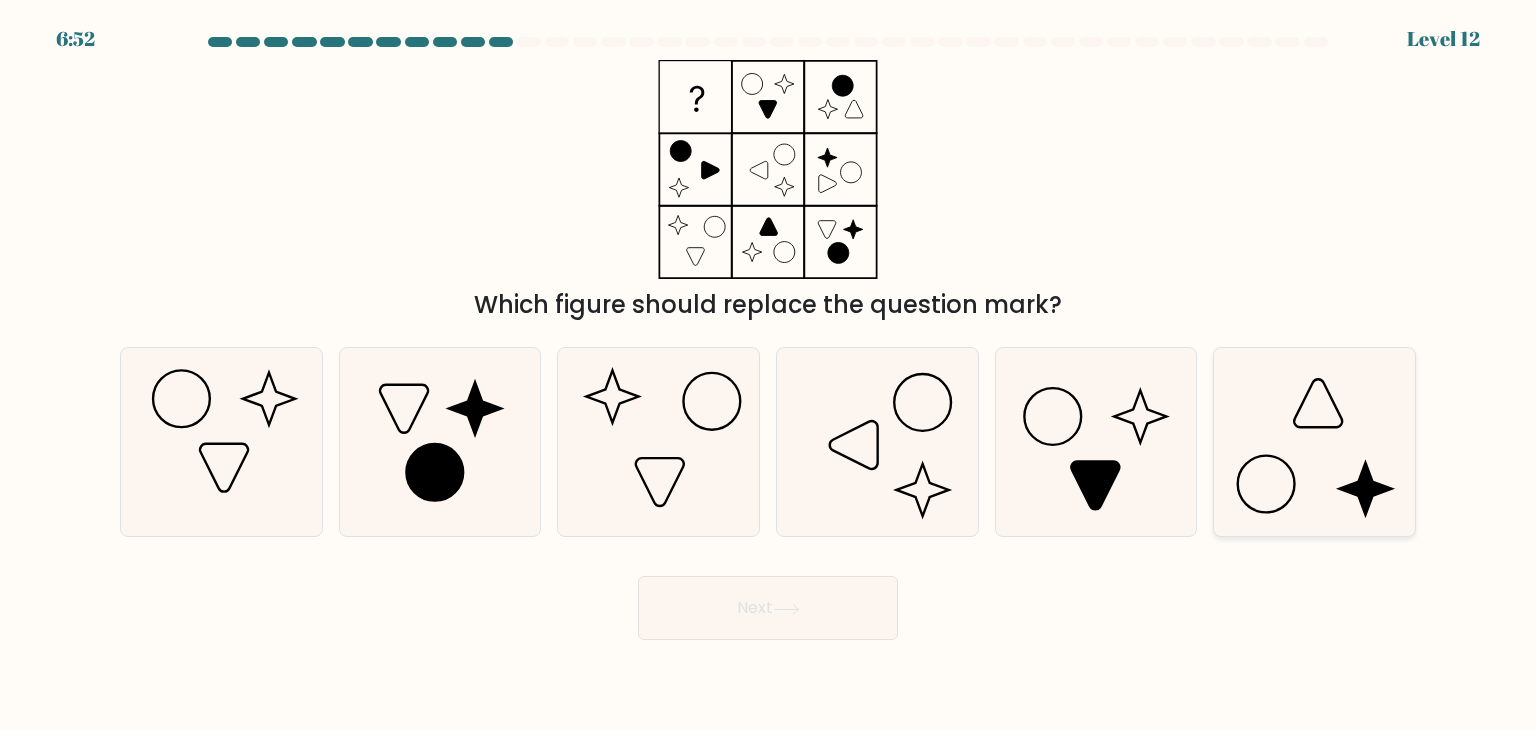 click 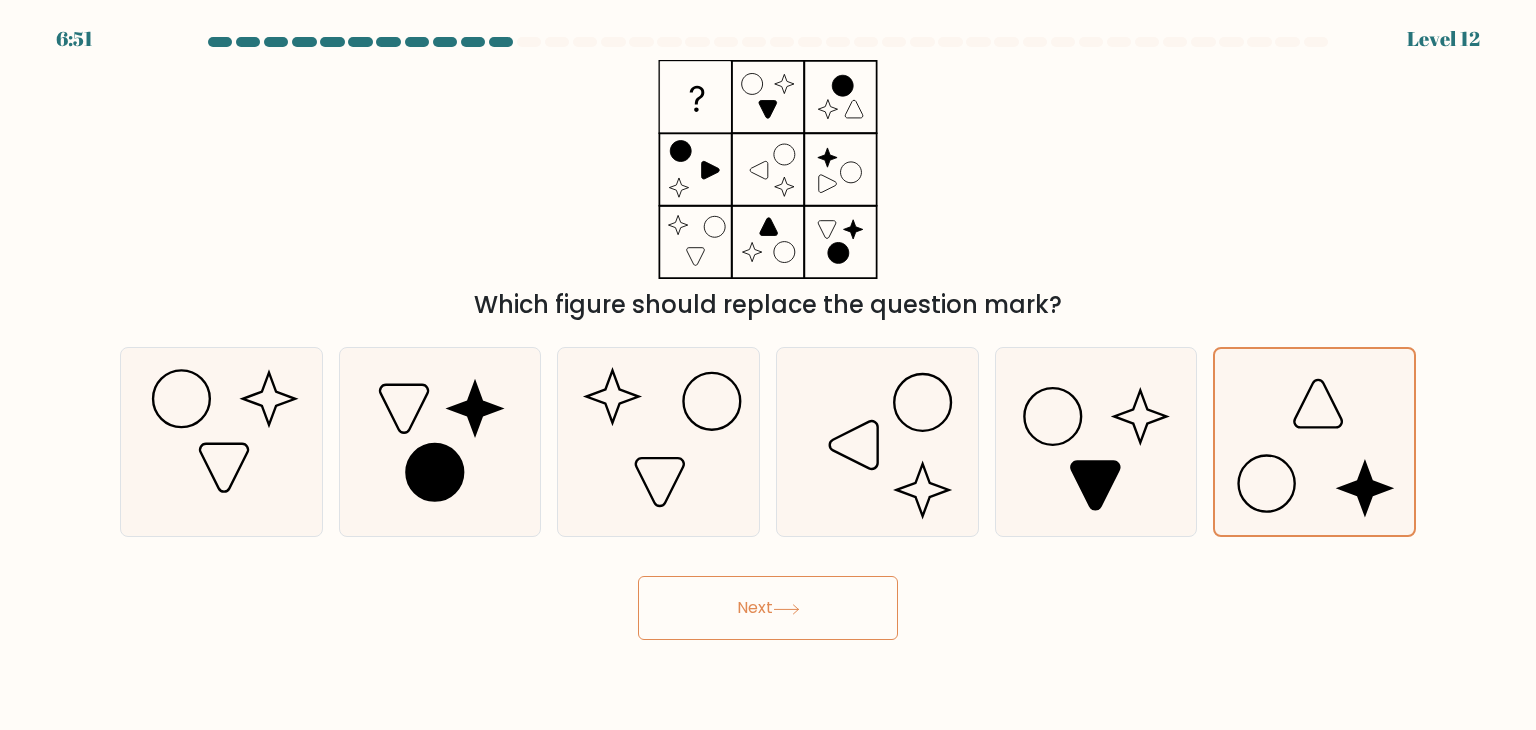 click on "Next" at bounding box center (768, 608) 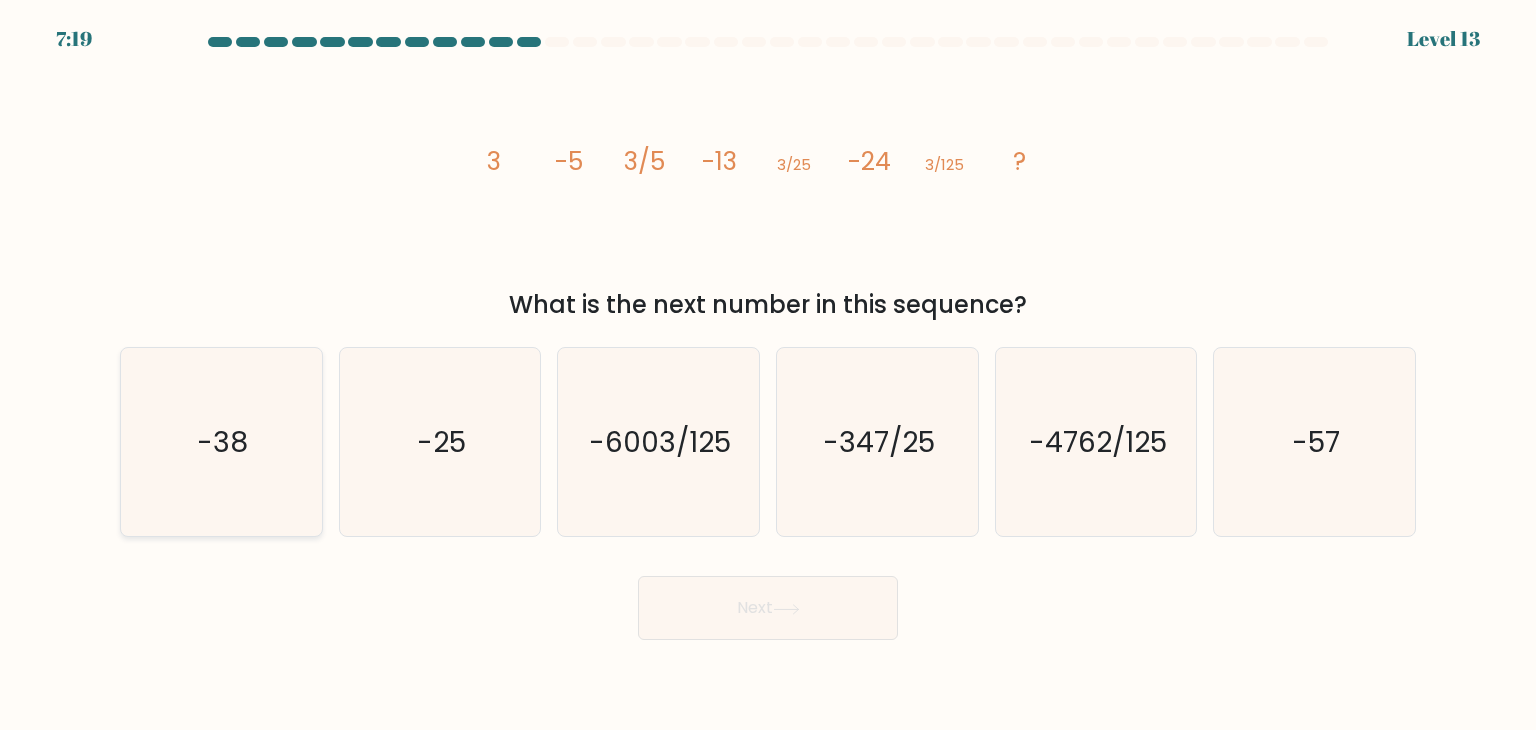 click on "-38" 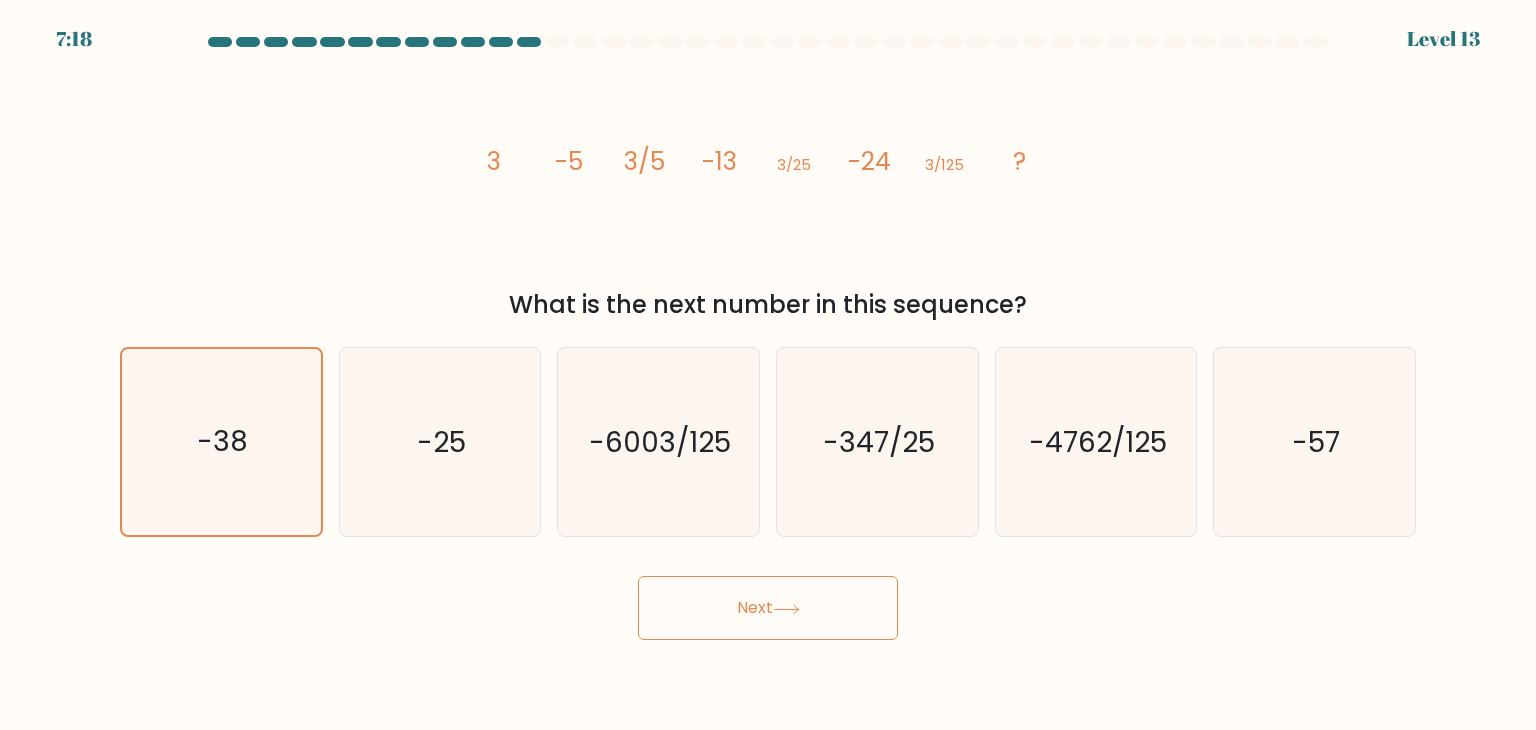 click on "Next" at bounding box center [768, 608] 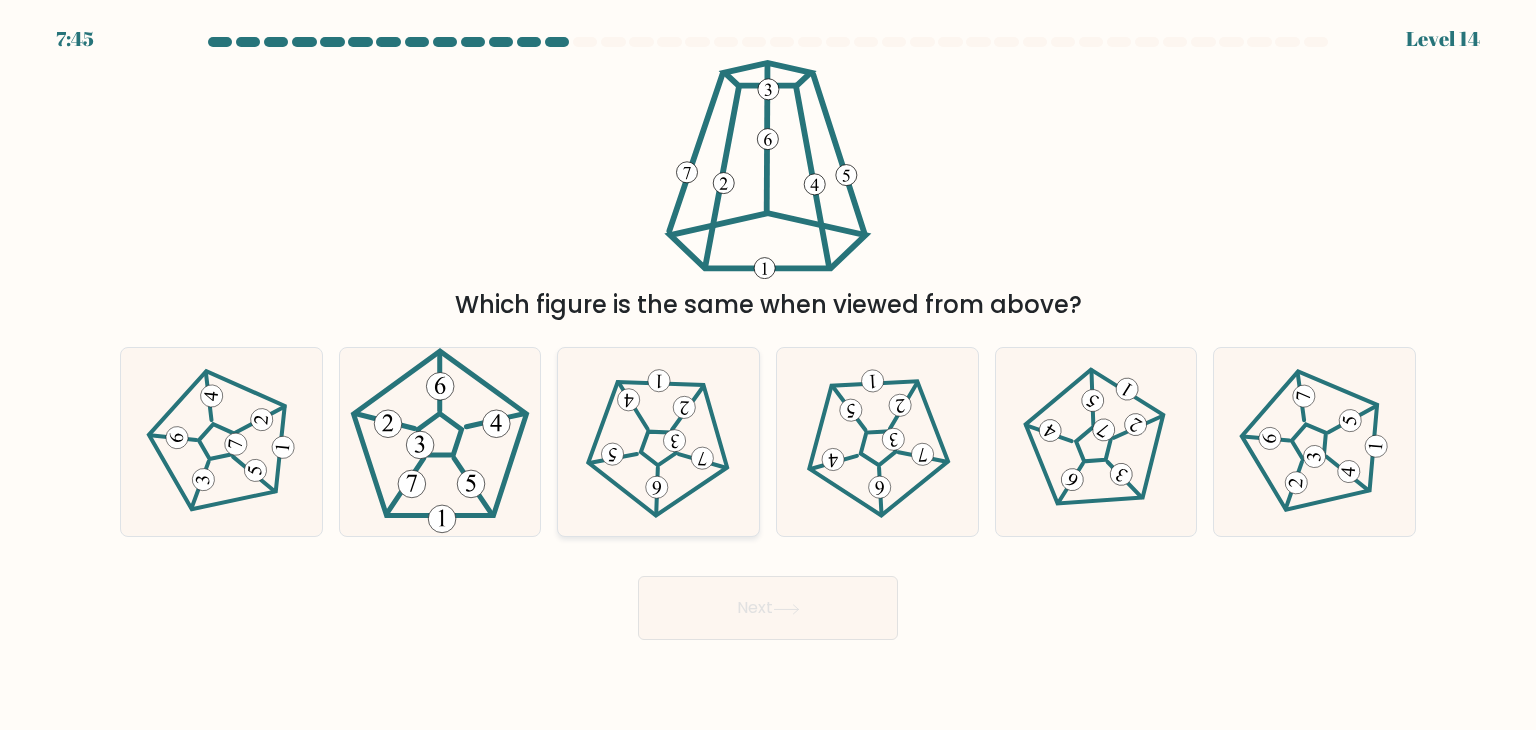 click 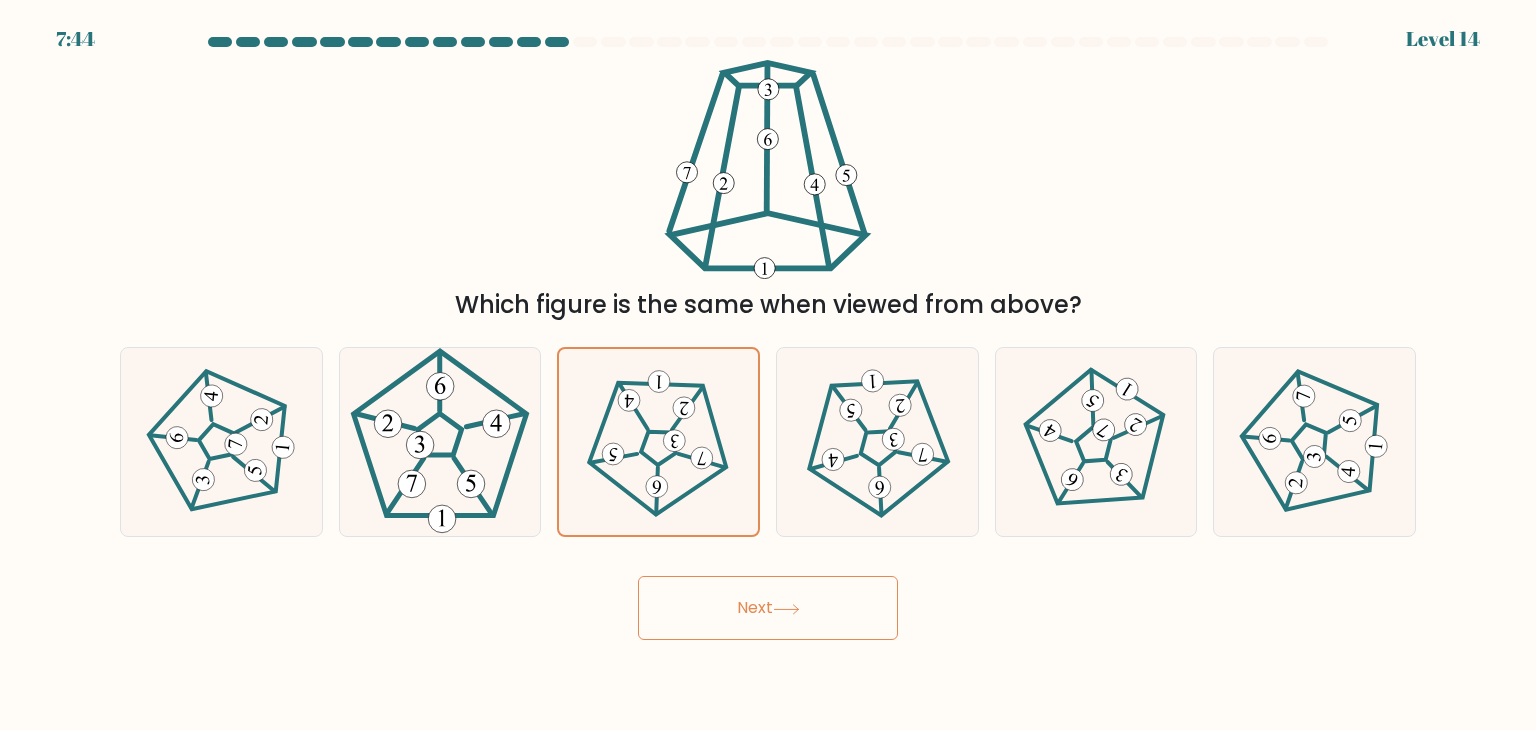 click on "Next" at bounding box center (768, 608) 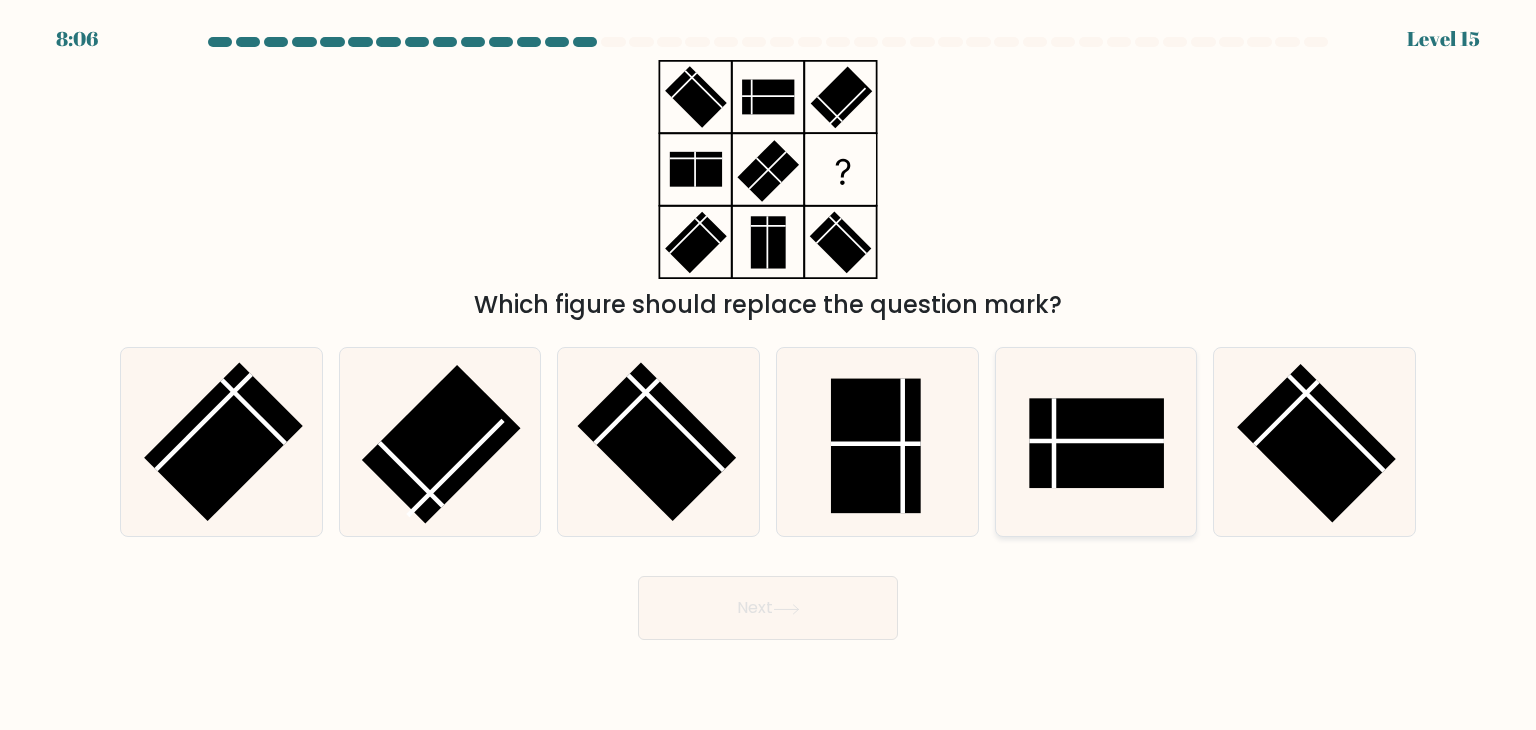 click 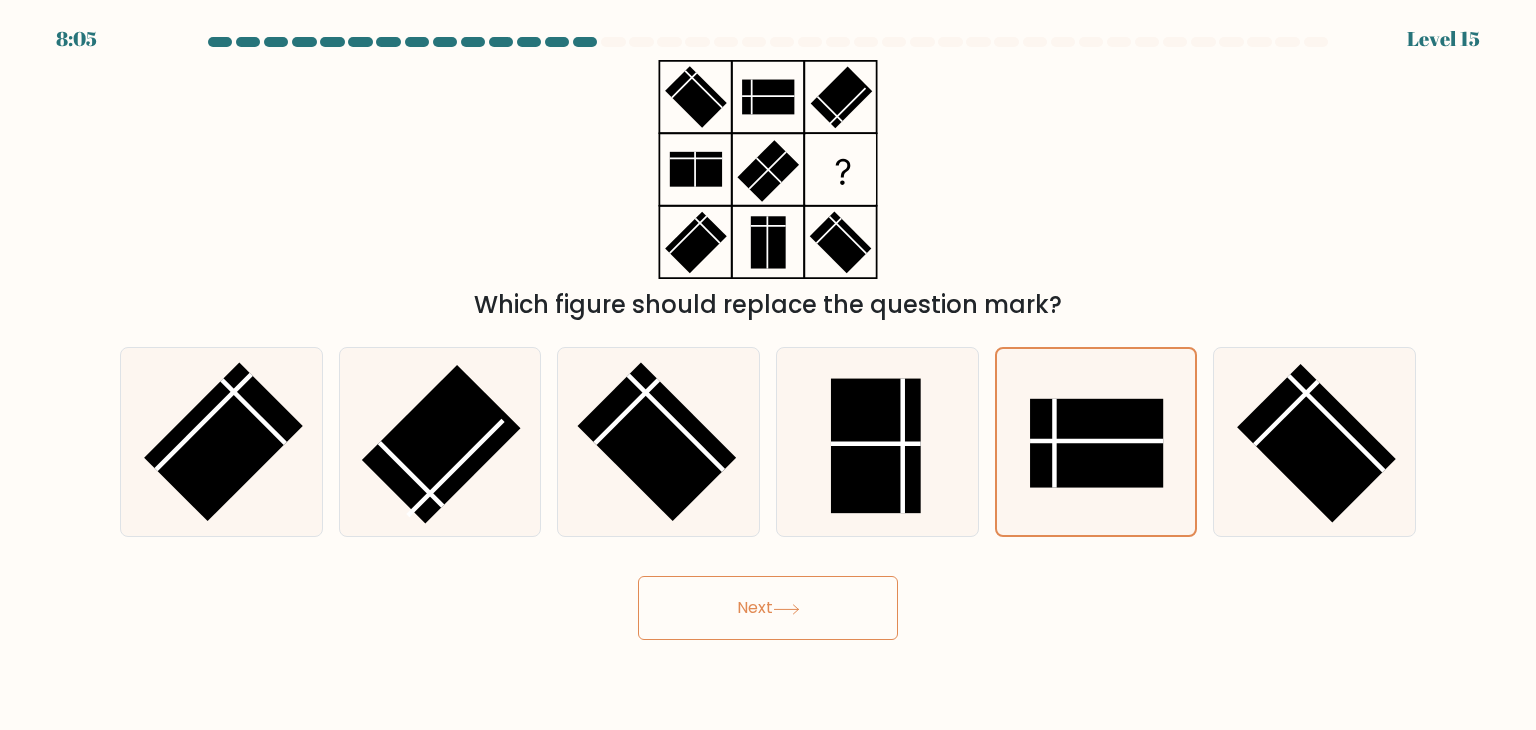 click on "Next" at bounding box center (768, 608) 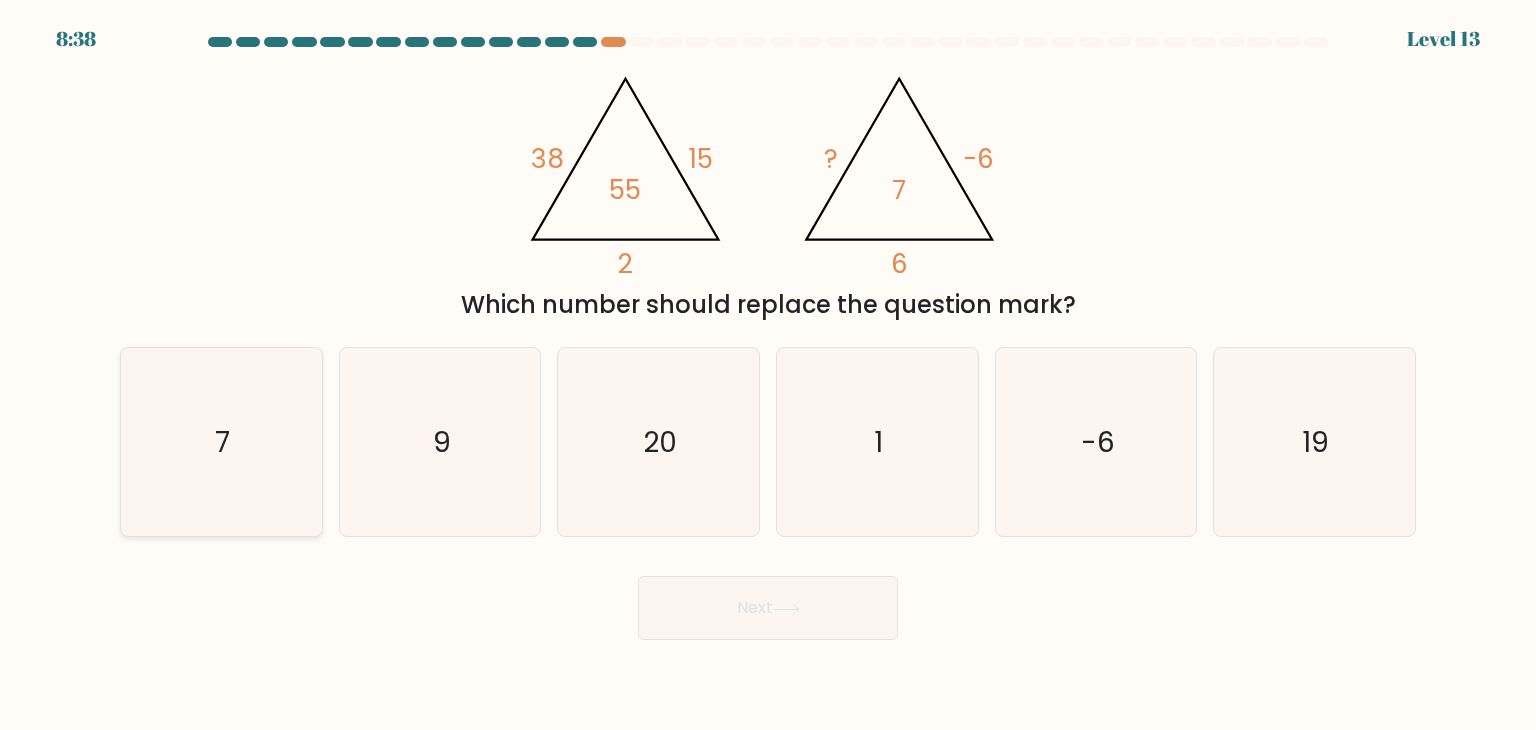 click on "7" 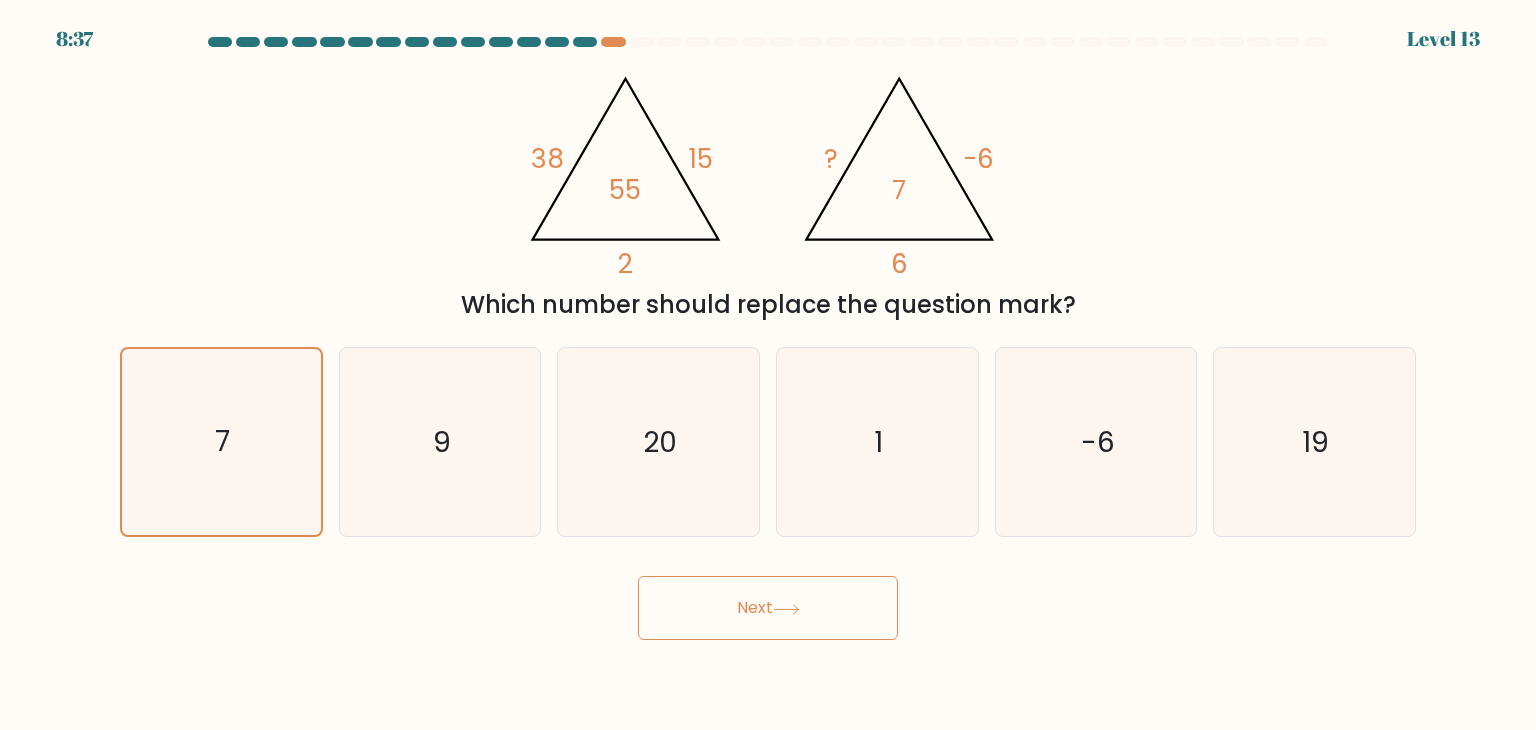 click on "Next" at bounding box center (768, 608) 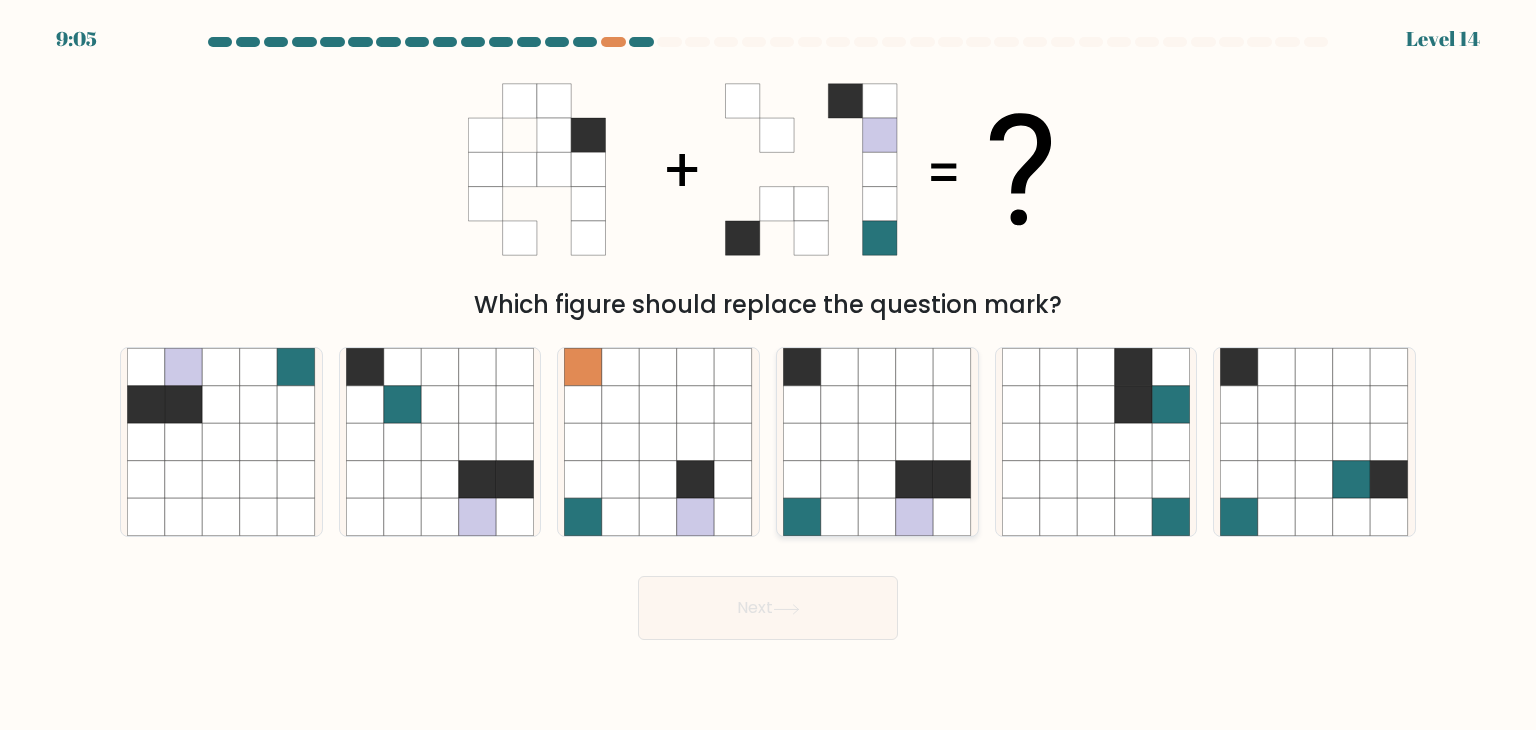 click 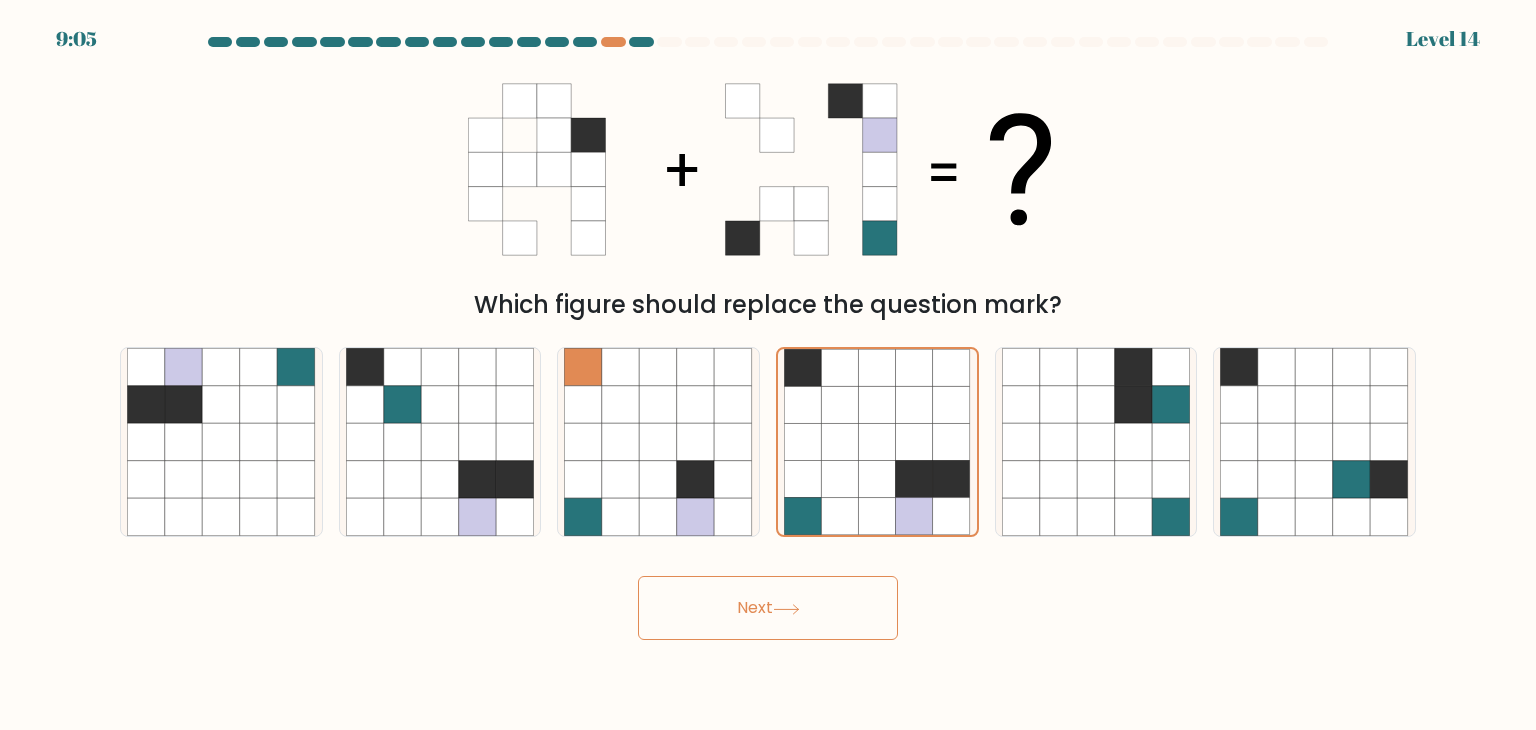click on "Next" at bounding box center (768, 608) 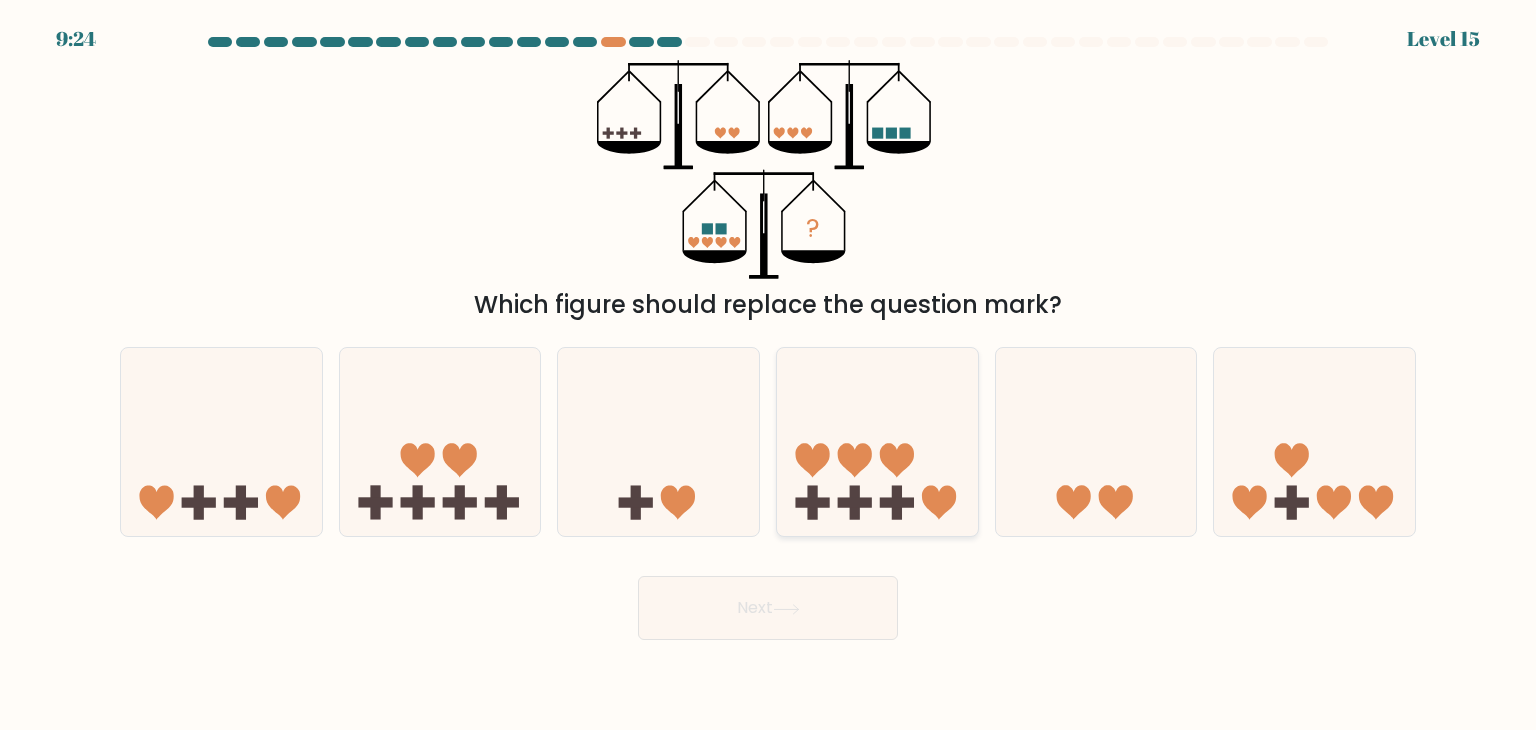 click 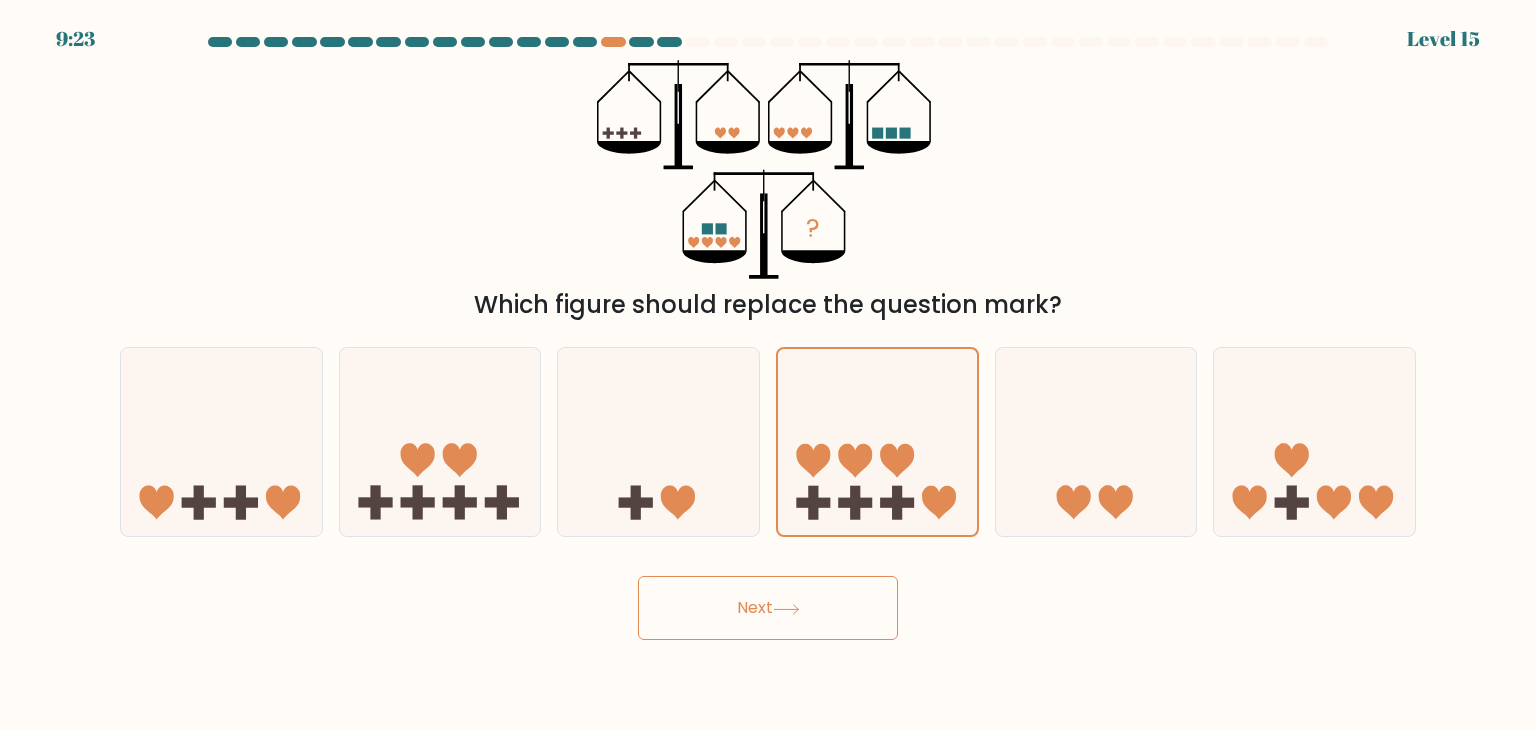 click on "Next" at bounding box center [768, 608] 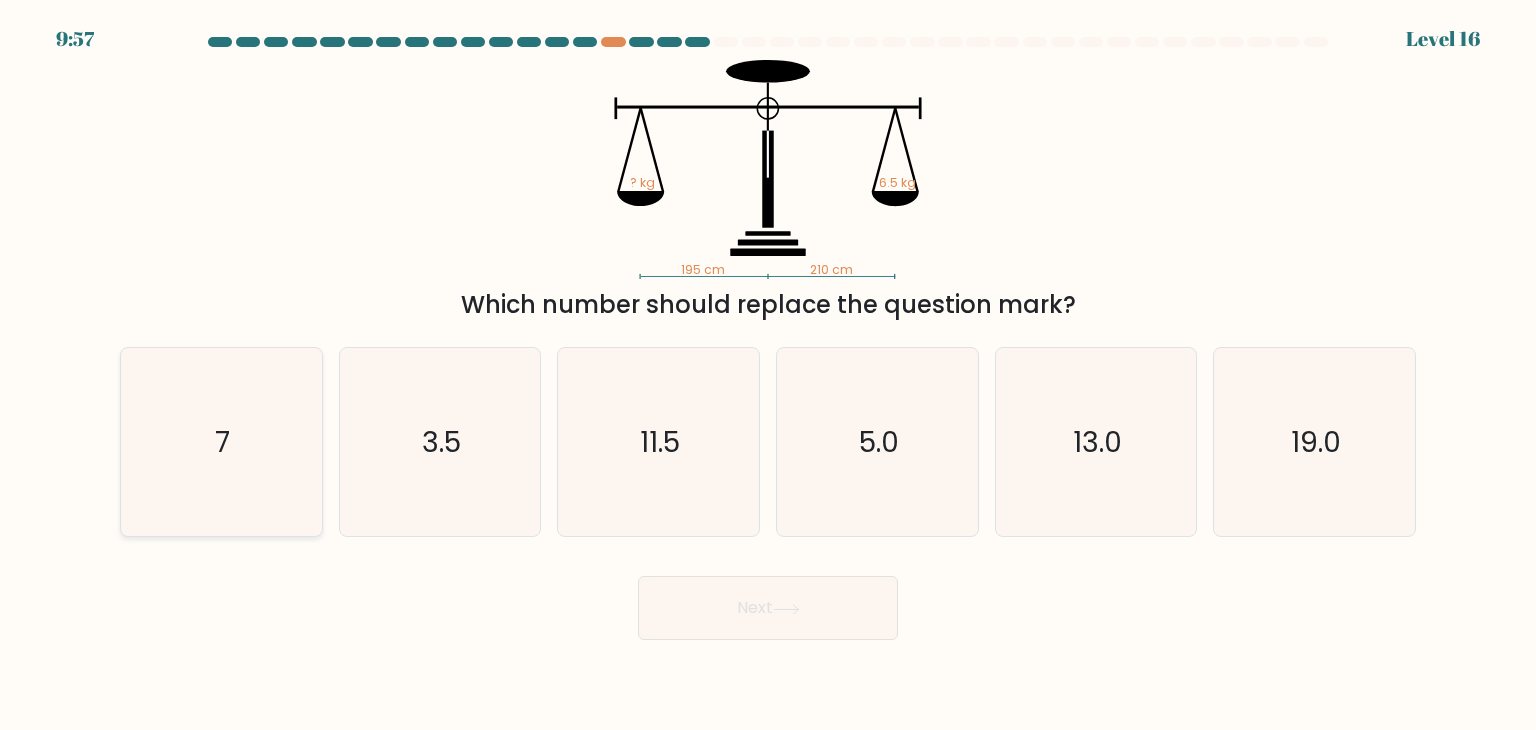 click on "7" 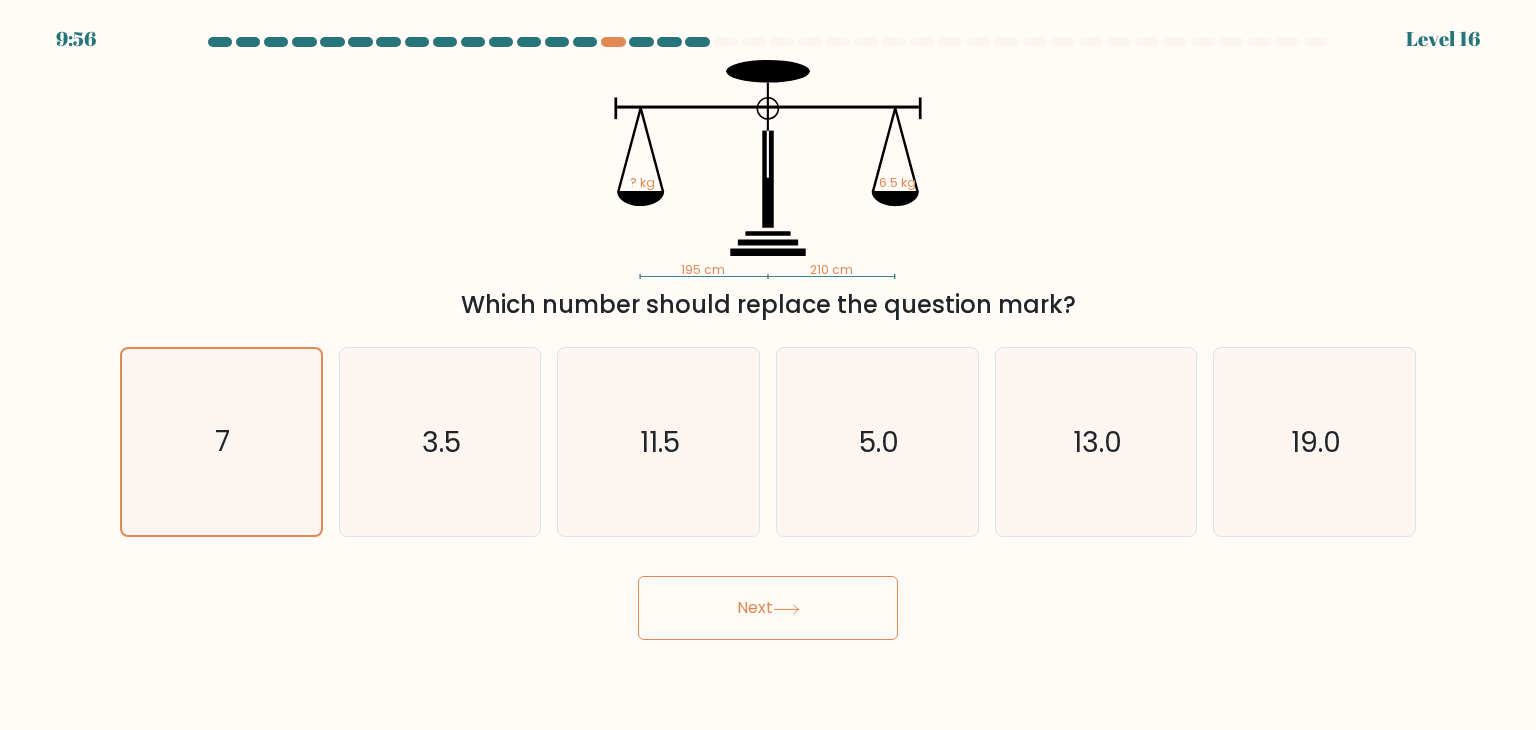 click on "Next" at bounding box center (768, 608) 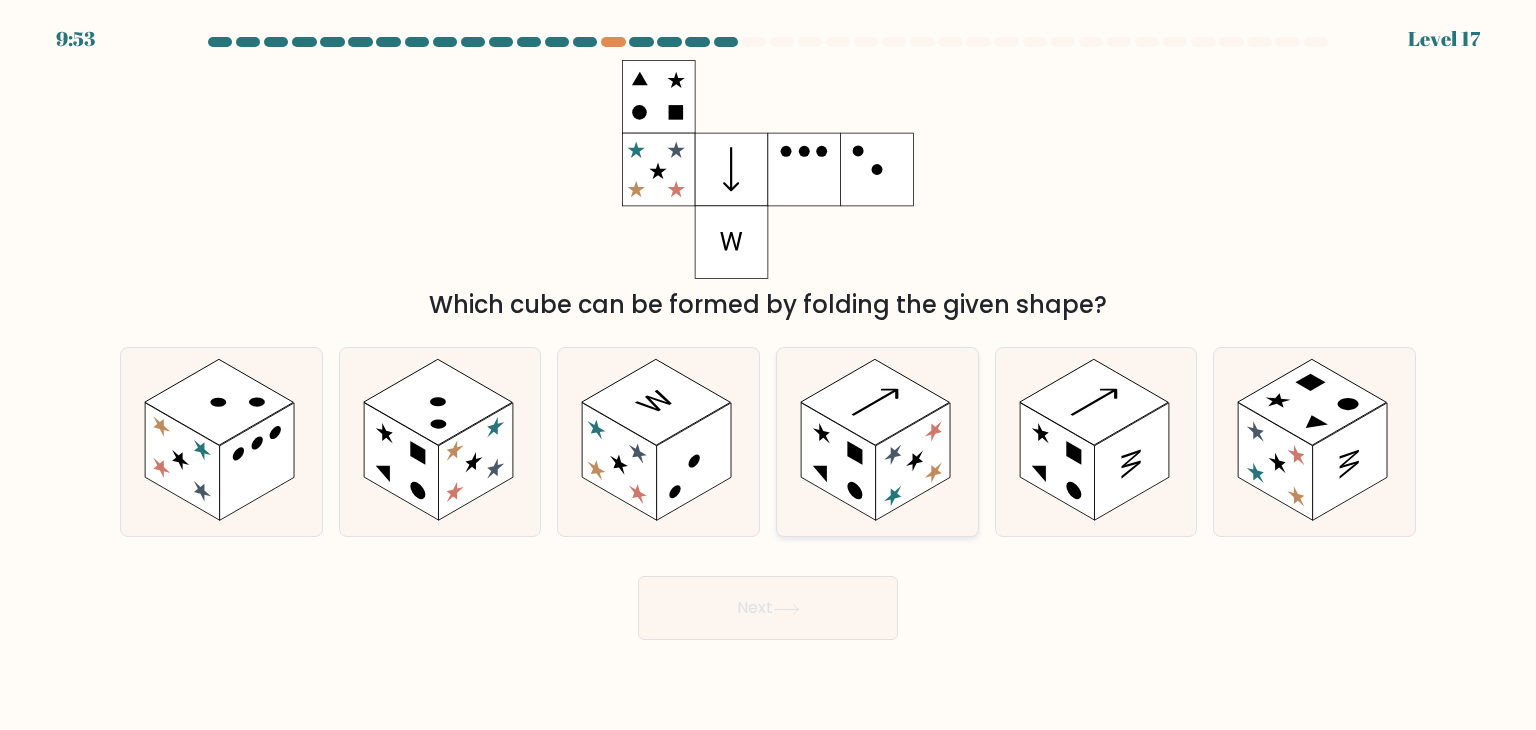 click 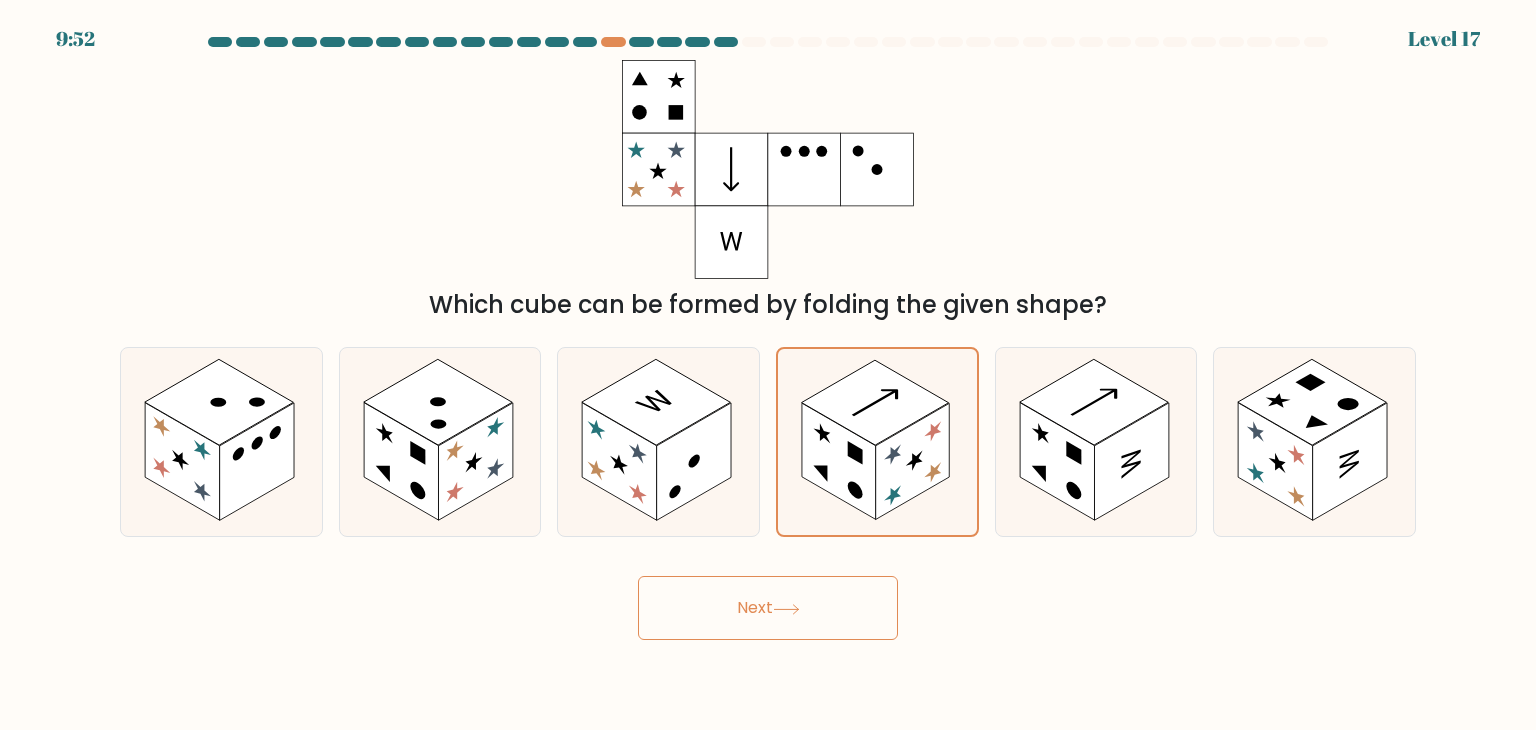 click 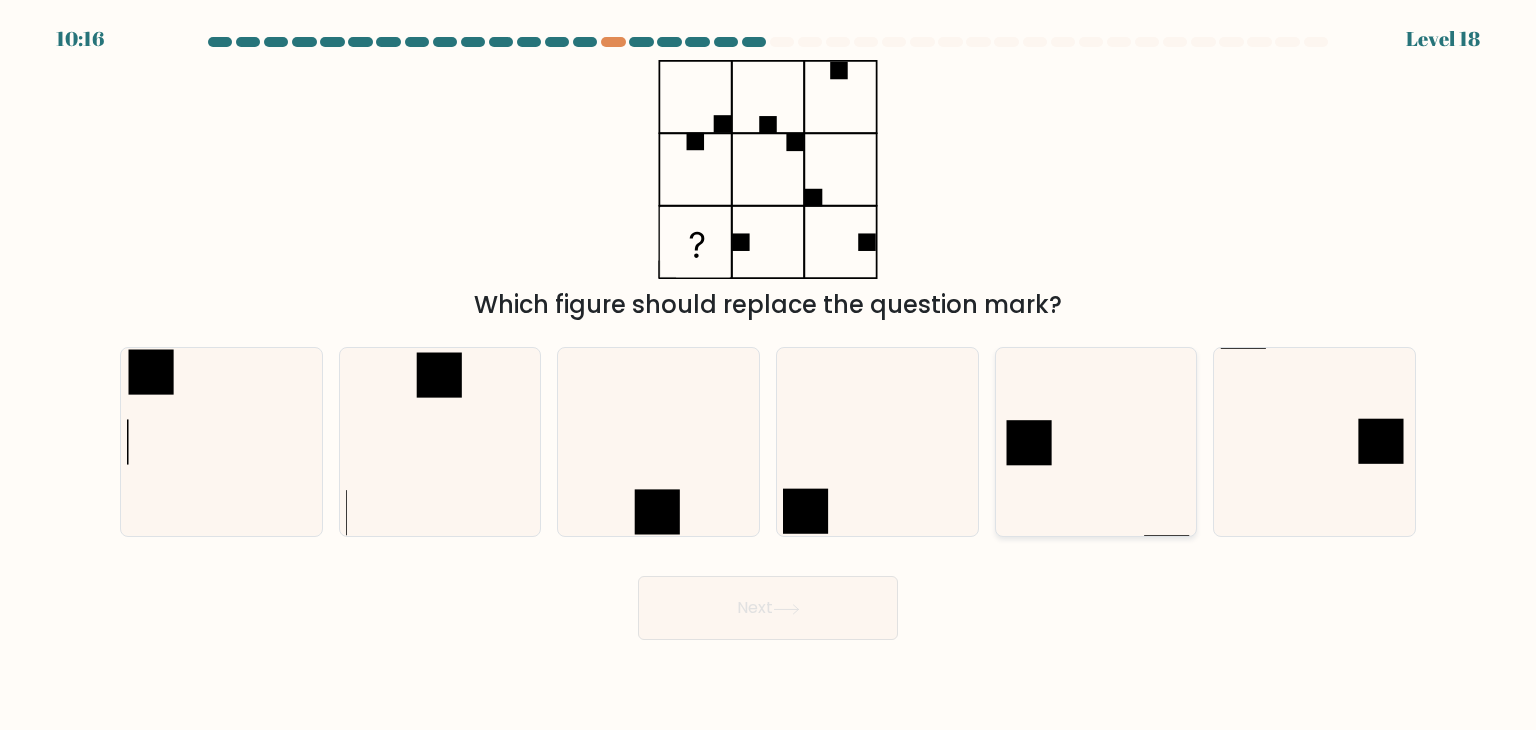 click 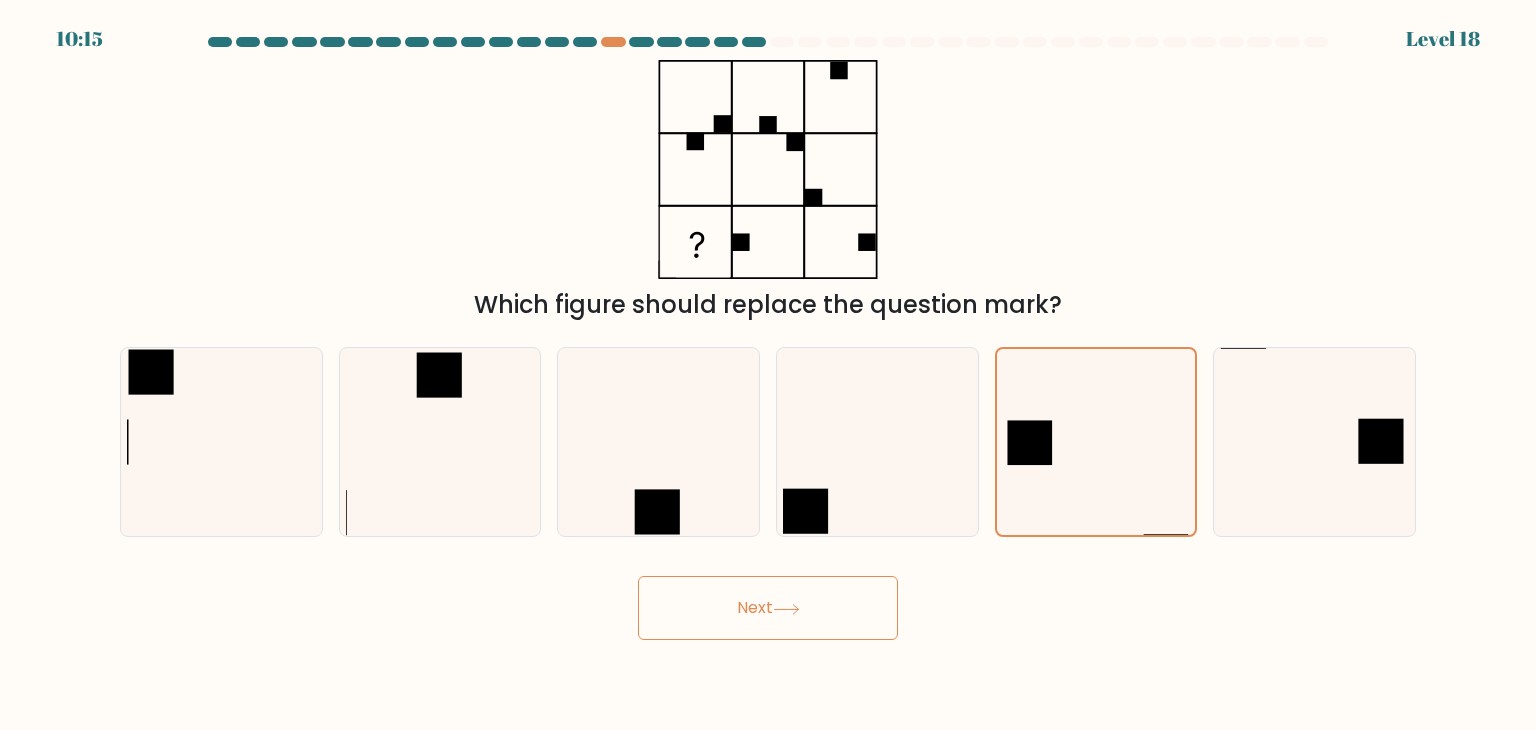 click on "Next" at bounding box center (768, 608) 